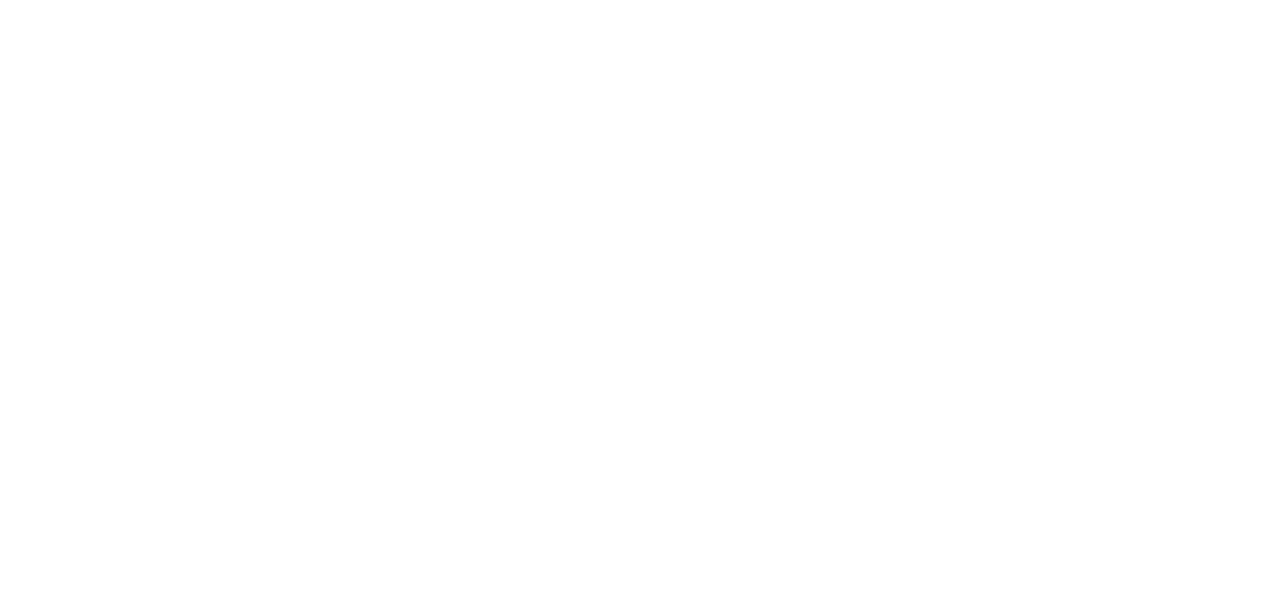 scroll, scrollTop: 0, scrollLeft: 0, axis: both 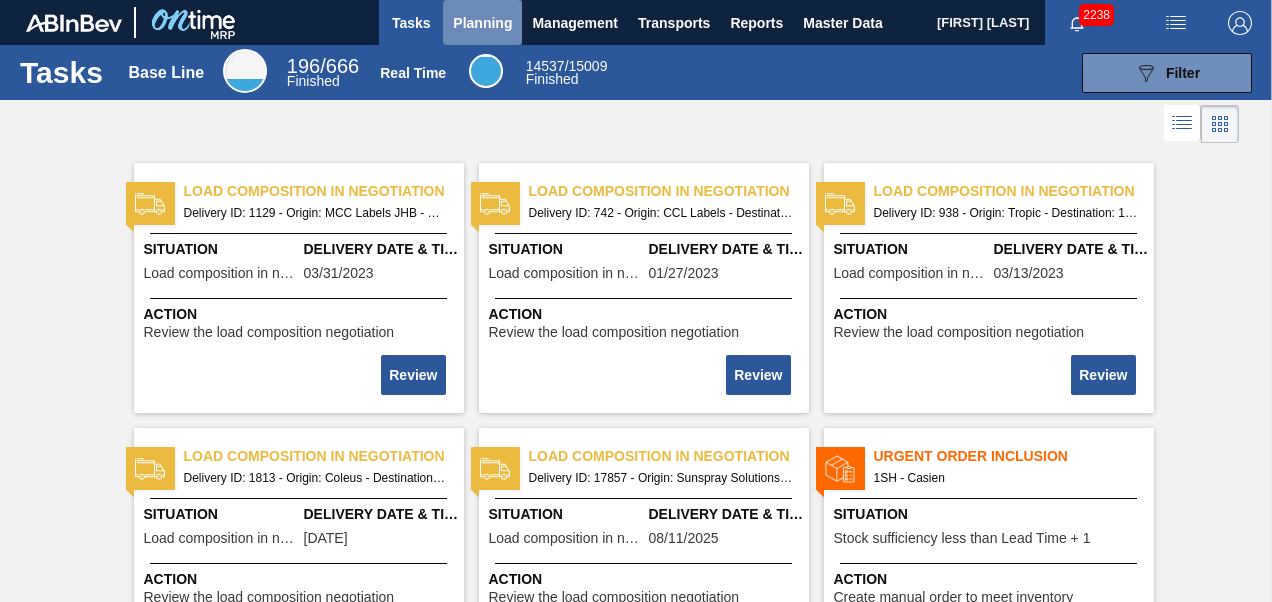 click on "Planning" at bounding box center [482, 23] 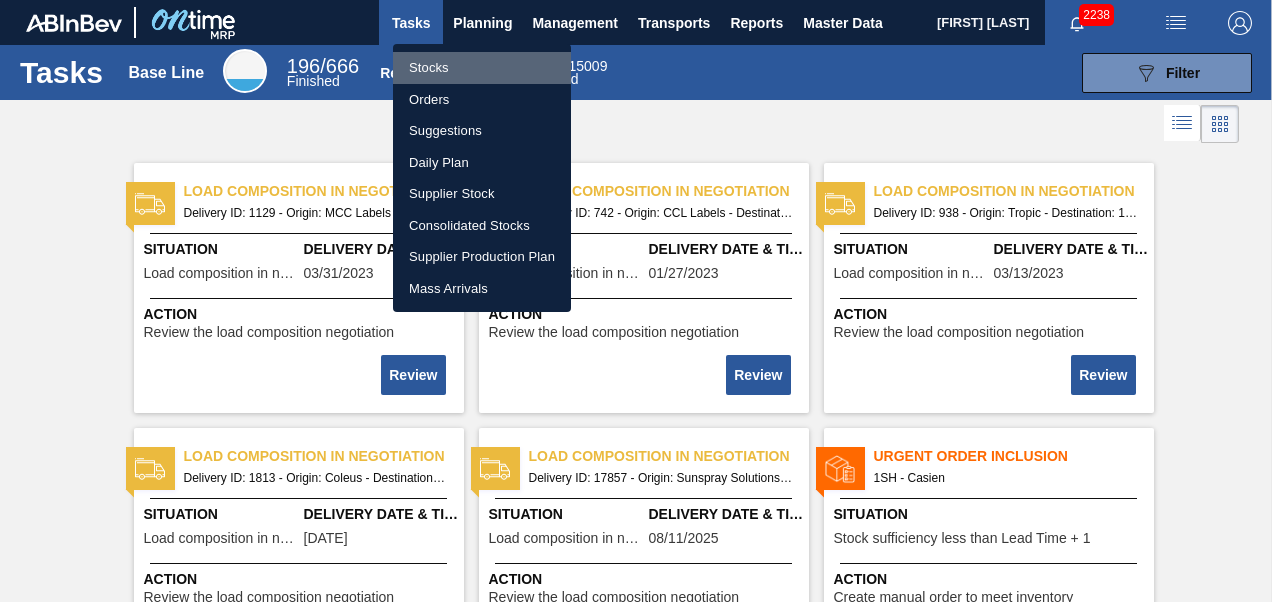click on "Stocks" at bounding box center (482, 68) 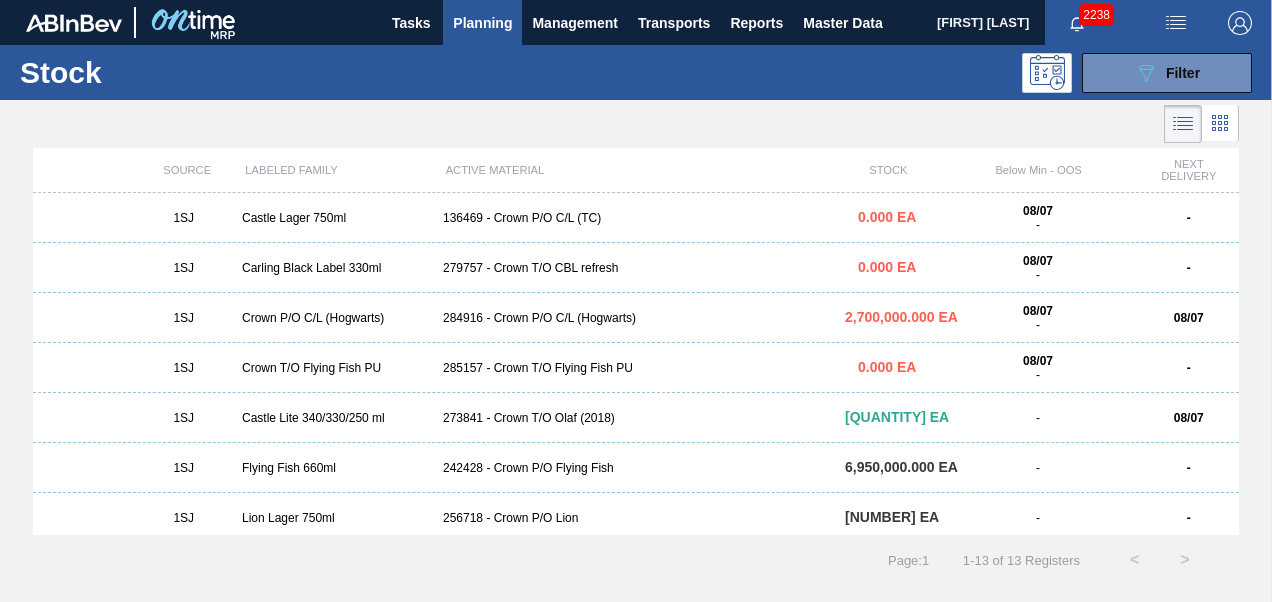 click on "Planning" at bounding box center [482, 23] 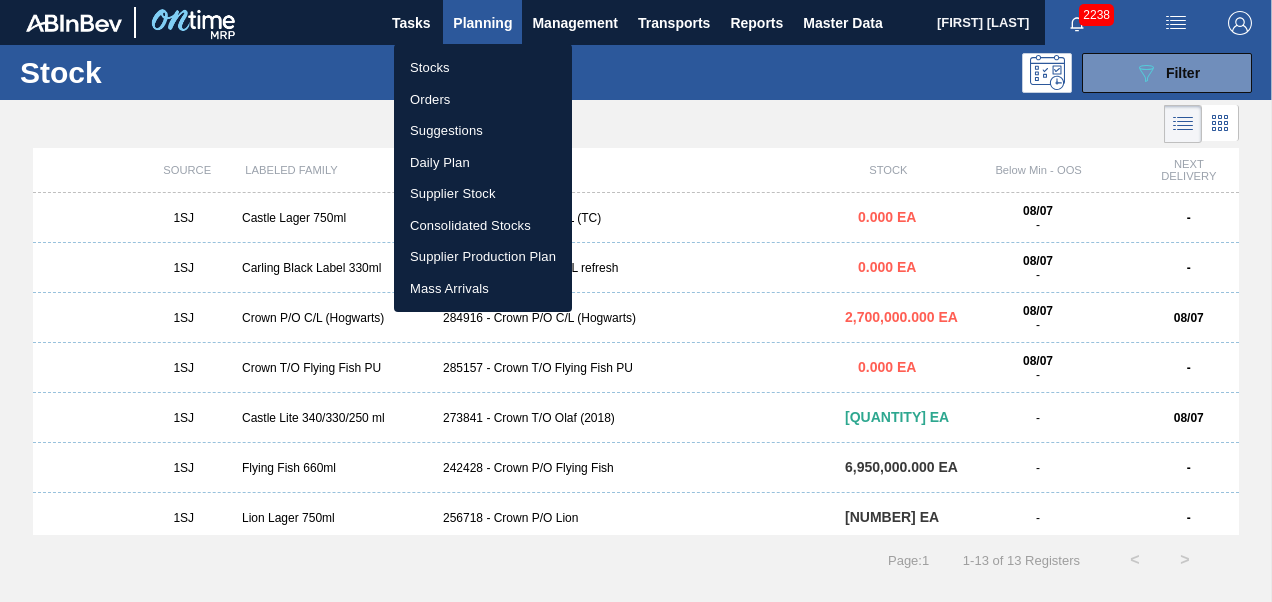 click on "Orders" at bounding box center (483, 100) 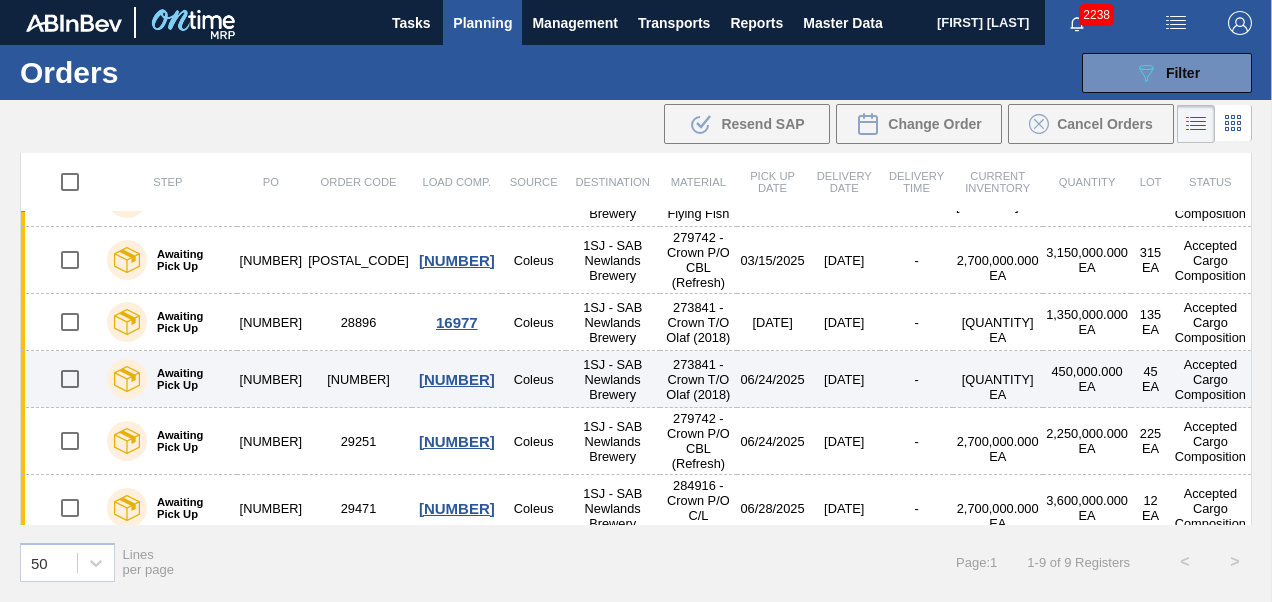 scroll, scrollTop: 197, scrollLeft: 0, axis: vertical 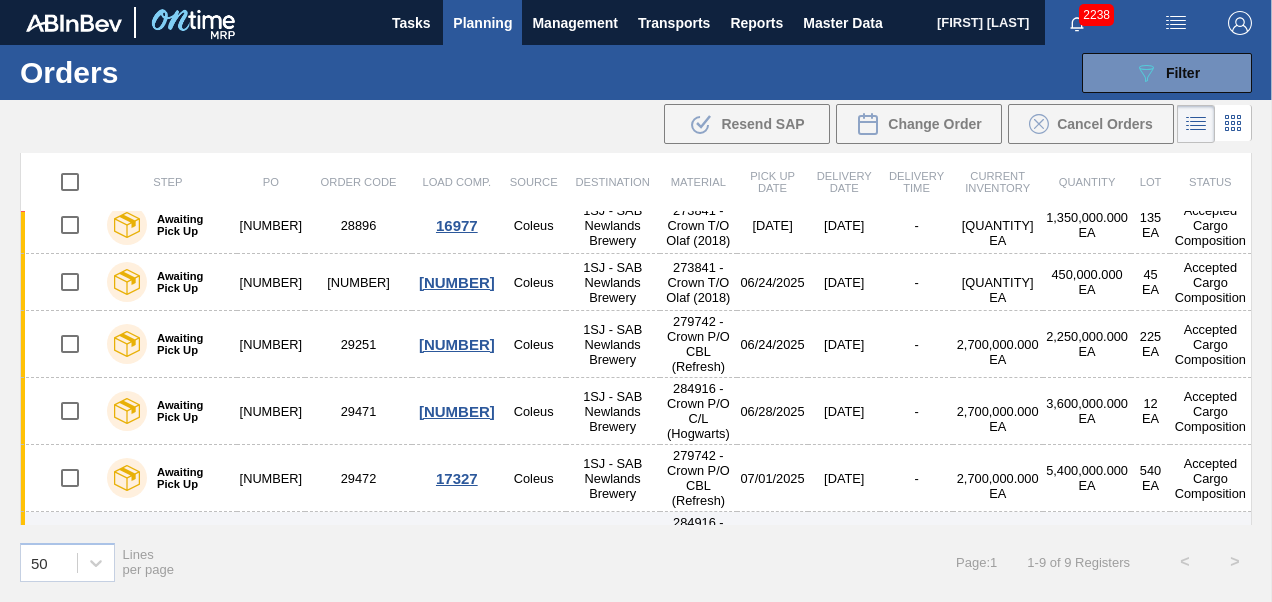 click on "[NUMBER]" at bounding box center [457, 545] 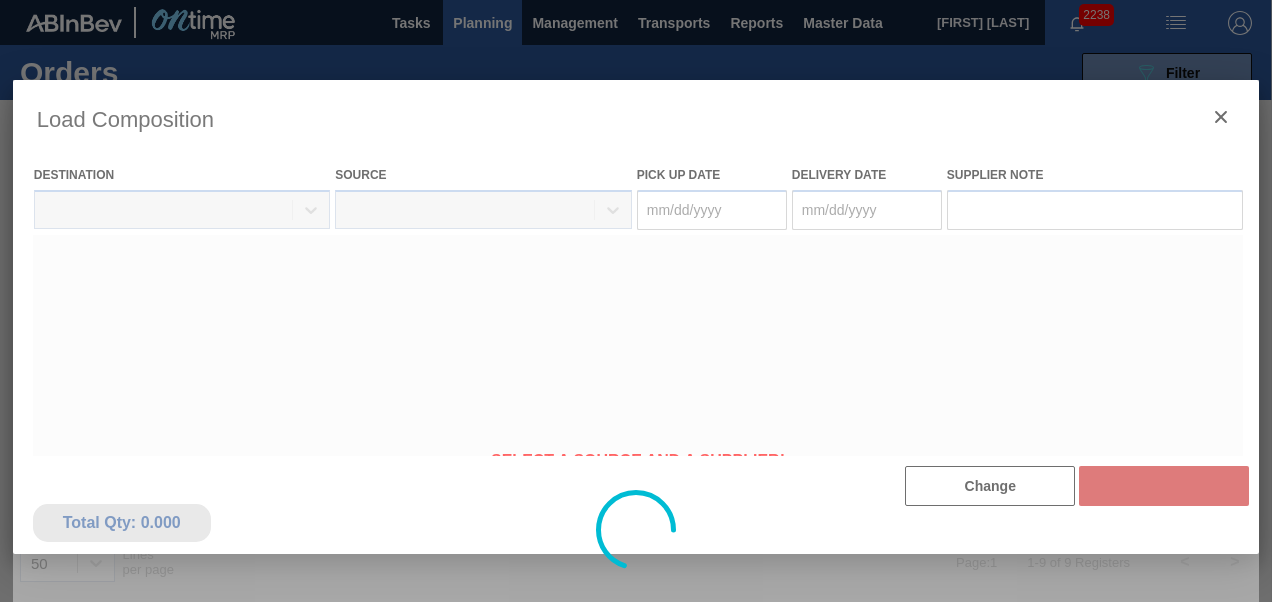 type on "08/08/2025" 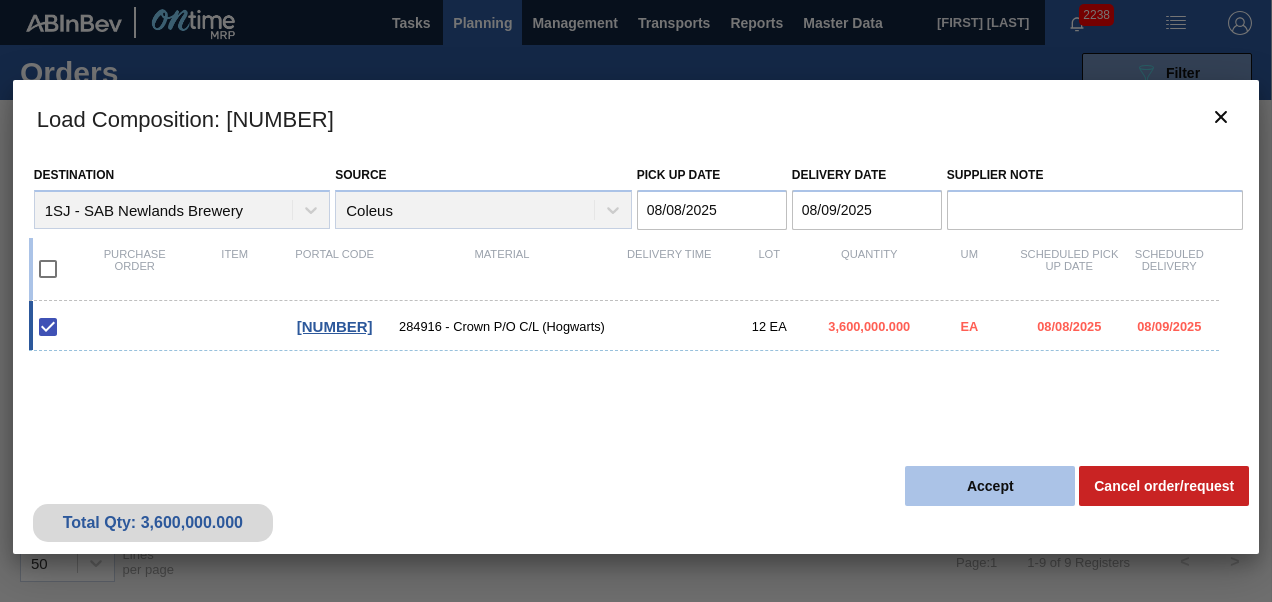 click on "Accept" at bounding box center [990, 486] 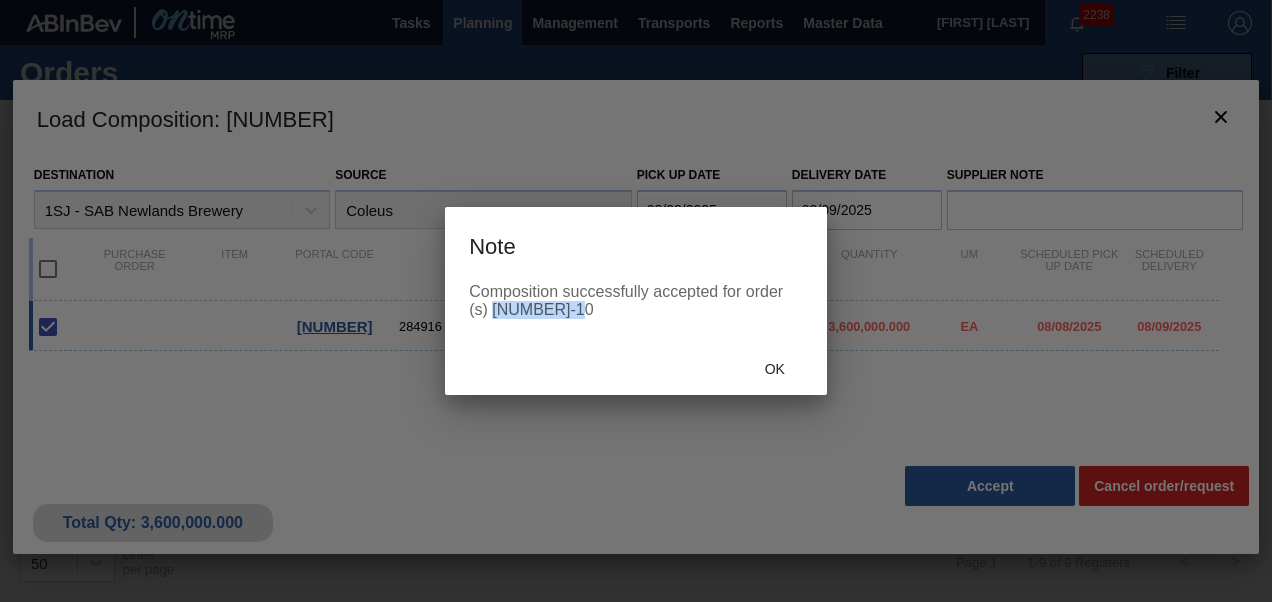 drag, startPoint x: 494, startPoint y: 310, endPoint x: 578, endPoint y: 312, distance: 84.0238 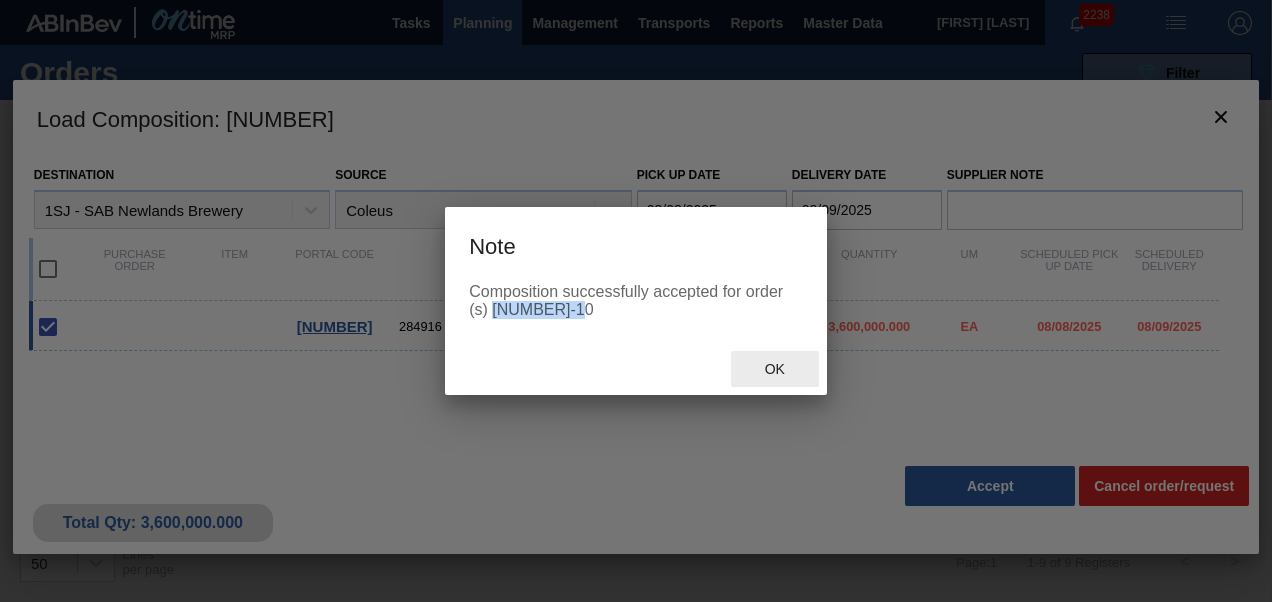 click on "Ok" at bounding box center [775, 369] 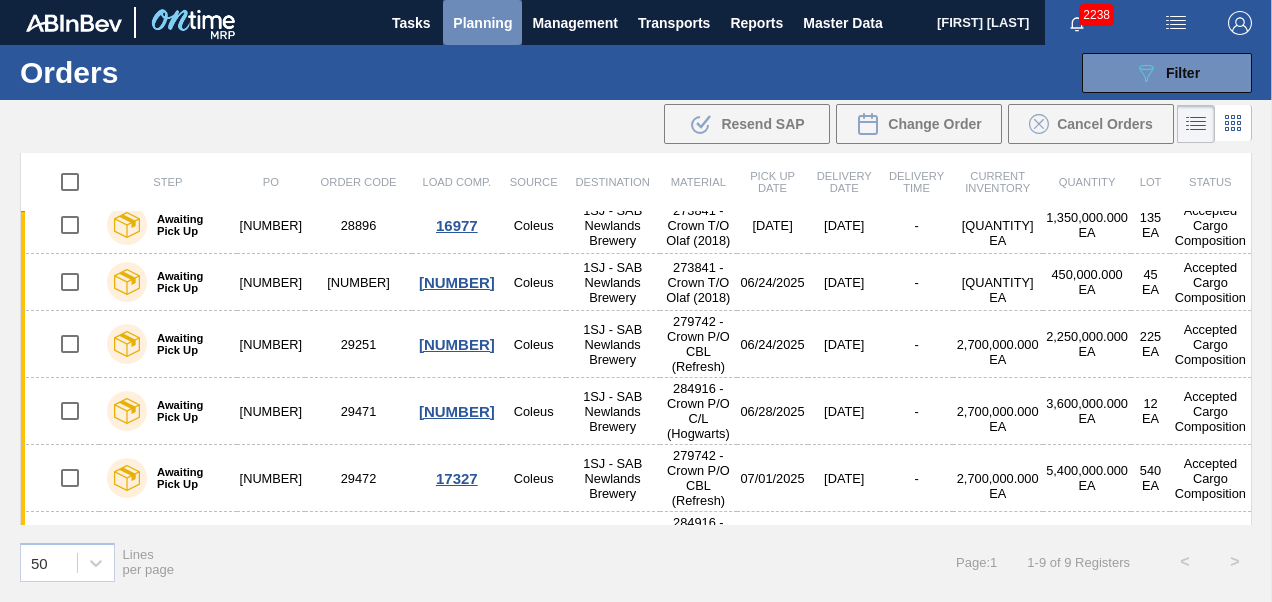 click on "Planning" at bounding box center (482, 23) 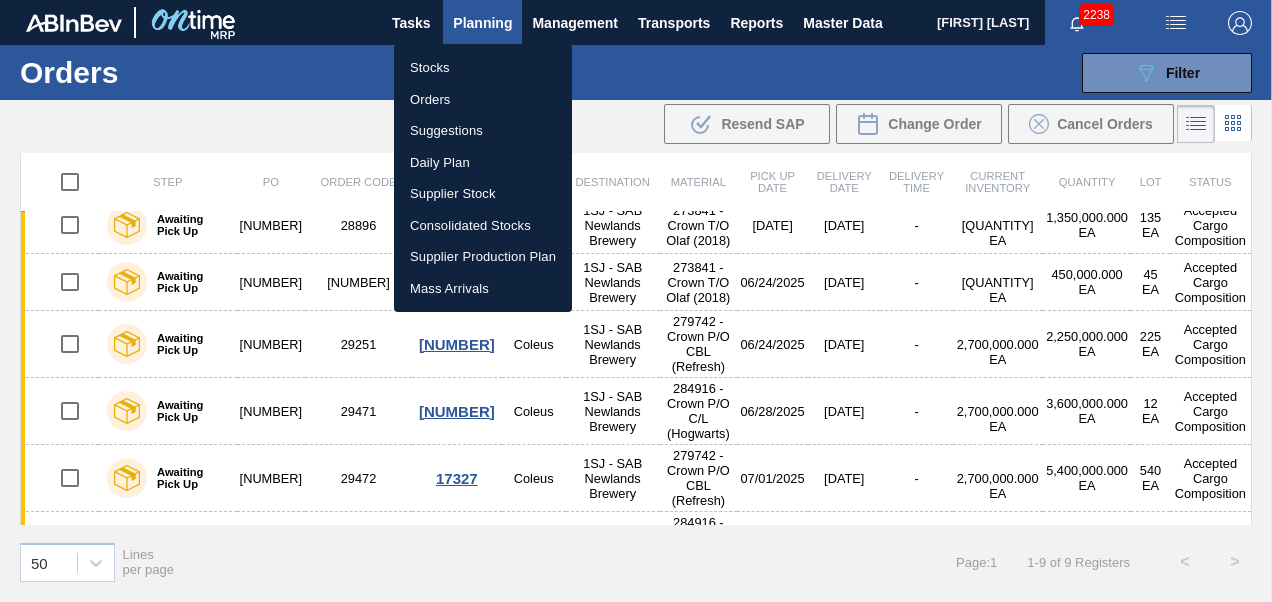 click on "Stocks" at bounding box center (483, 68) 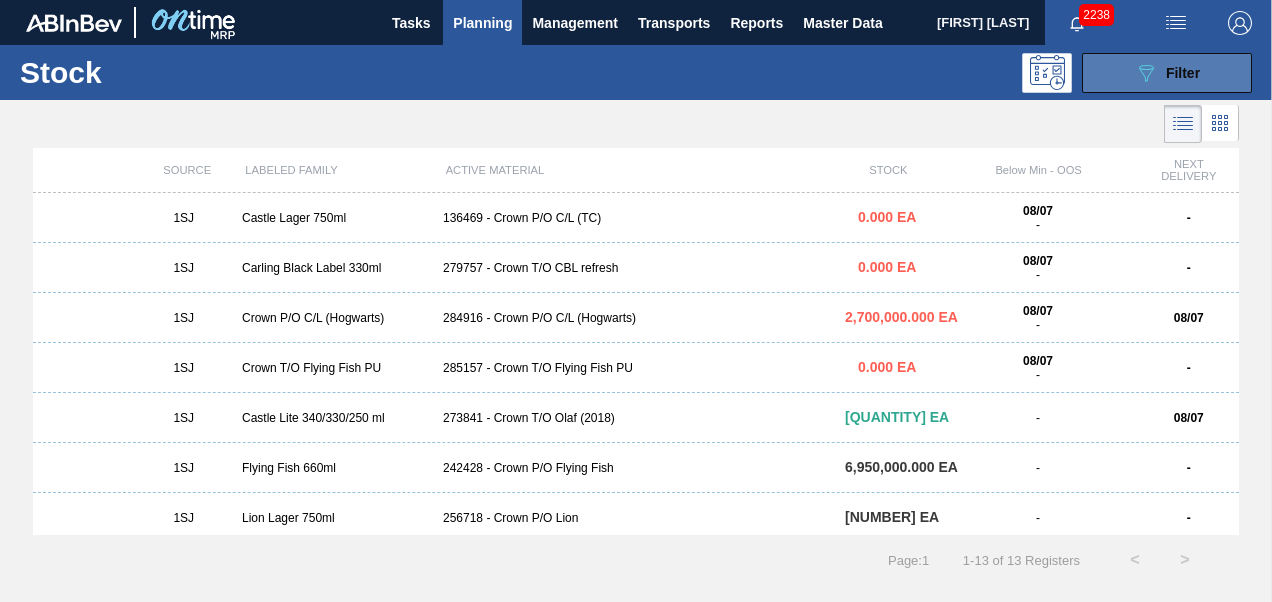 click on "089F7B8B-B2A5-4AFE-B5C0-19BA573D28AC Filter" at bounding box center (1167, 73) 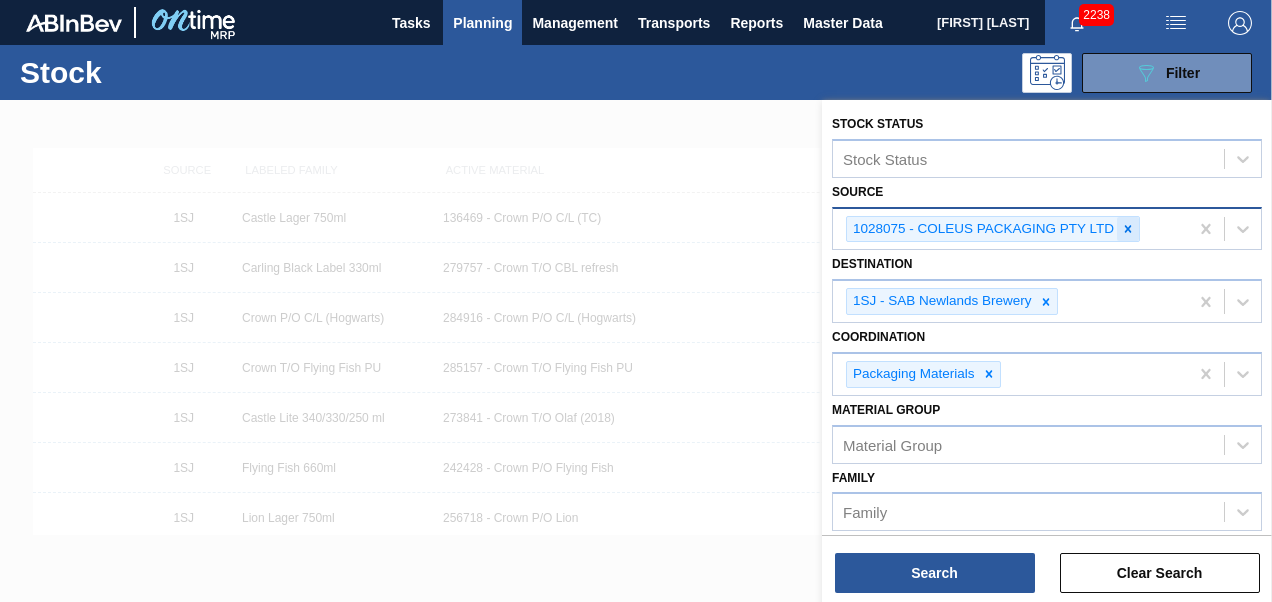 click 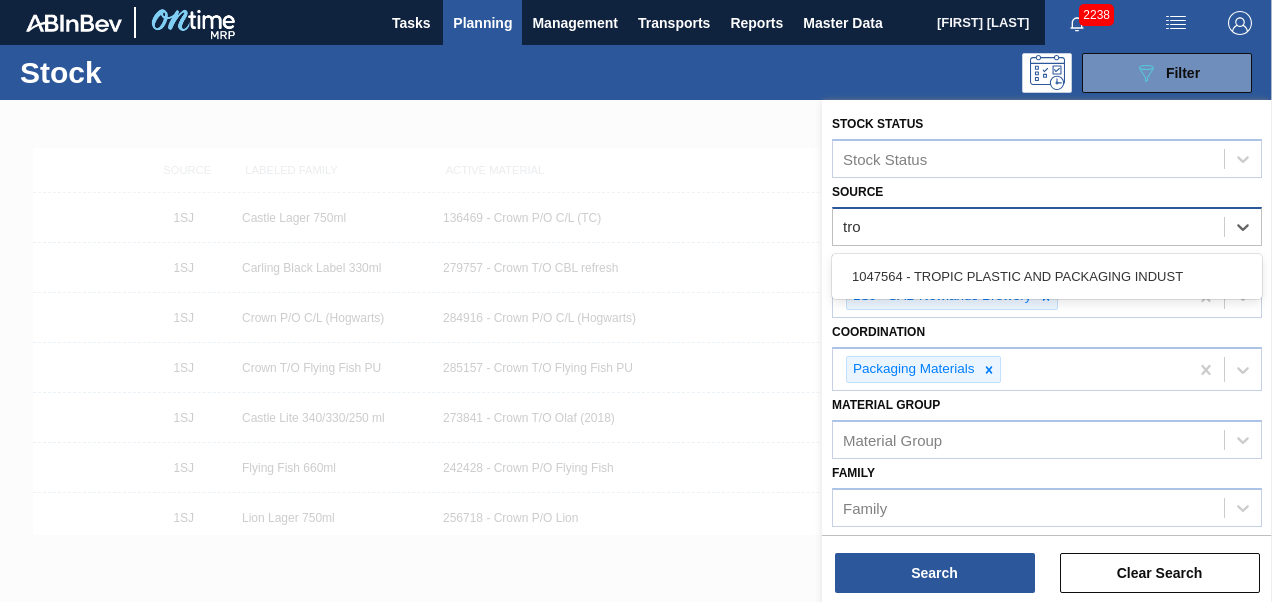 type on "trop" 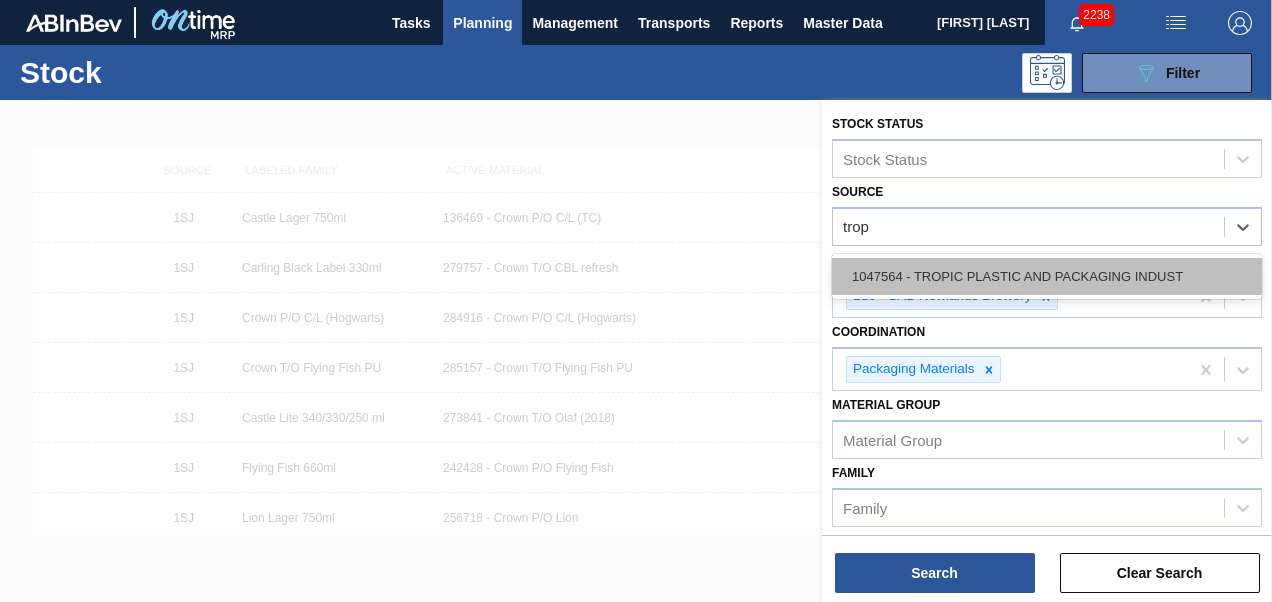 click on "1047564 - TROPIC PLASTIC AND PACKAGING INDUST" at bounding box center (1047, 276) 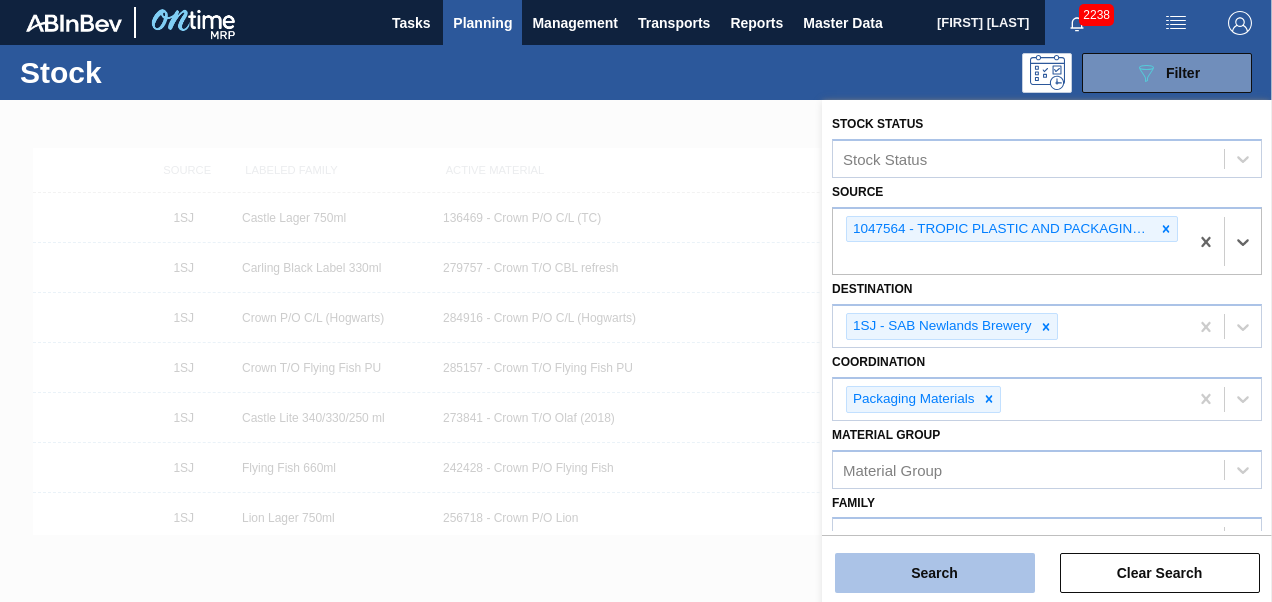 click on "Search" at bounding box center (935, 573) 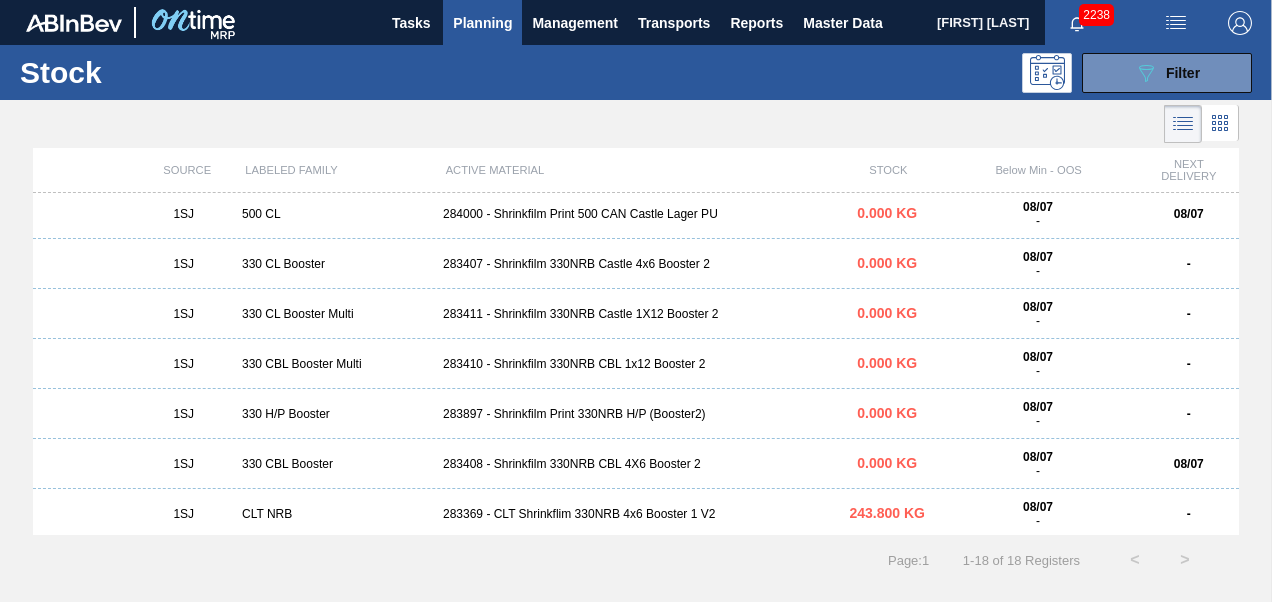 scroll, scrollTop: 200, scrollLeft: 0, axis: vertical 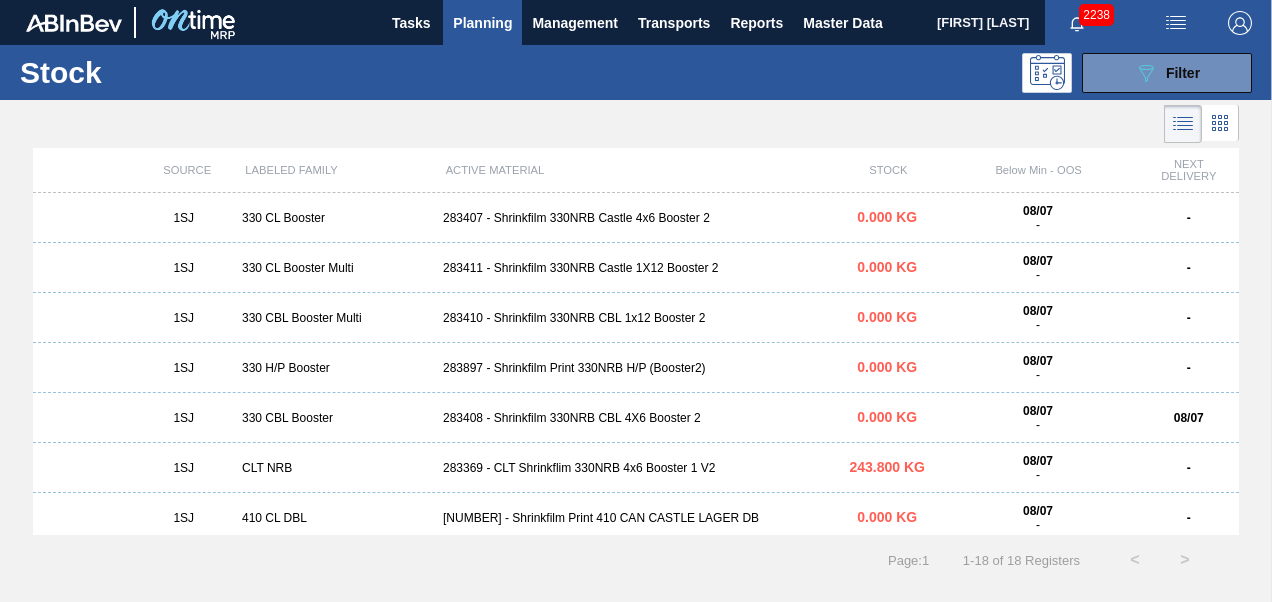 click on "283369 - CLT Shrinkflim 330NRB 4x6 Booster 1 V2" at bounding box center (636, 468) 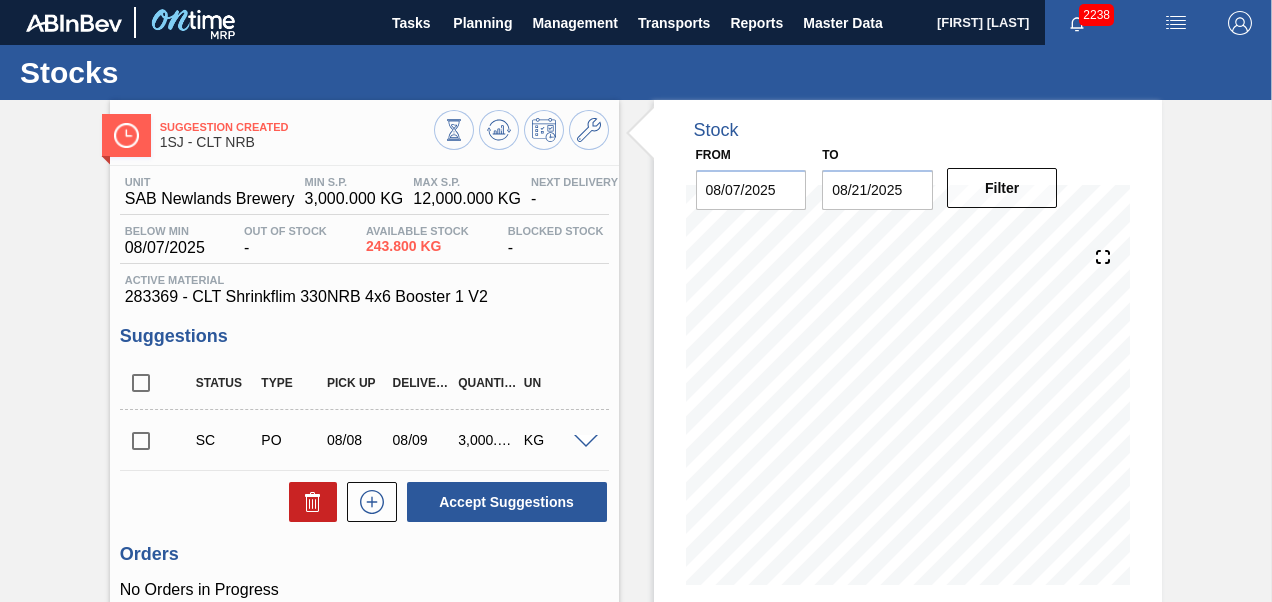 click at bounding box center (141, 441) 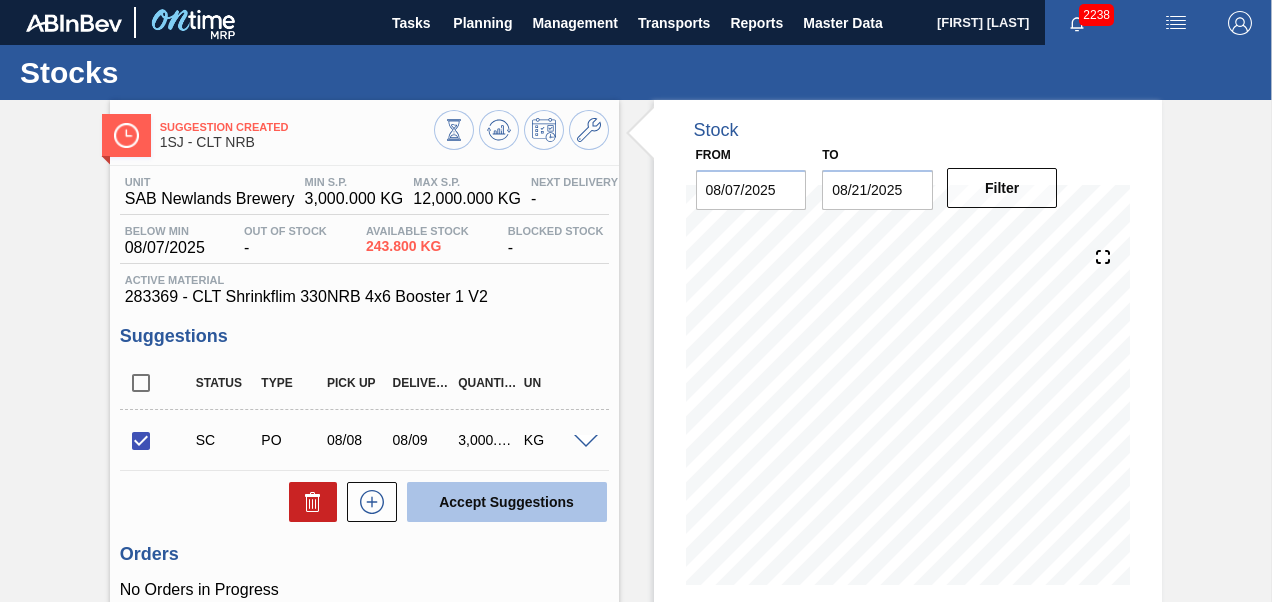 click on "Accept Suggestions" at bounding box center [507, 502] 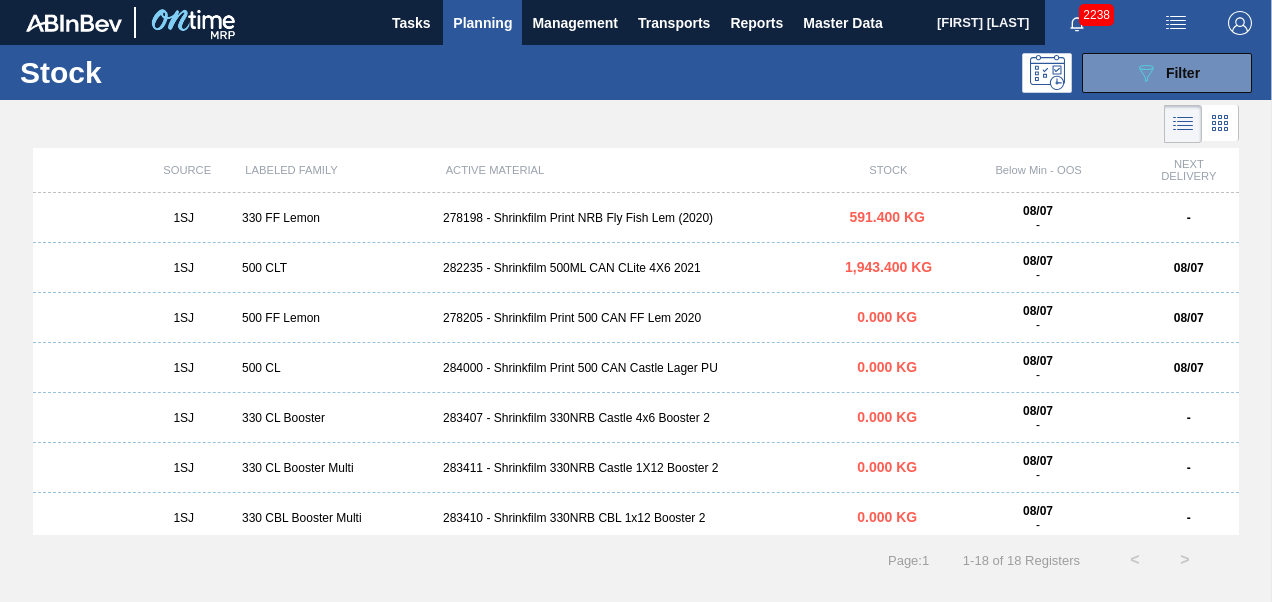 click on "282235 - Shrinkfilm 500ML CAN CLite 4X6 2021" at bounding box center (636, 268) 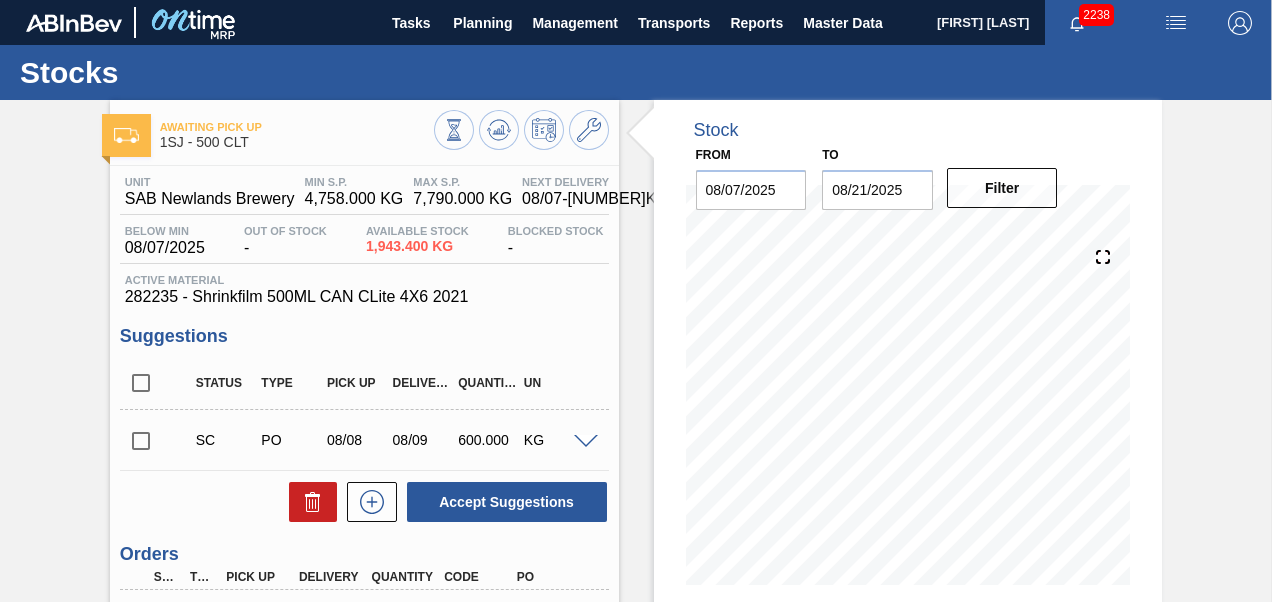 click at bounding box center [141, 441] 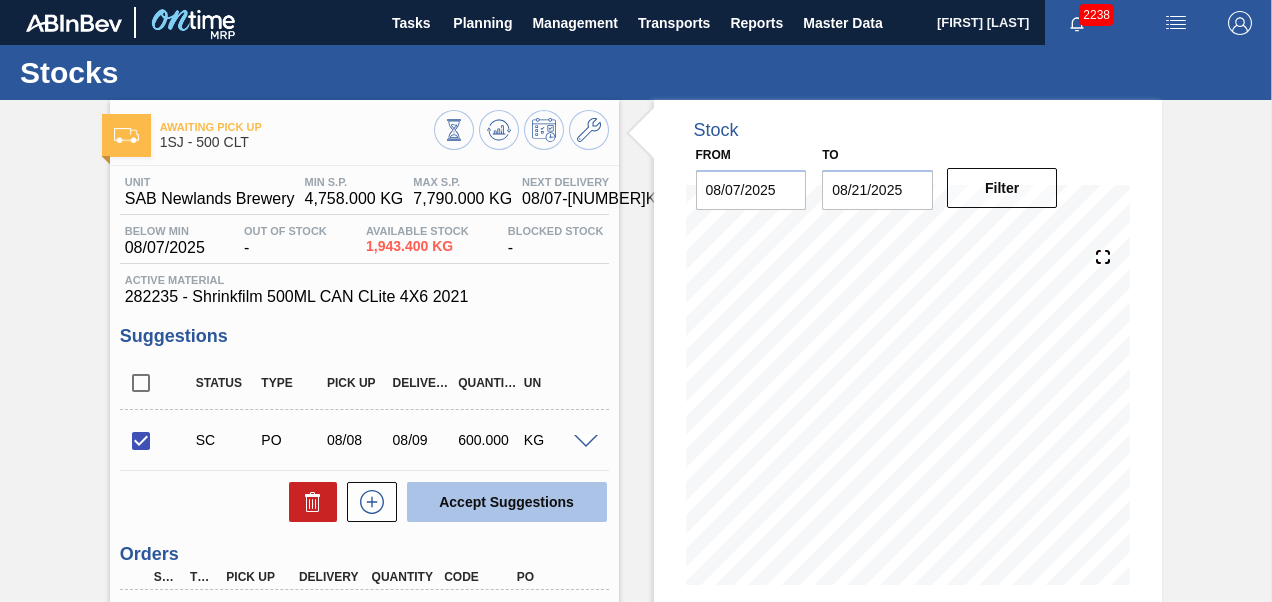 click on "Accept Suggestions" at bounding box center (507, 502) 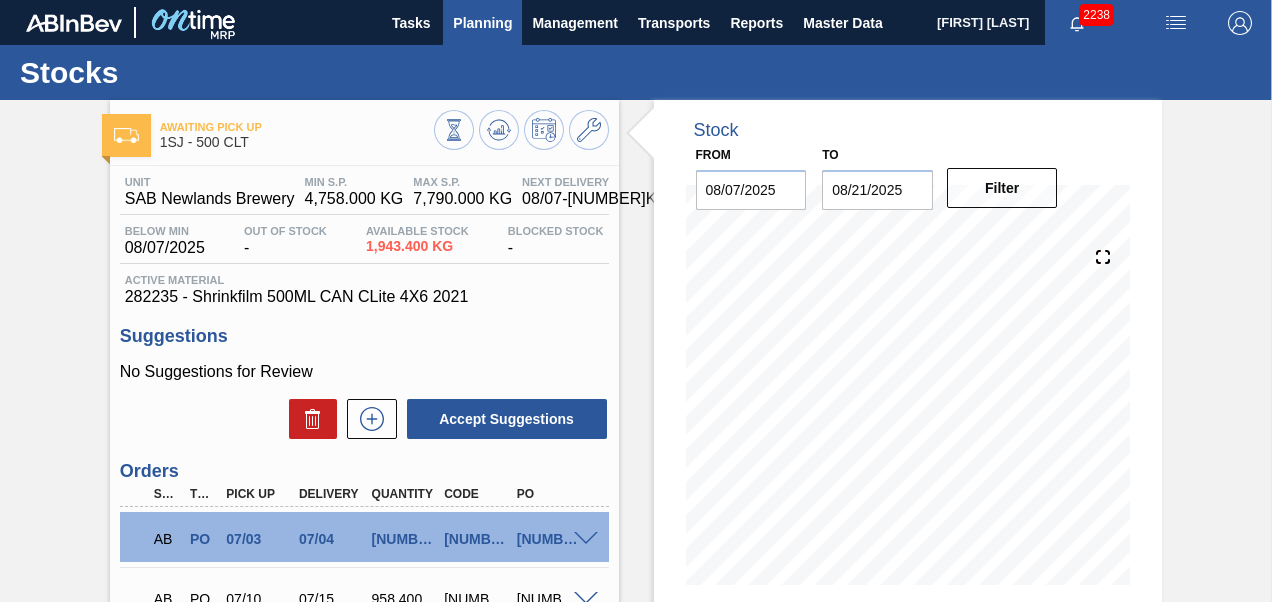 click on "Planning" at bounding box center (482, 23) 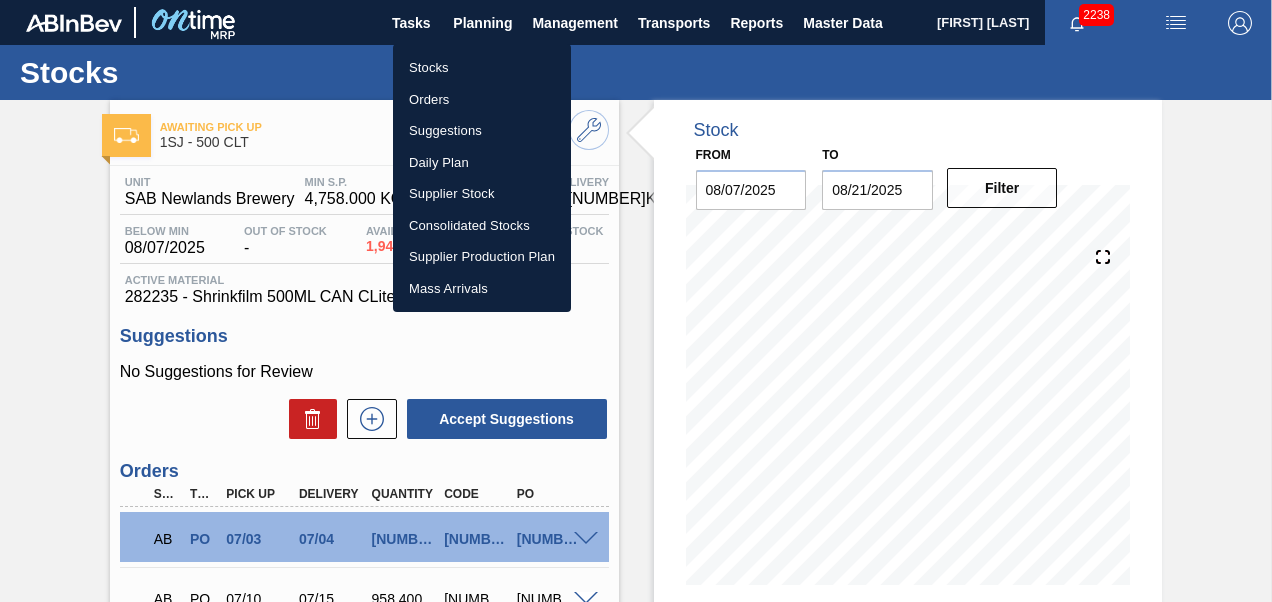 click on "Stocks" at bounding box center (482, 68) 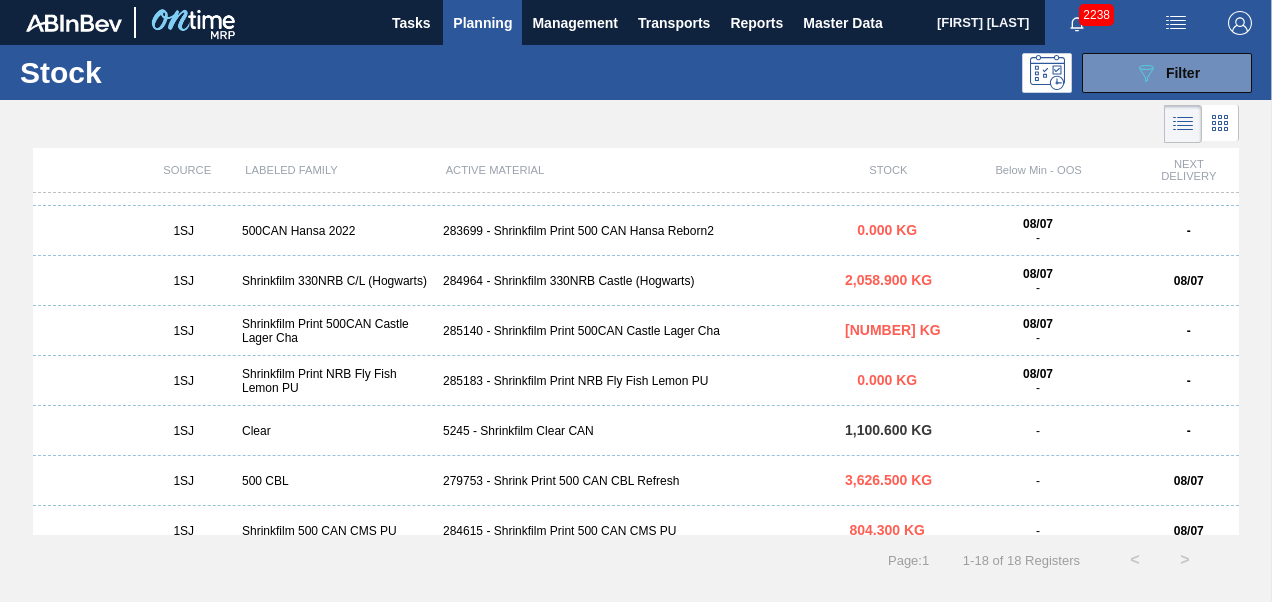 scroll, scrollTop: 558, scrollLeft: 0, axis: vertical 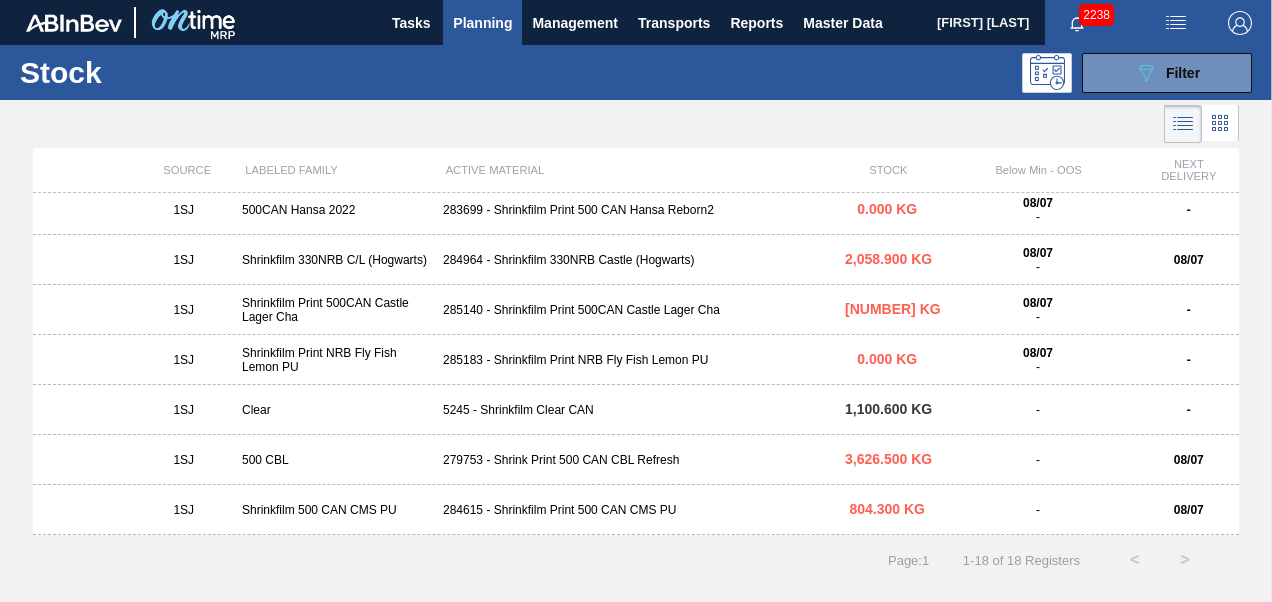 click on "Shrink Print 500 CAN CBL Refresh [QUANTITY] KG - [DATE]" at bounding box center (636, 460) 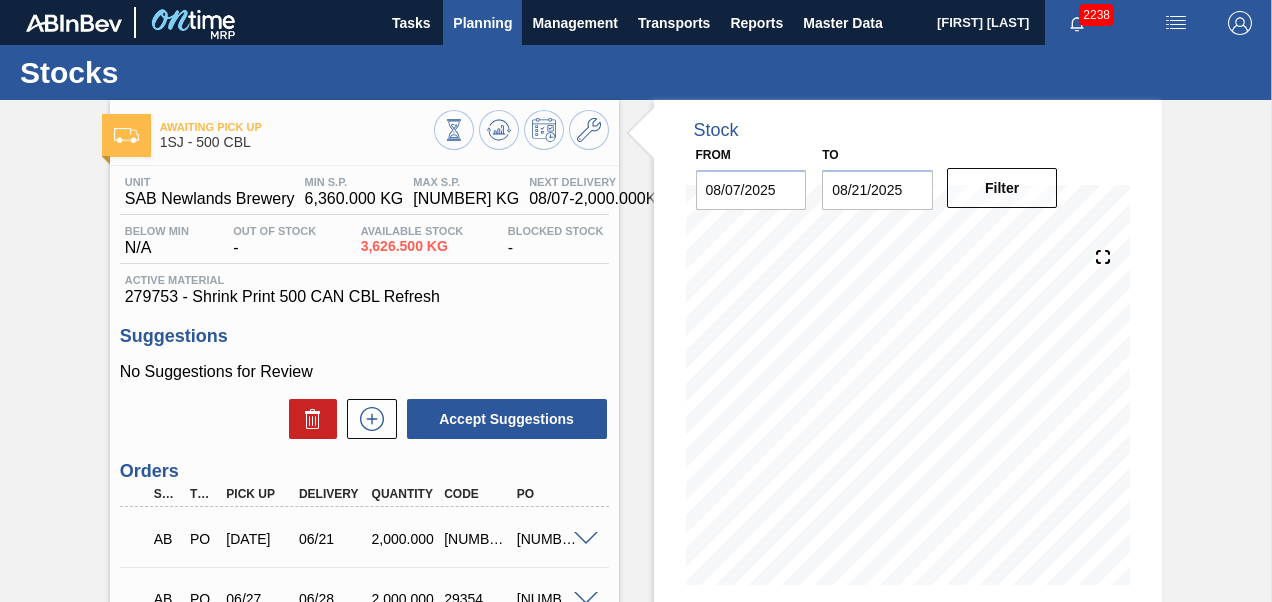 click on "Planning" at bounding box center (482, 23) 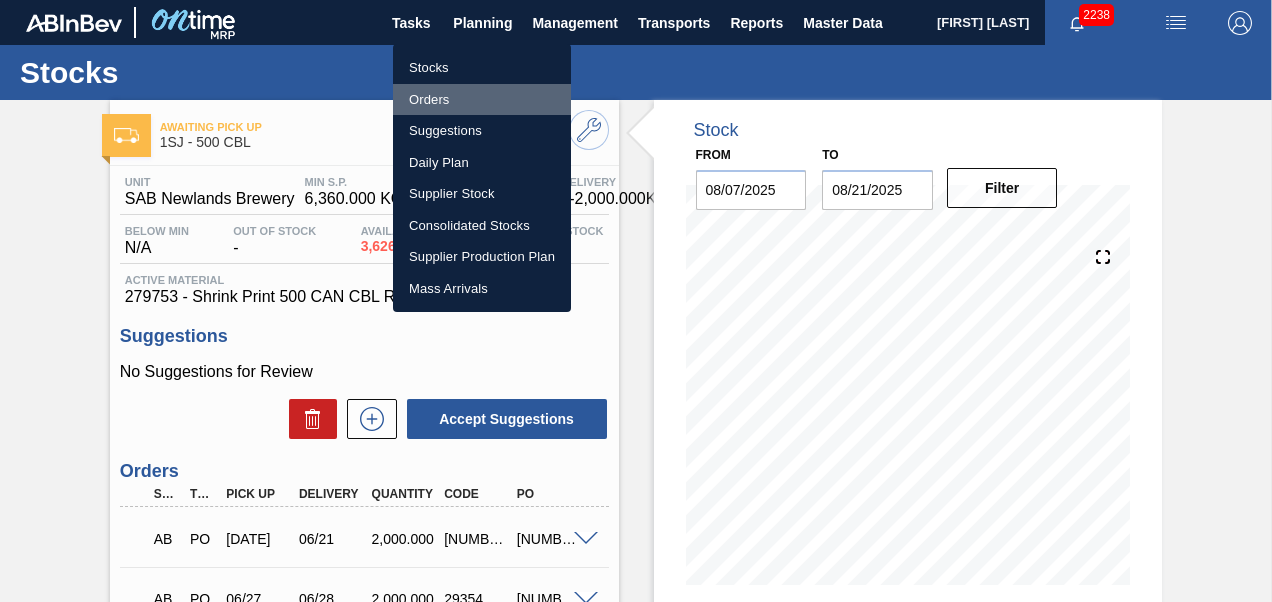 click on "Orders" at bounding box center (482, 100) 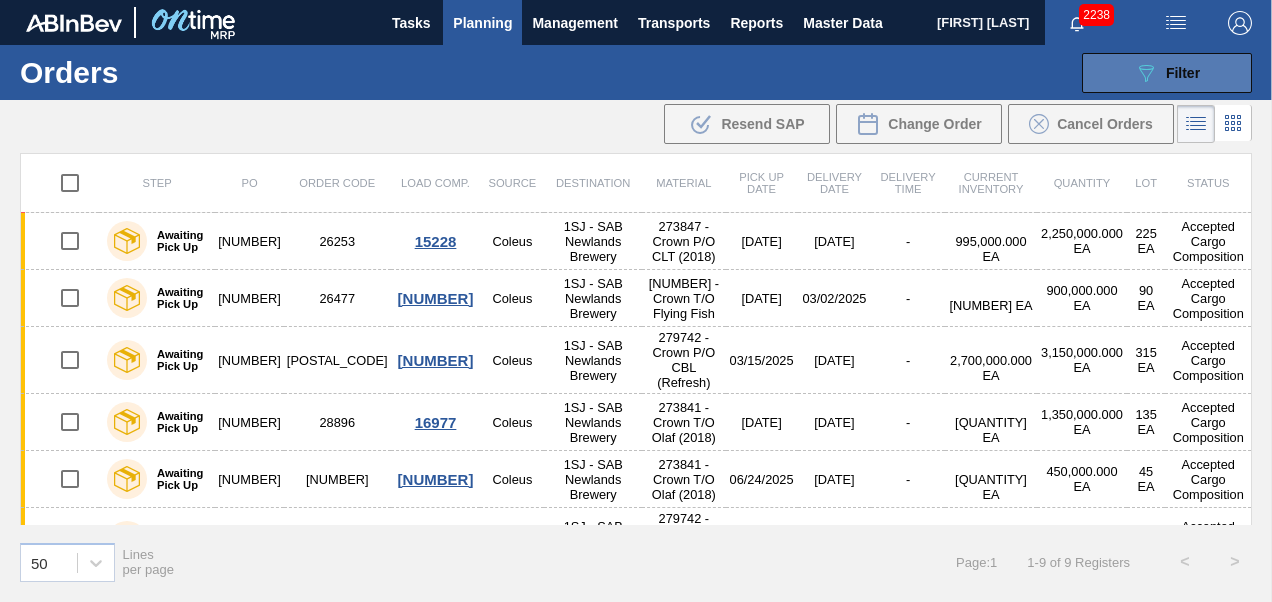 click on "089F7B8B-B2A5-4AFE-B5C0-19BA573D28AC" 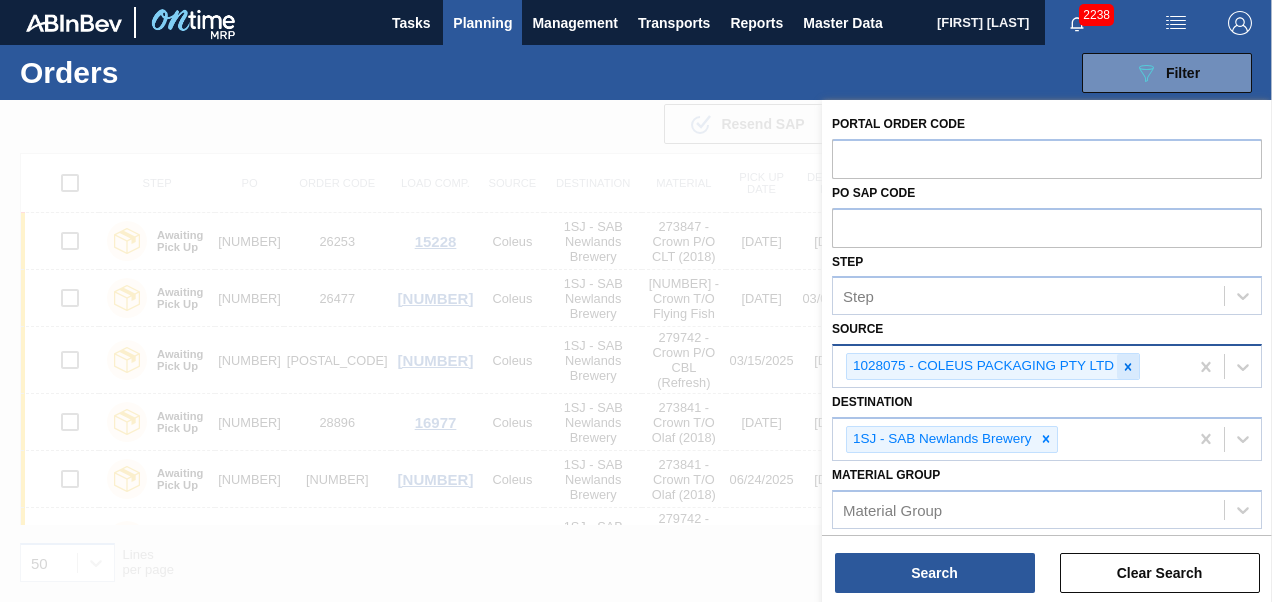 click 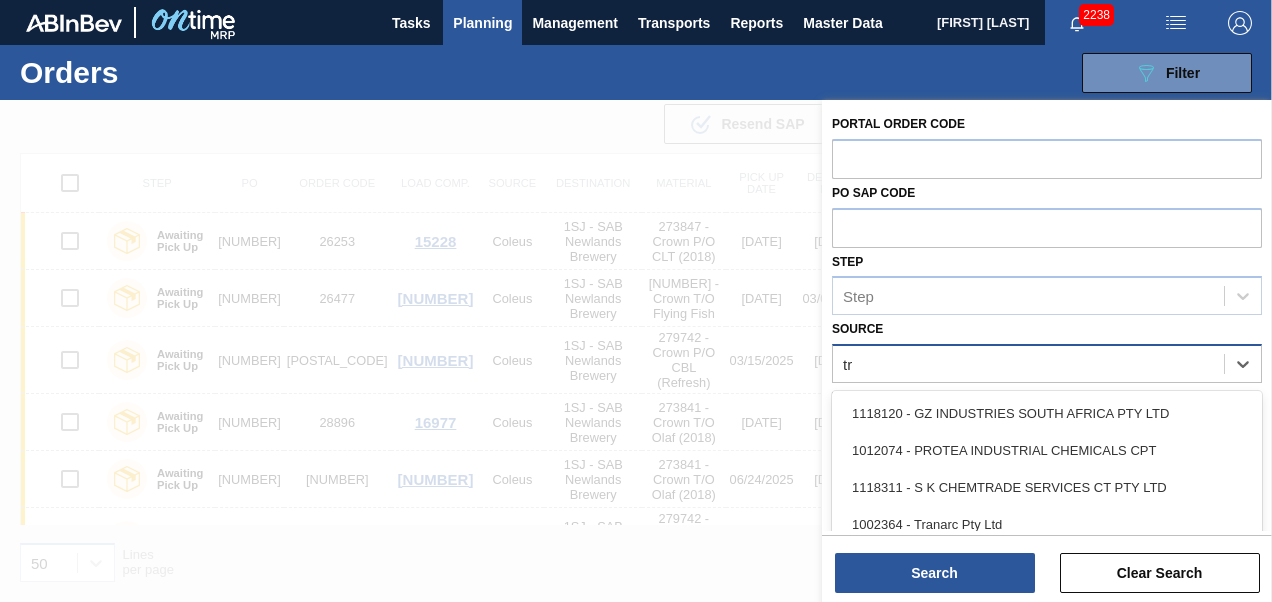 type on "tro" 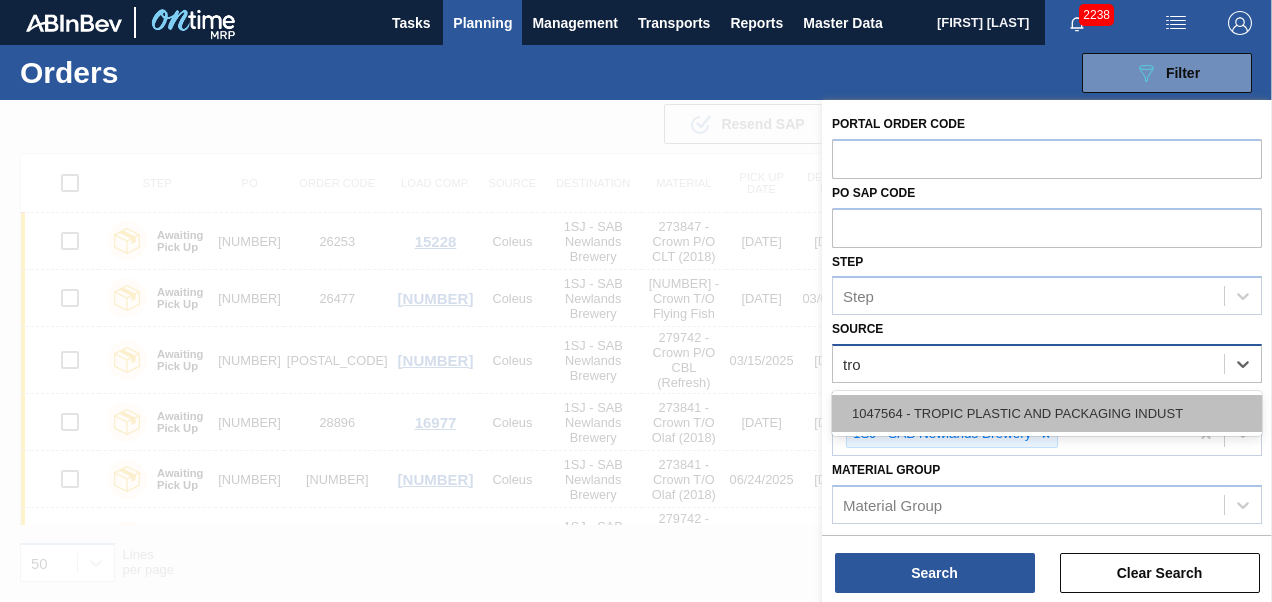 click on "1047564 - TROPIC PLASTIC AND PACKAGING INDUST" at bounding box center (1047, 413) 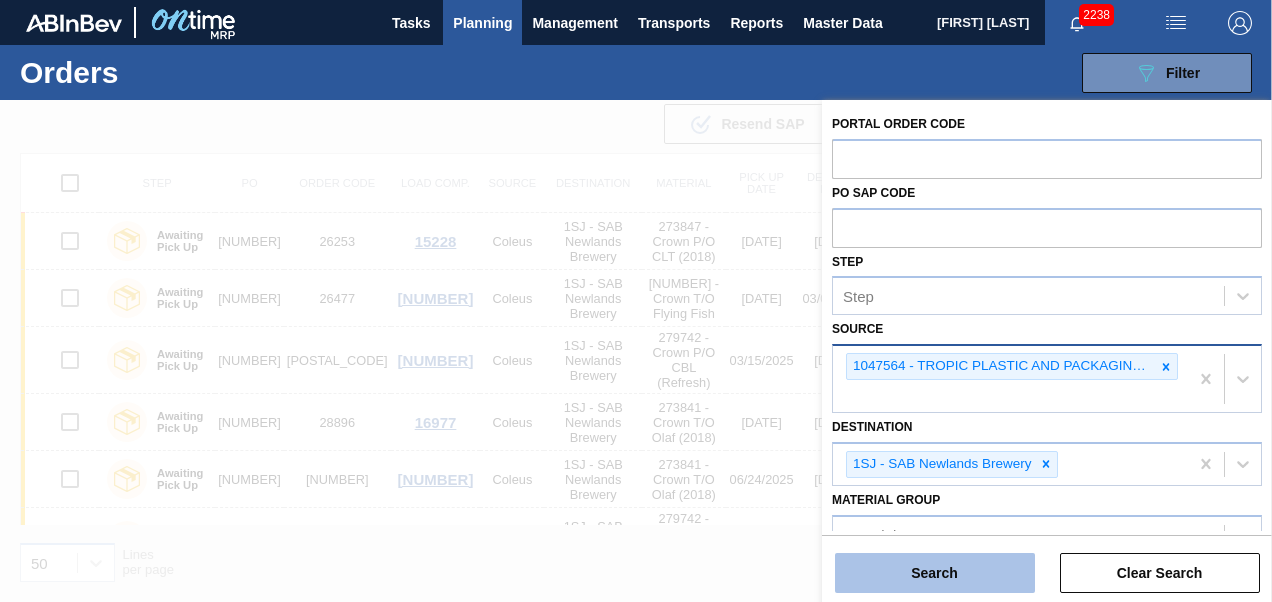 click on "Search" at bounding box center [935, 573] 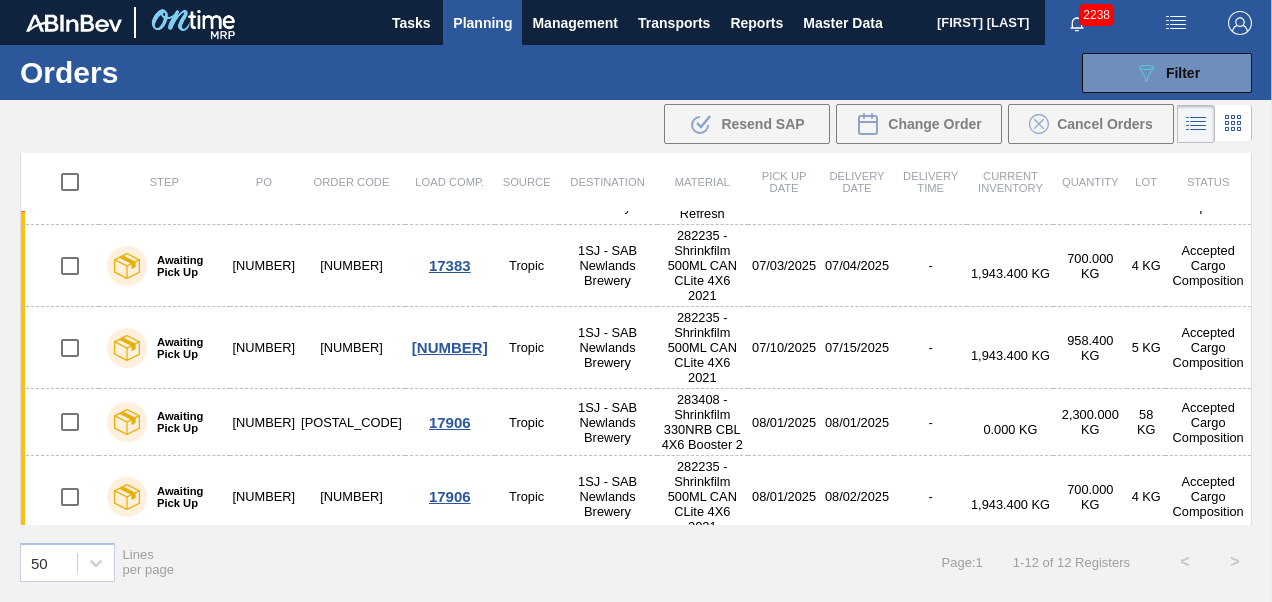 scroll, scrollTop: 428, scrollLeft: 0, axis: vertical 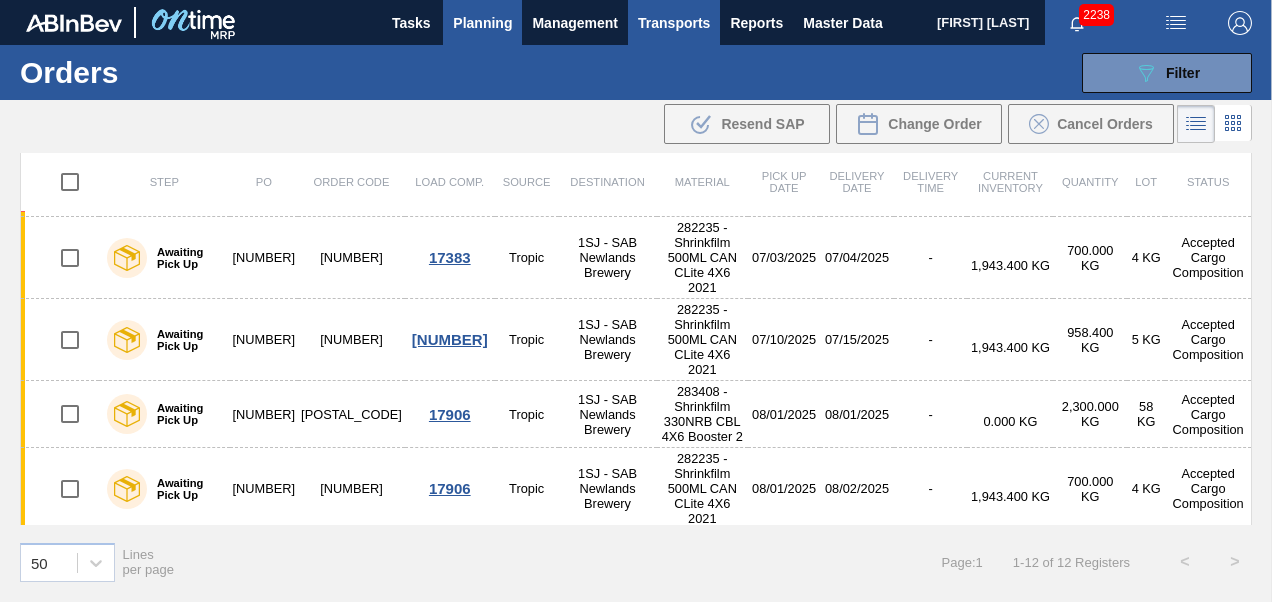 click on "Transports" at bounding box center [674, 23] 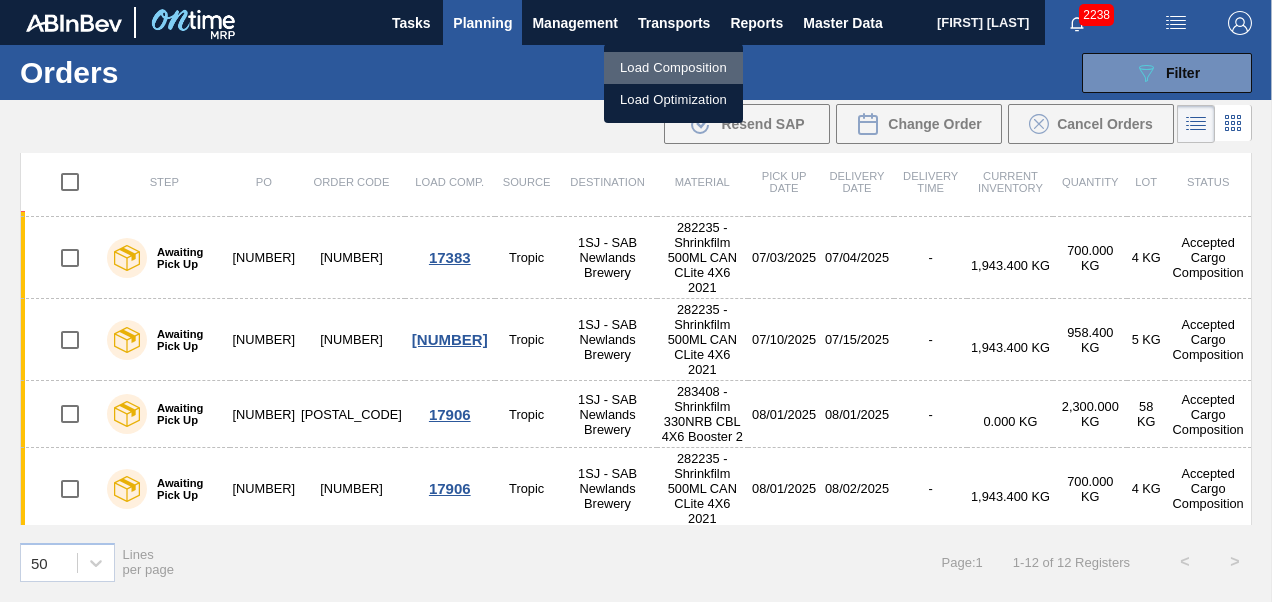 click on "Load Composition" at bounding box center [673, 68] 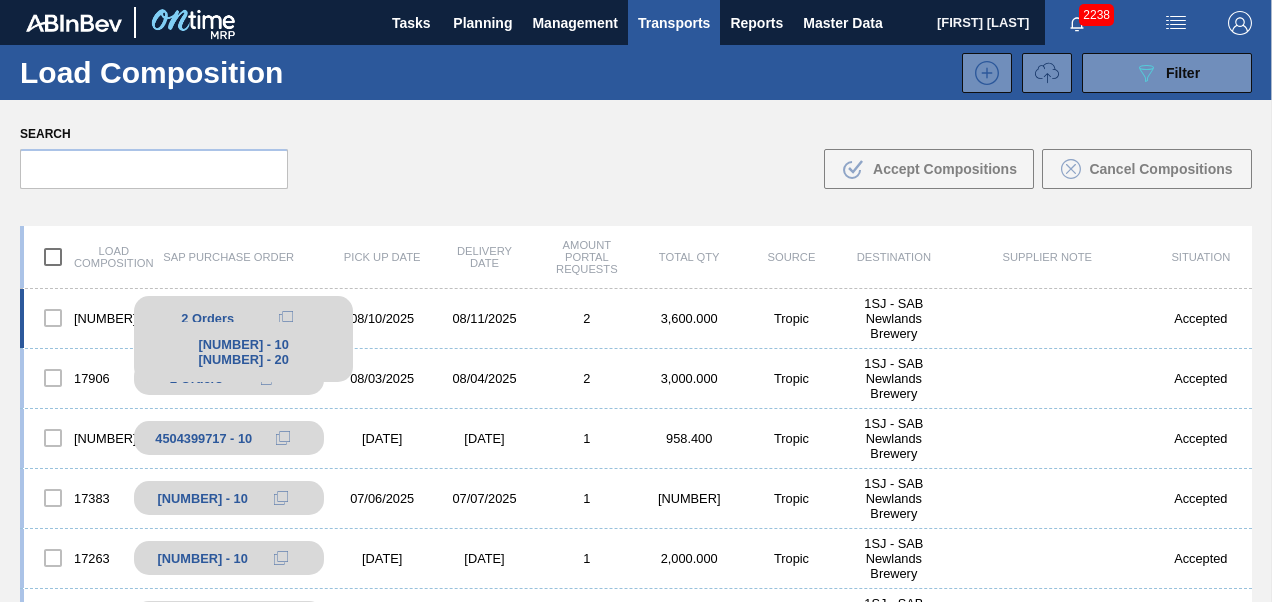 click 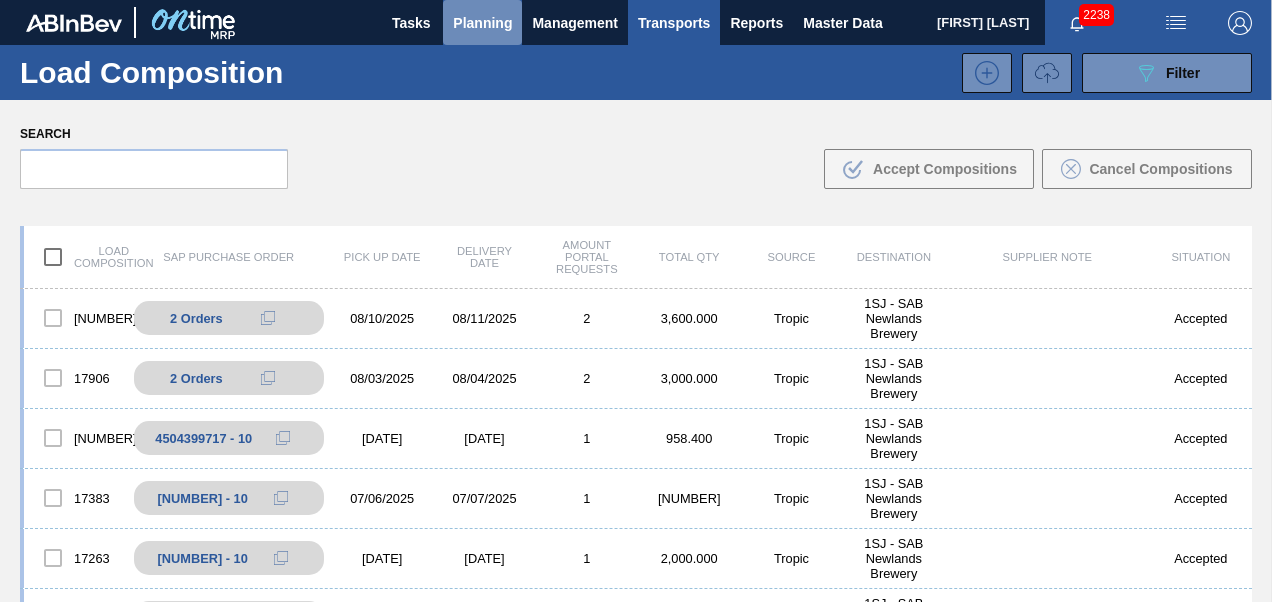 click on "Planning" at bounding box center [482, 23] 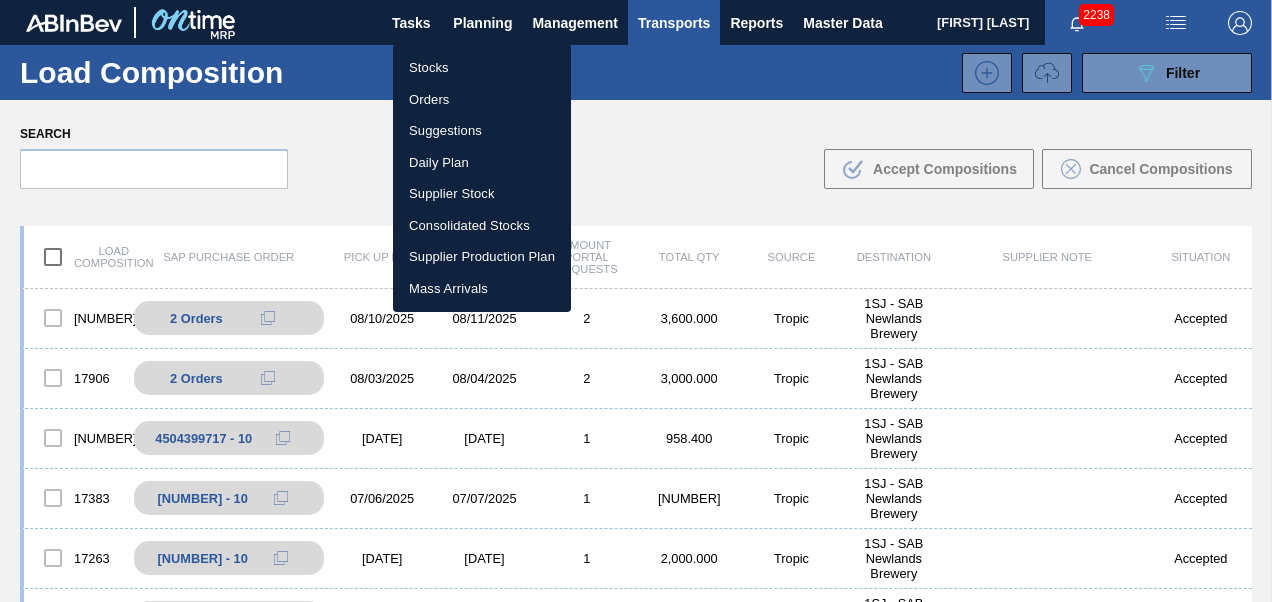 click on "Stocks" at bounding box center (482, 68) 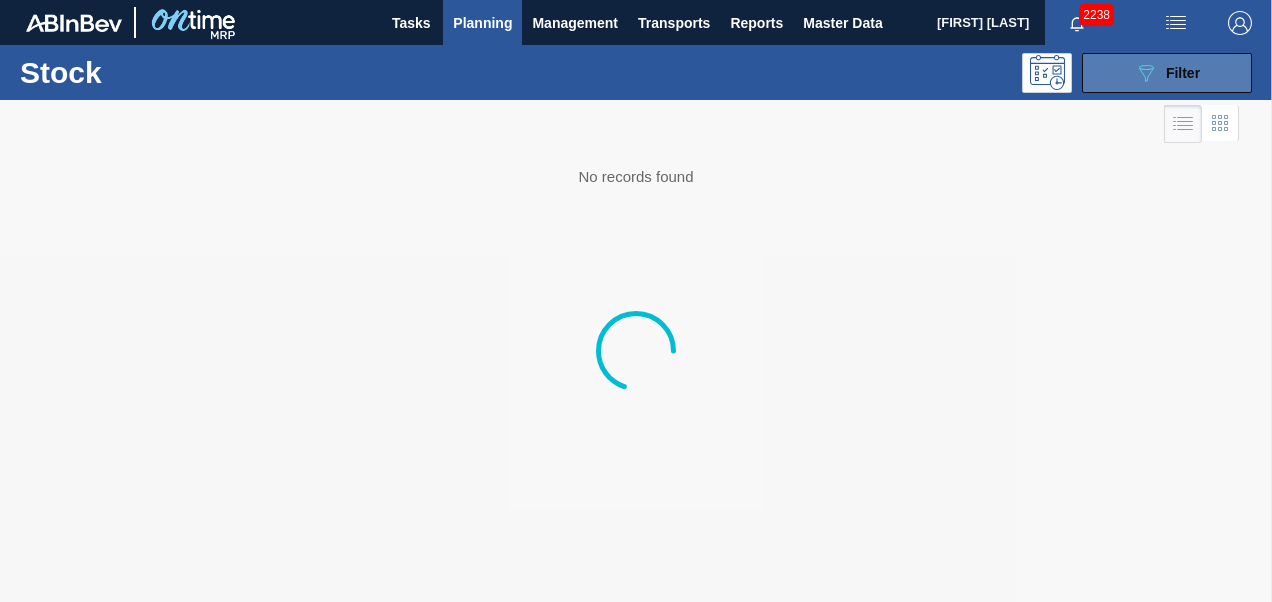 type 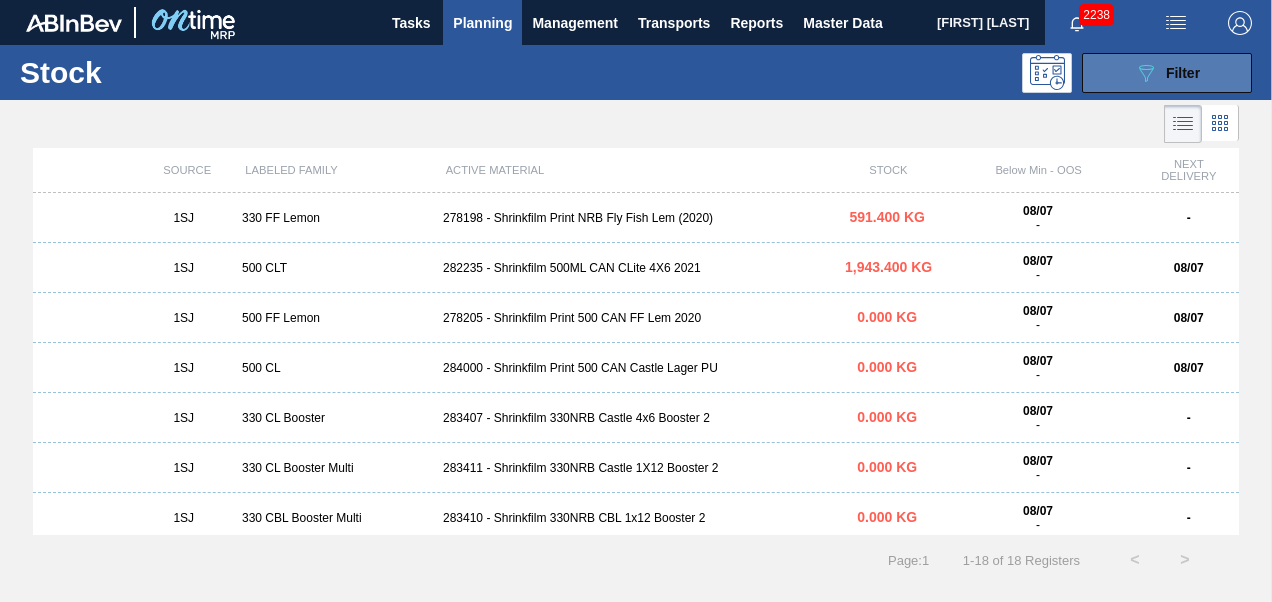 click on "089F7B8B-B2A5-4AFE-B5C0-19BA573D28AC" 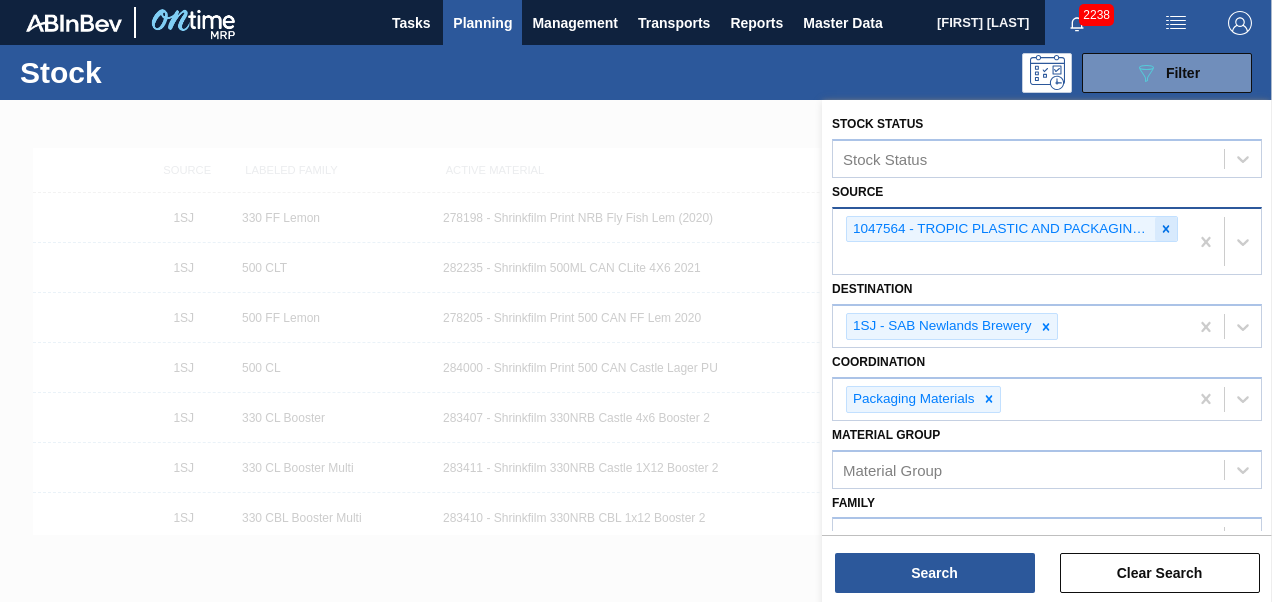 click 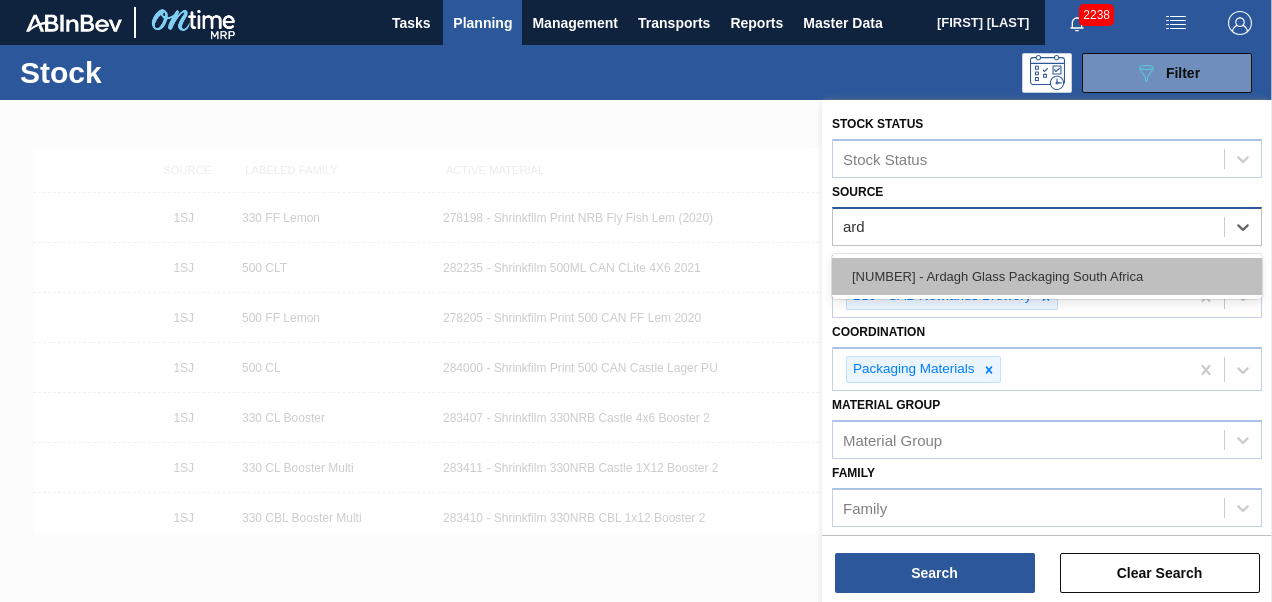 type on "arda" 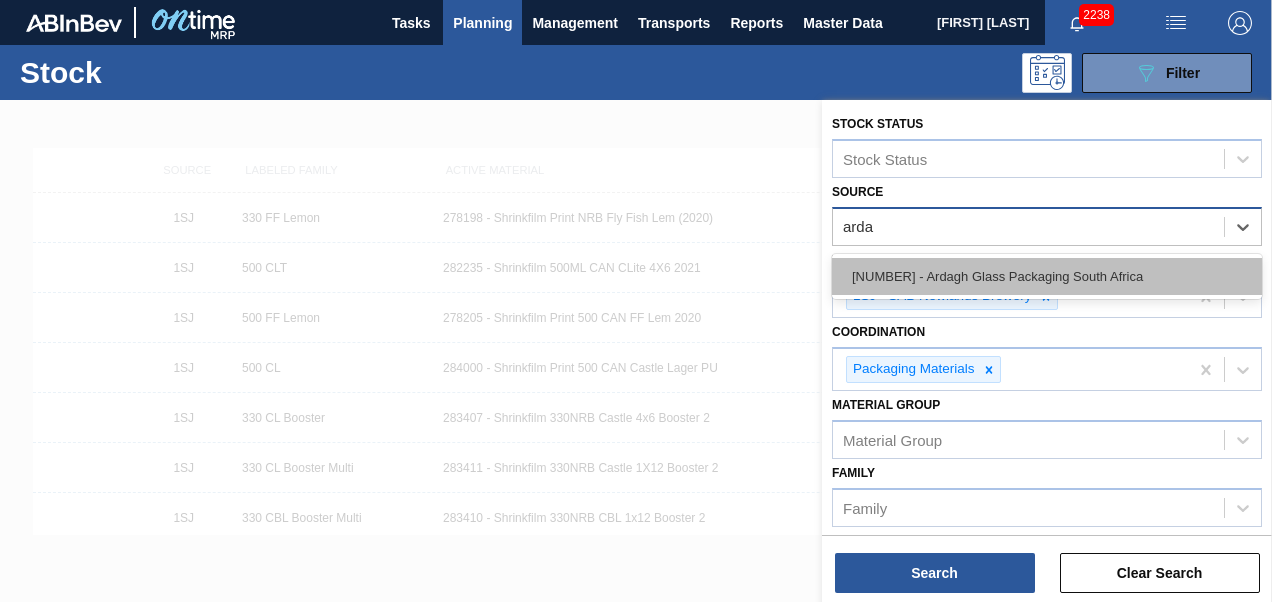 click on "[NUMBER] - Ardagh Glass Packaging South Africa" at bounding box center (1047, 276) 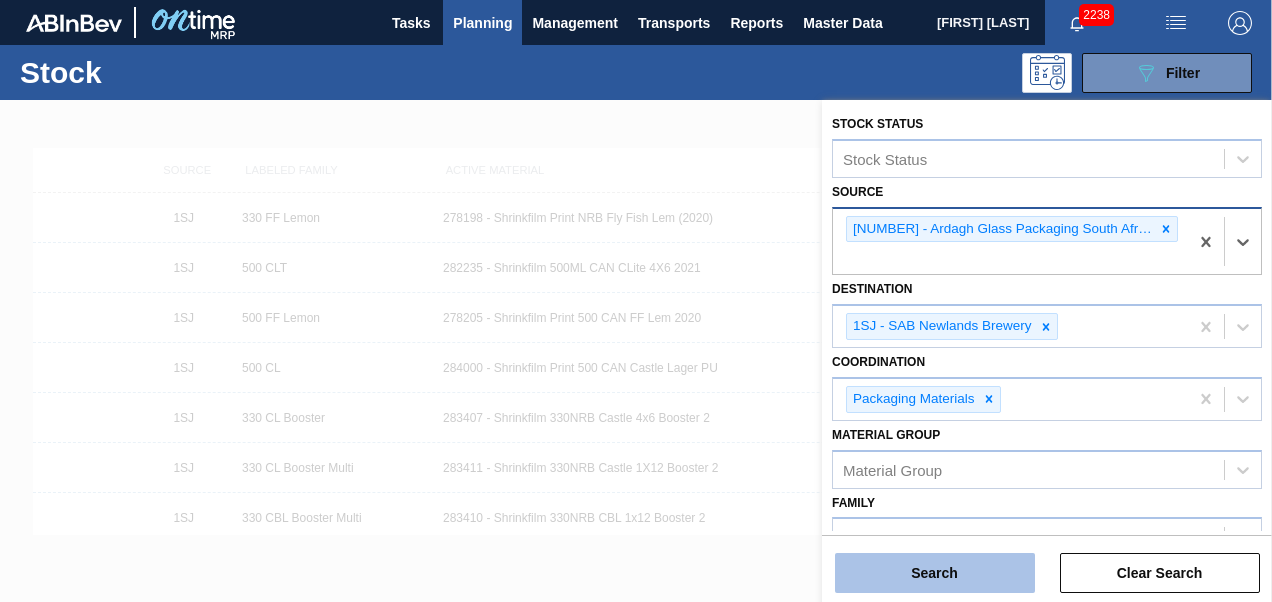 click on "Search" at bounding box center [935, 573] 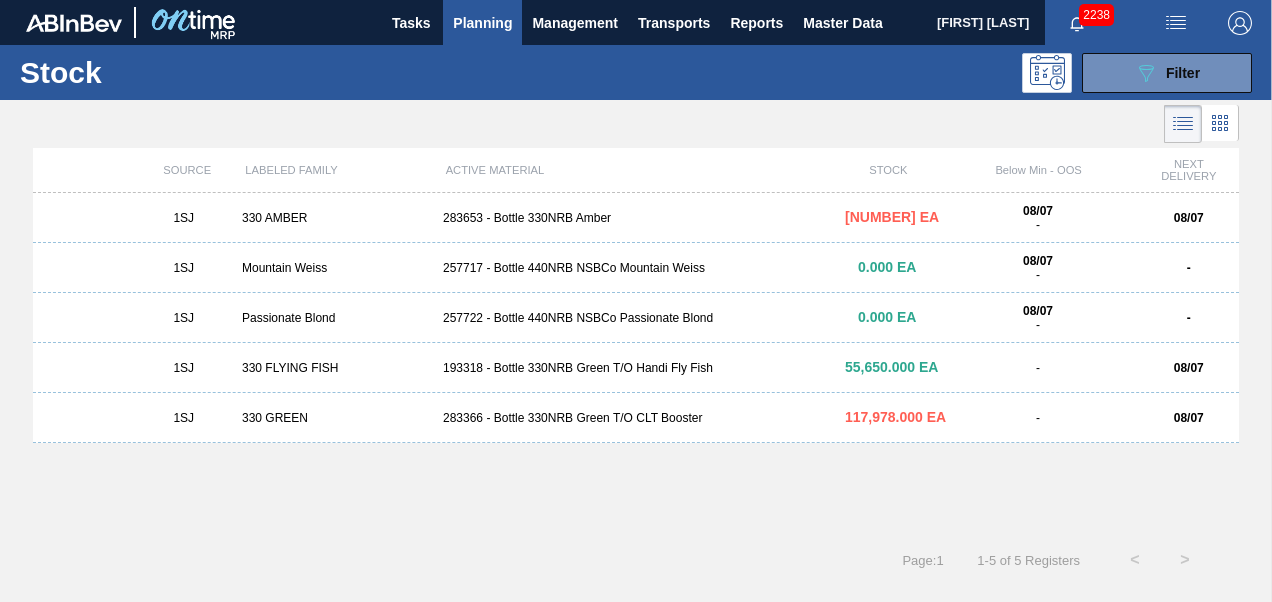 click on "283653 - Bottle 330NRB Amber" at bounding box center [636, 218] 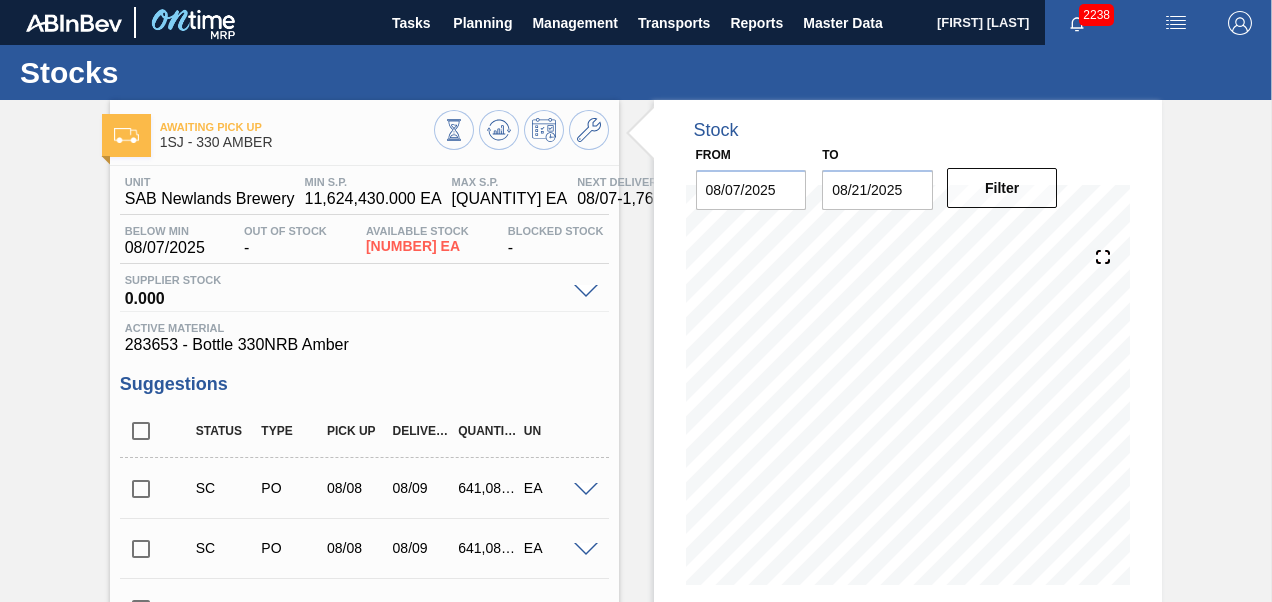 click at bounding box center (586, 490) 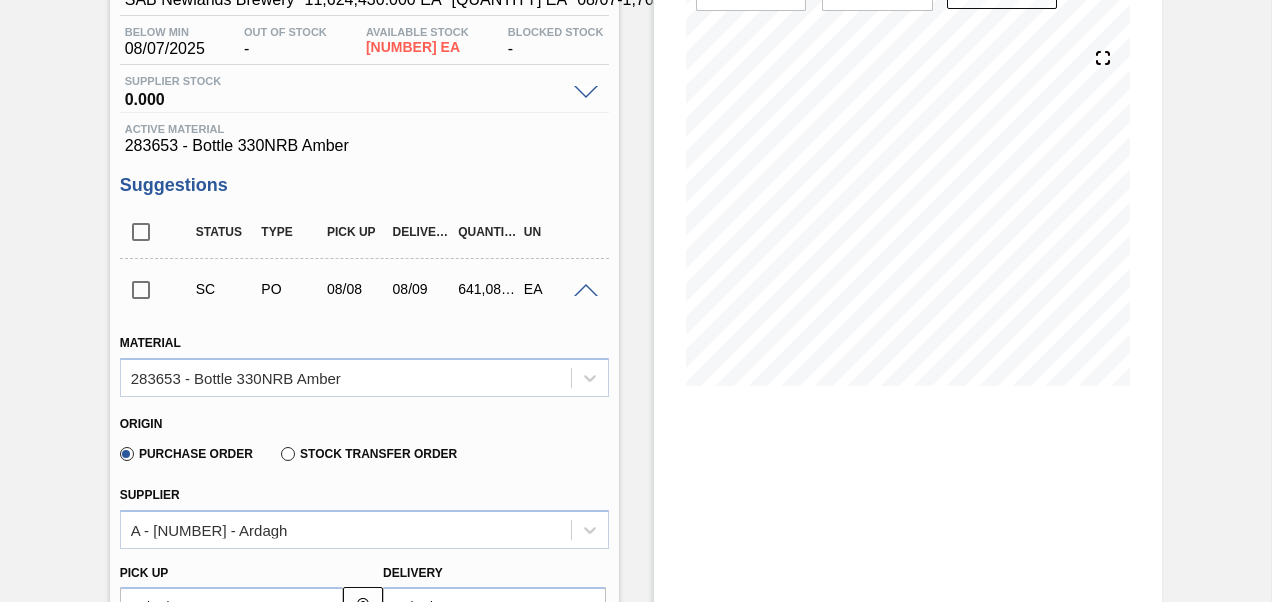 scroll, scrollTop: 200, scrollLeft: 0, axis: vertical 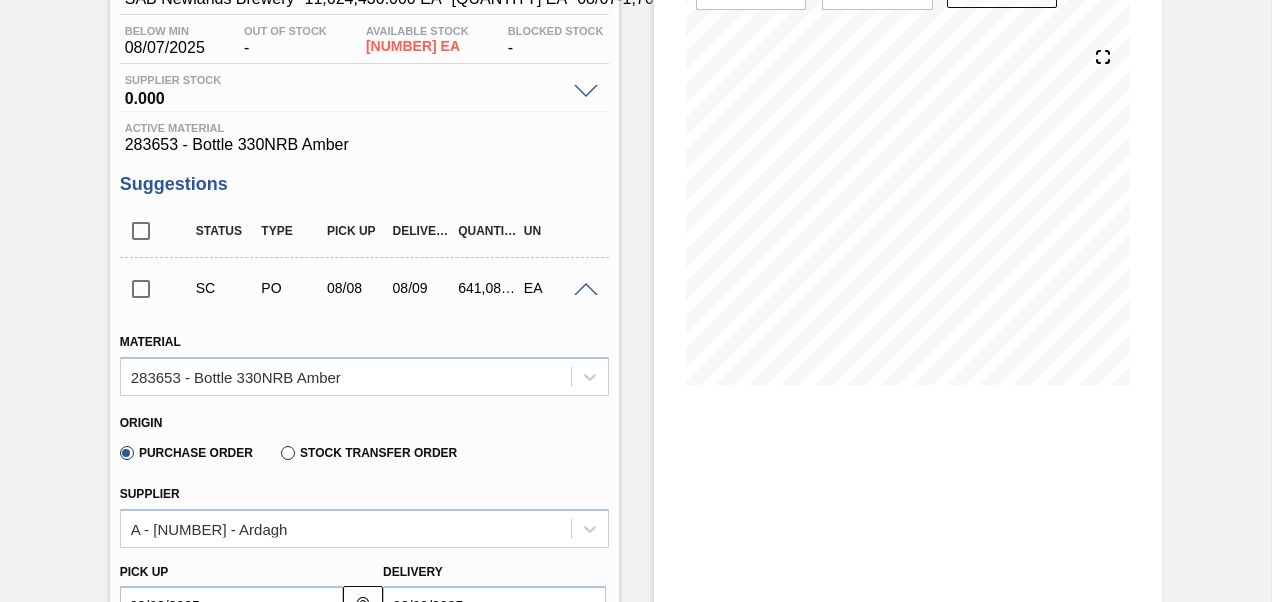 click at bounding box center [141, 289] 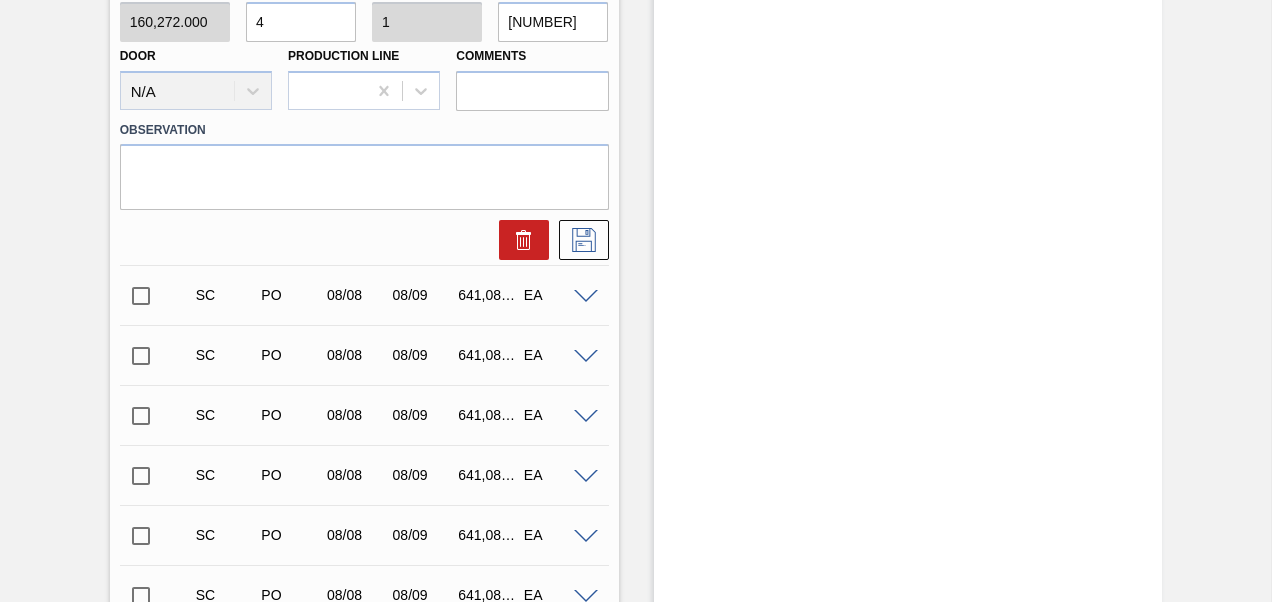 scroll, scrollTop: 500, scrollLeft: 0, axis: vertical 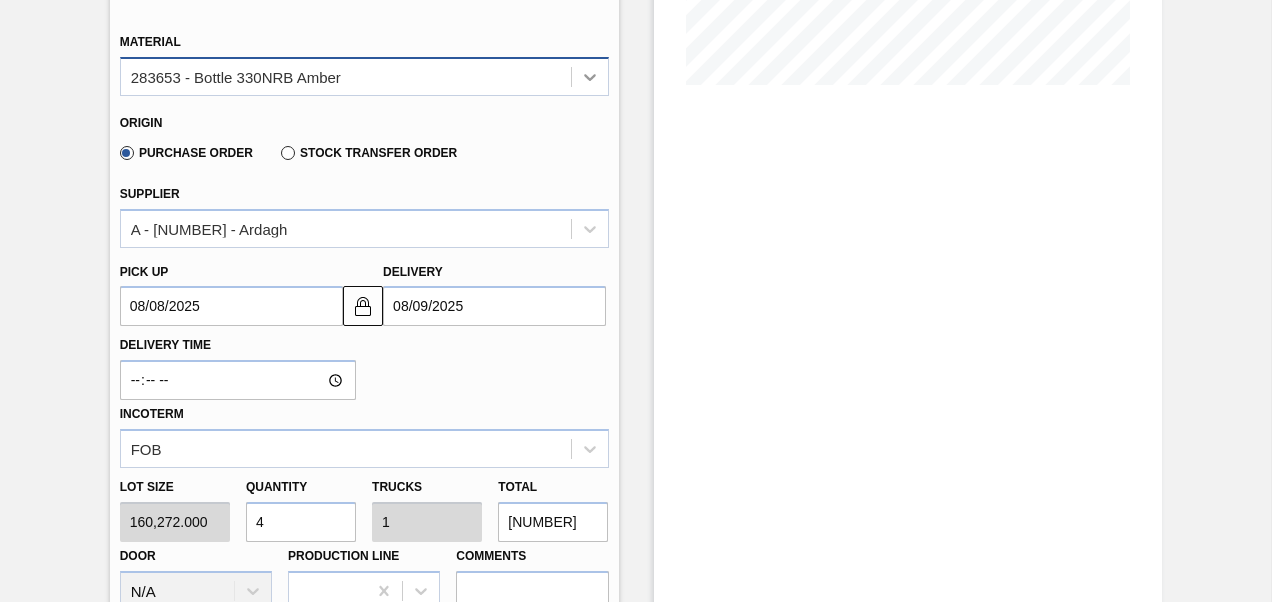 click 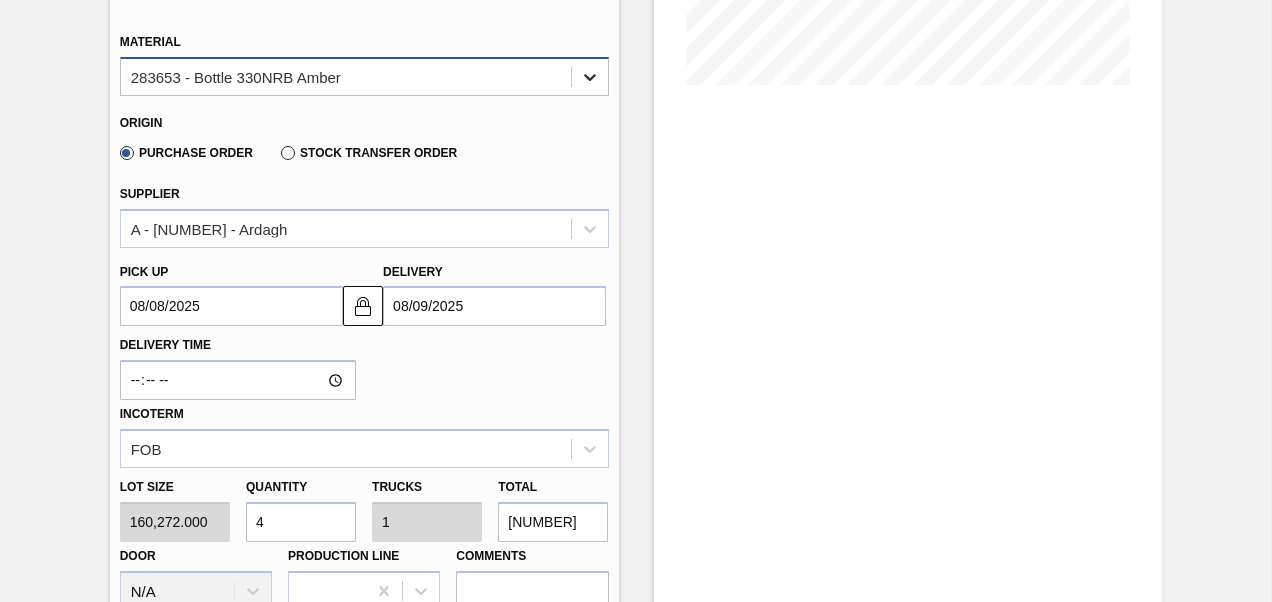 click at bounding box center [590, 77] 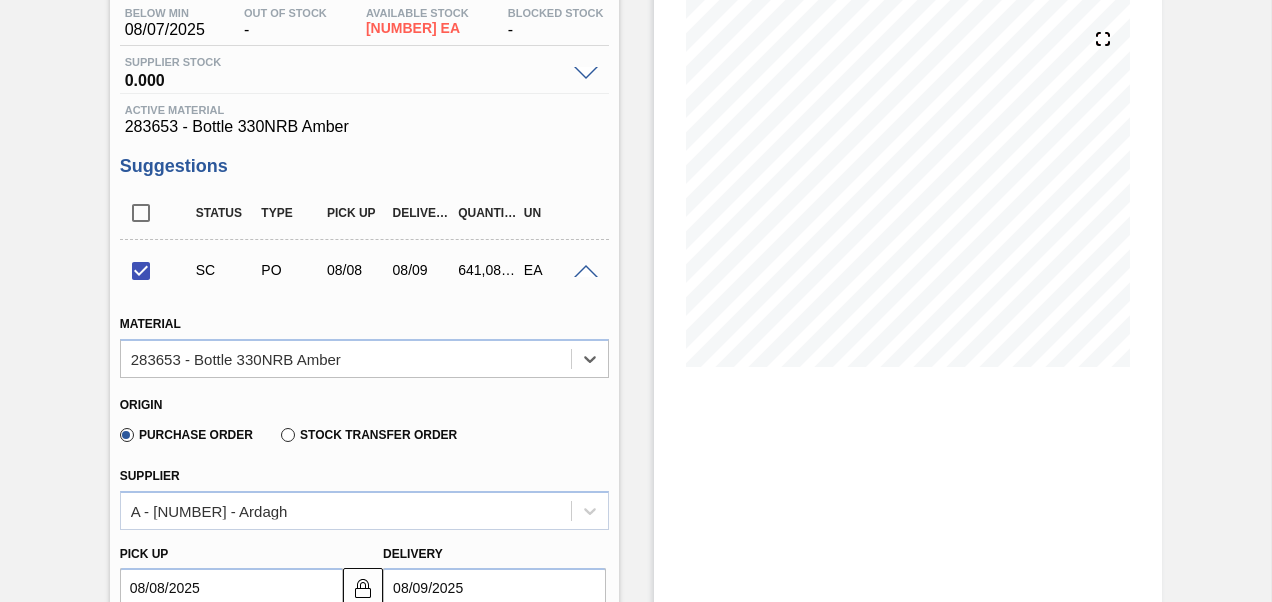 scroll, scrollTop: 200, scrollLeft: 0, axis: vertical 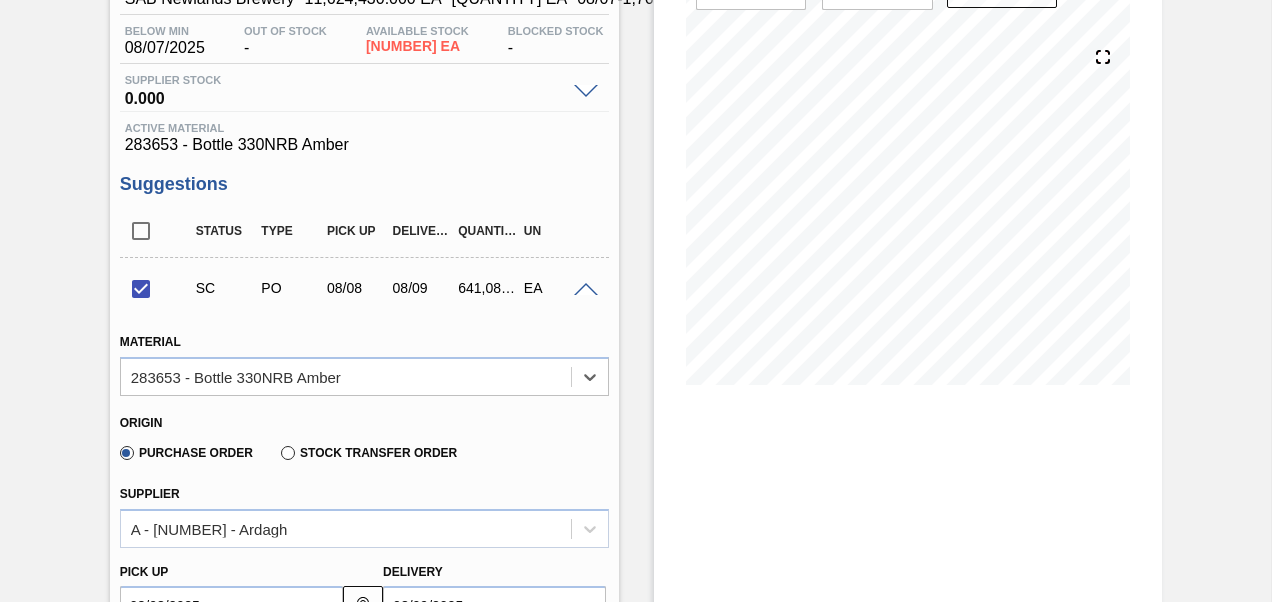 click at bounding box center (586, 290) 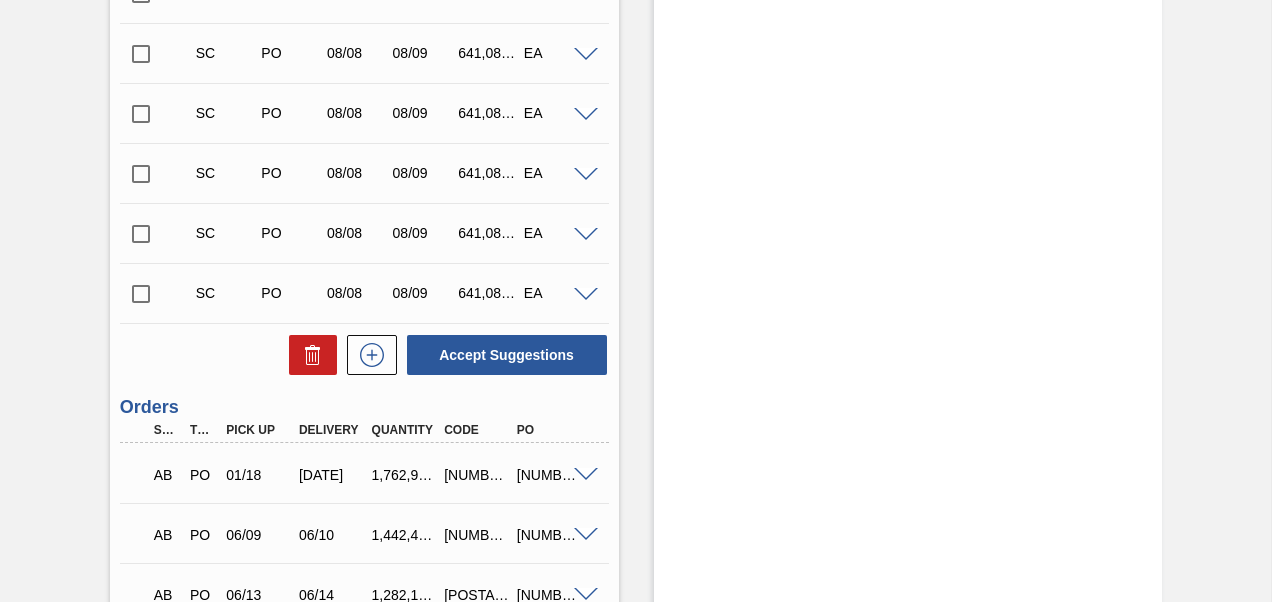 scroll, scrollTop: 700, scrollLeft: 0, axis: vertical 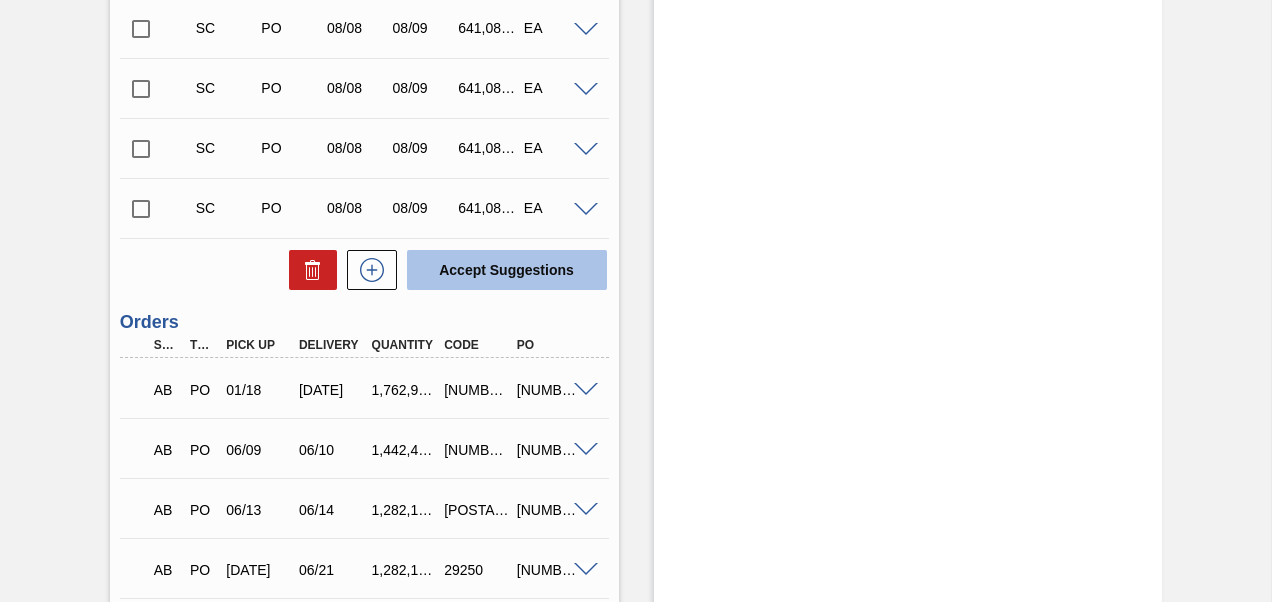 click on "Accept Suggestions" at bounding box center [507, 270] 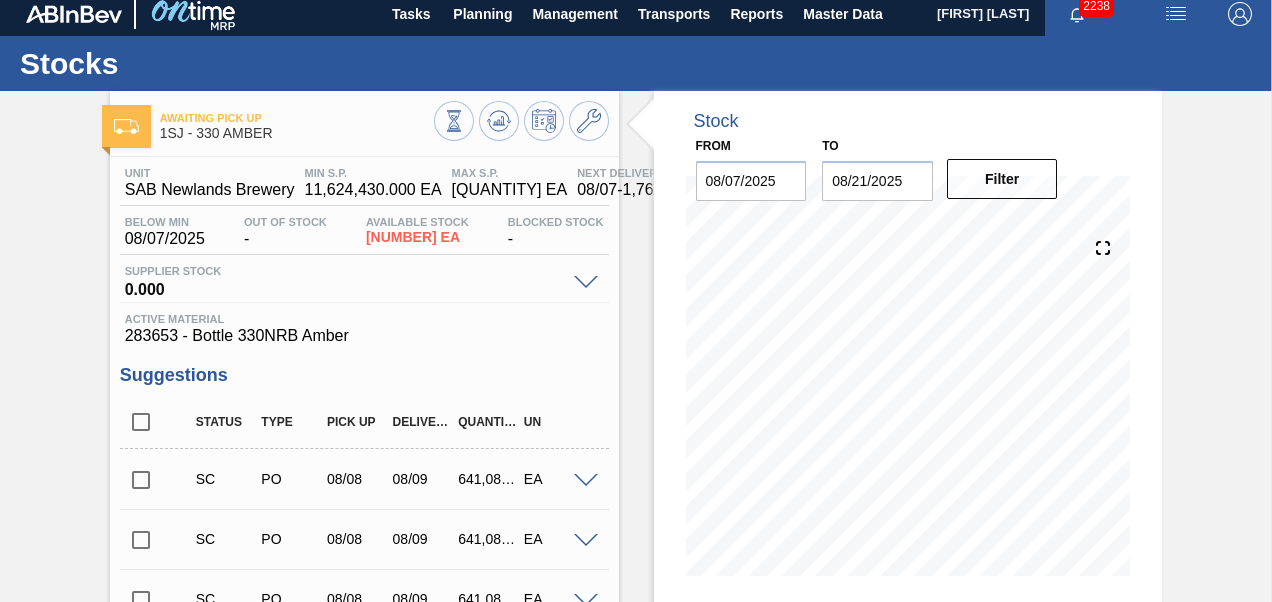 scroll, scrollTop: 0, scrollLeft: 0, axis: both 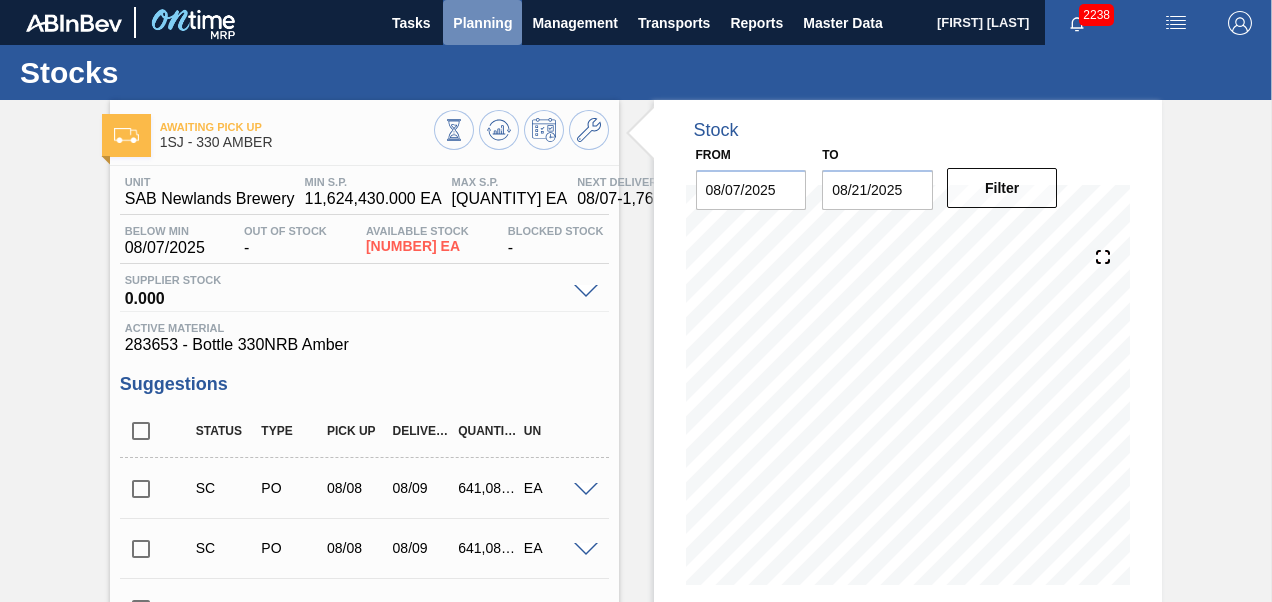 click on "Planning" at bounding box center (482, 23) 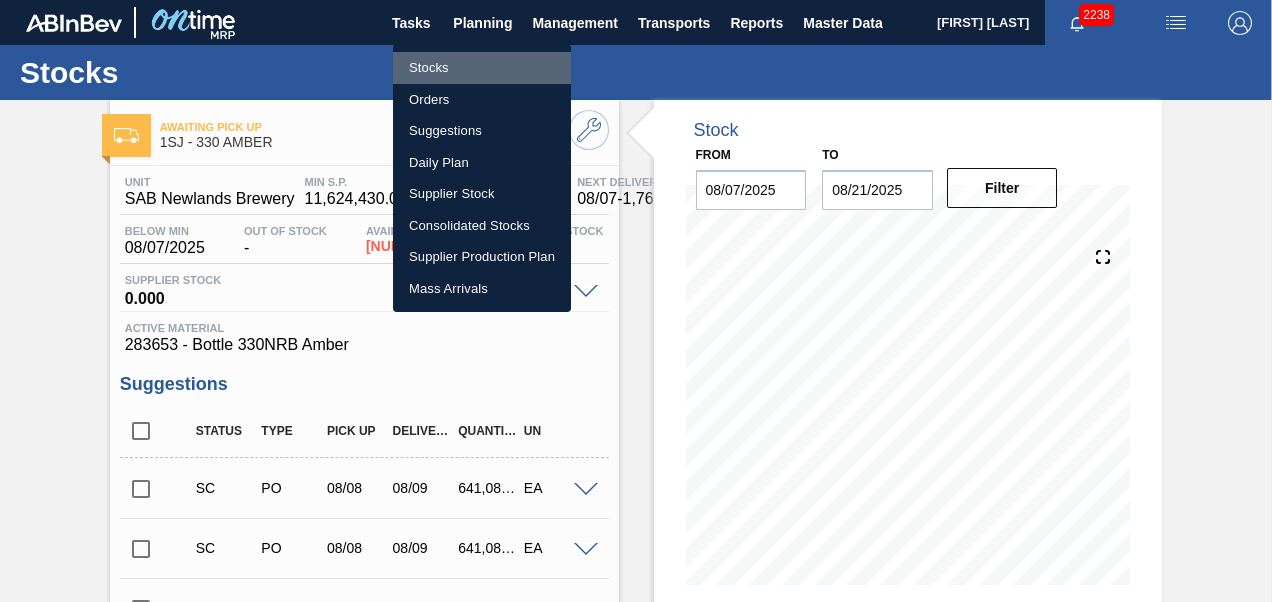 click on "Stocks" at bounding box center [482, 68] 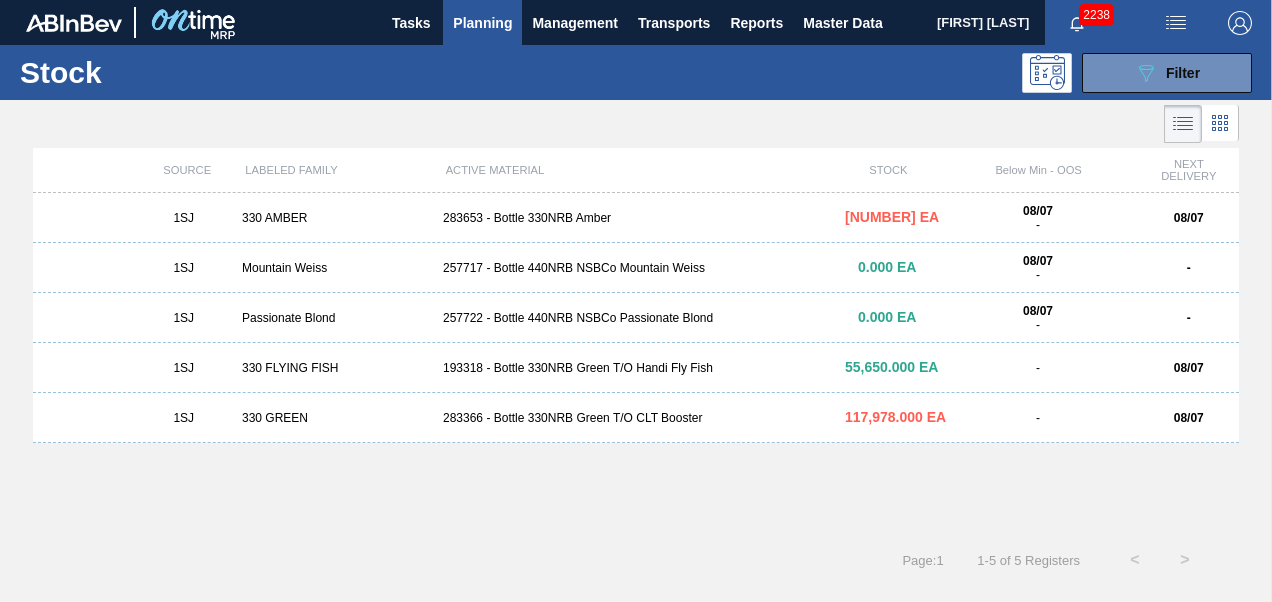 click on "283366 - Bottle 330NRB Green T/O CLT Booster" at bounding box center (636, 418) 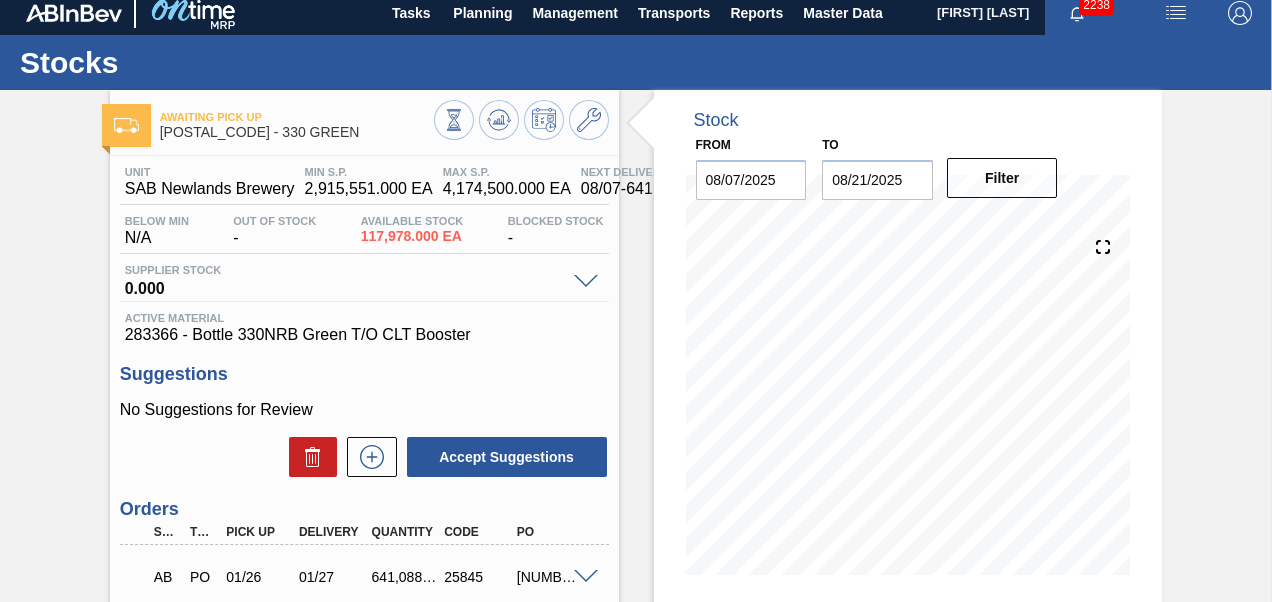 scroll, scrollTop: 0, scrollLeft: 0, axis: both 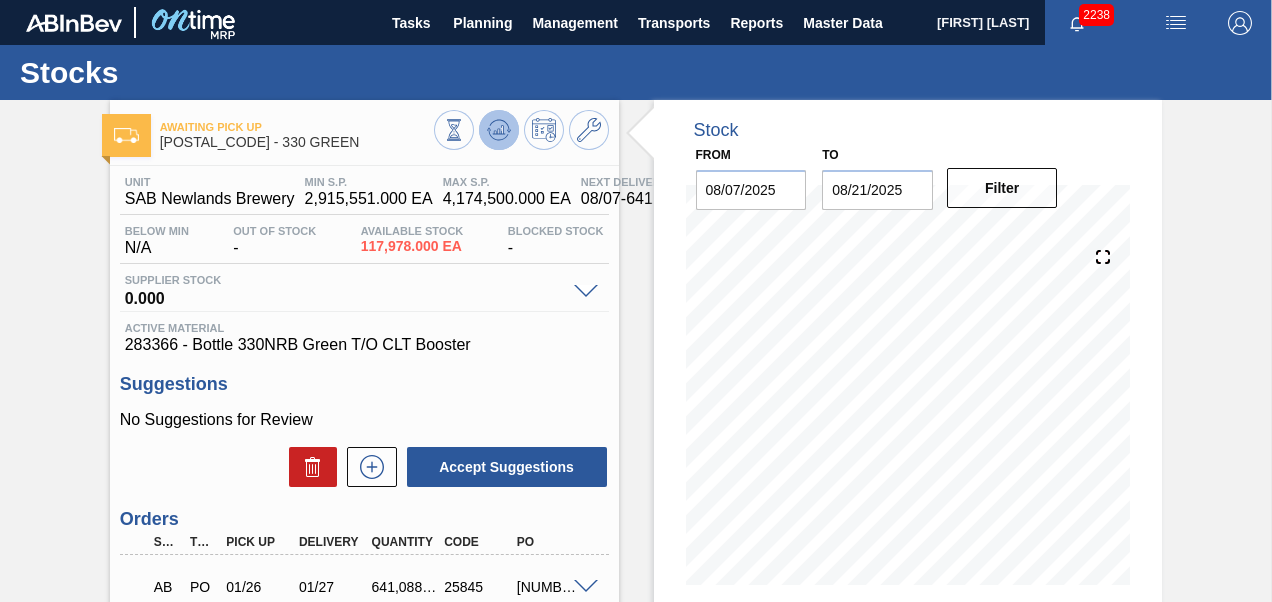 click 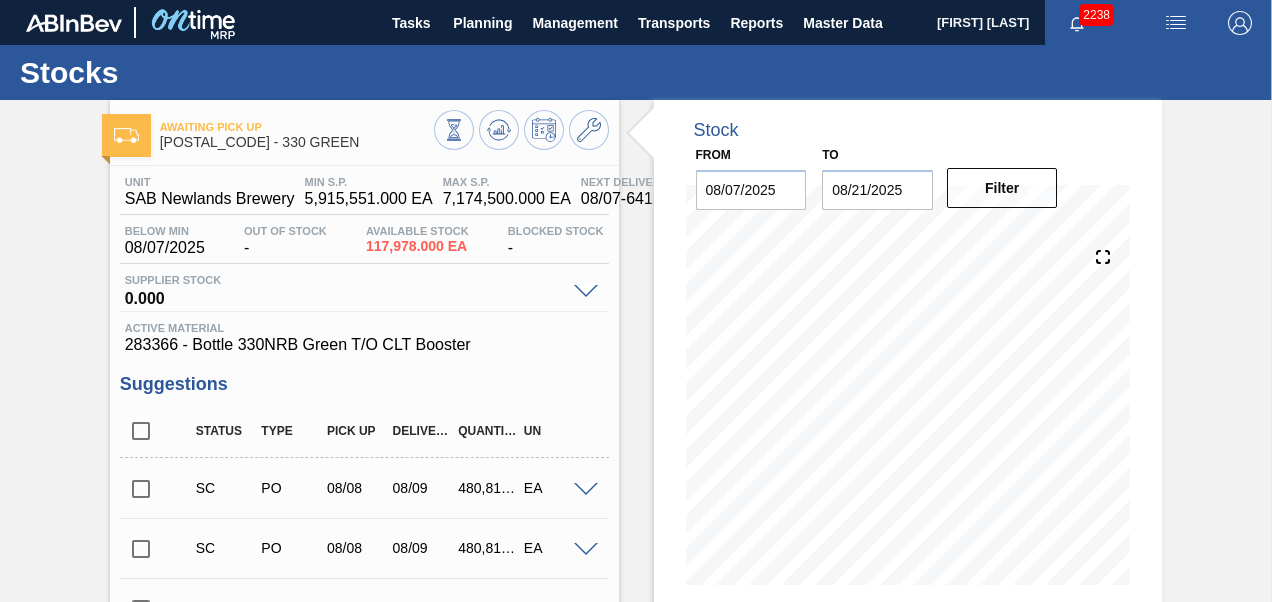 click at bounding box center [141, 489] 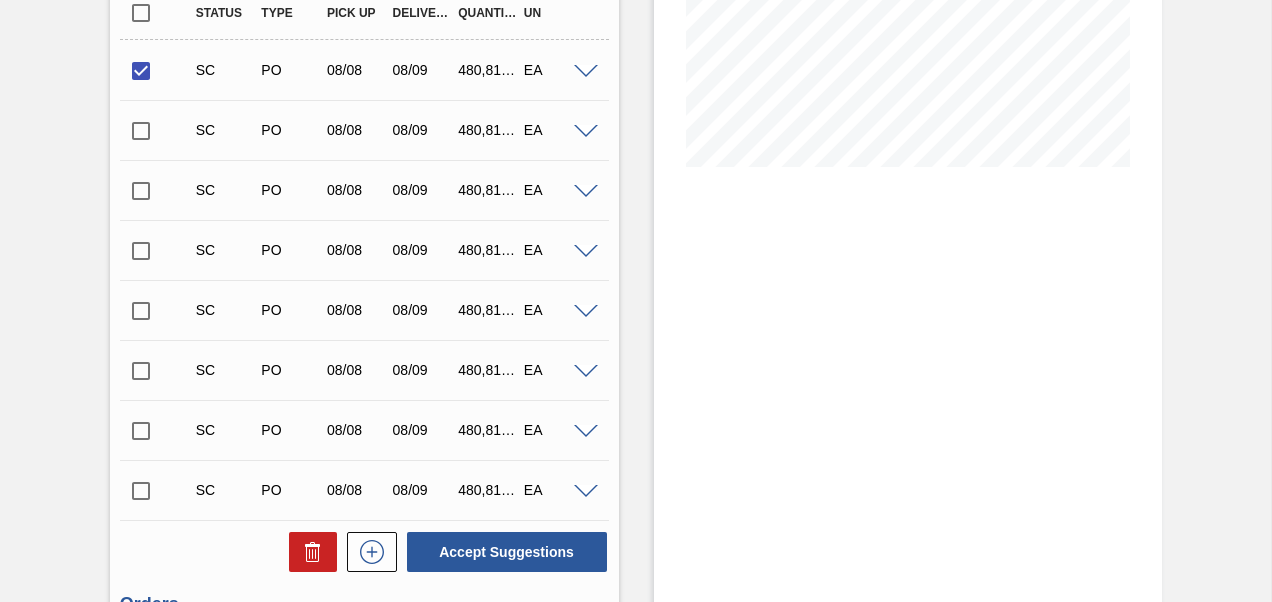 scroll, scrollTop: 500, scrollLeft: 0, axis: vertical 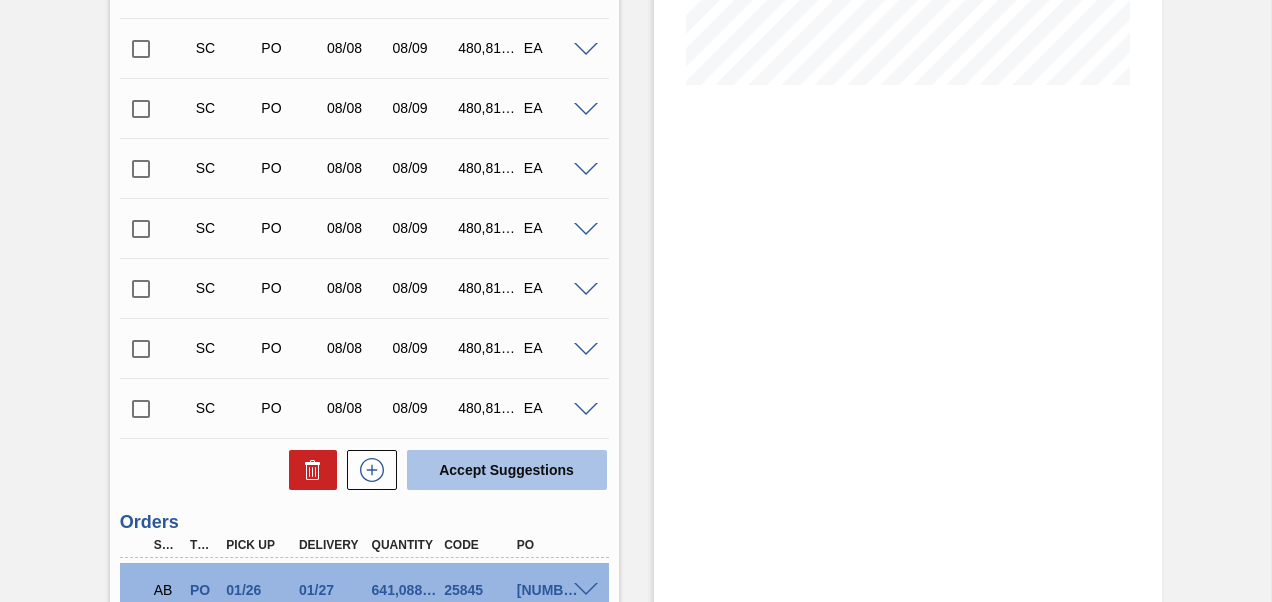 click on "Accept Suggestions" at bounding box center [507, 470] 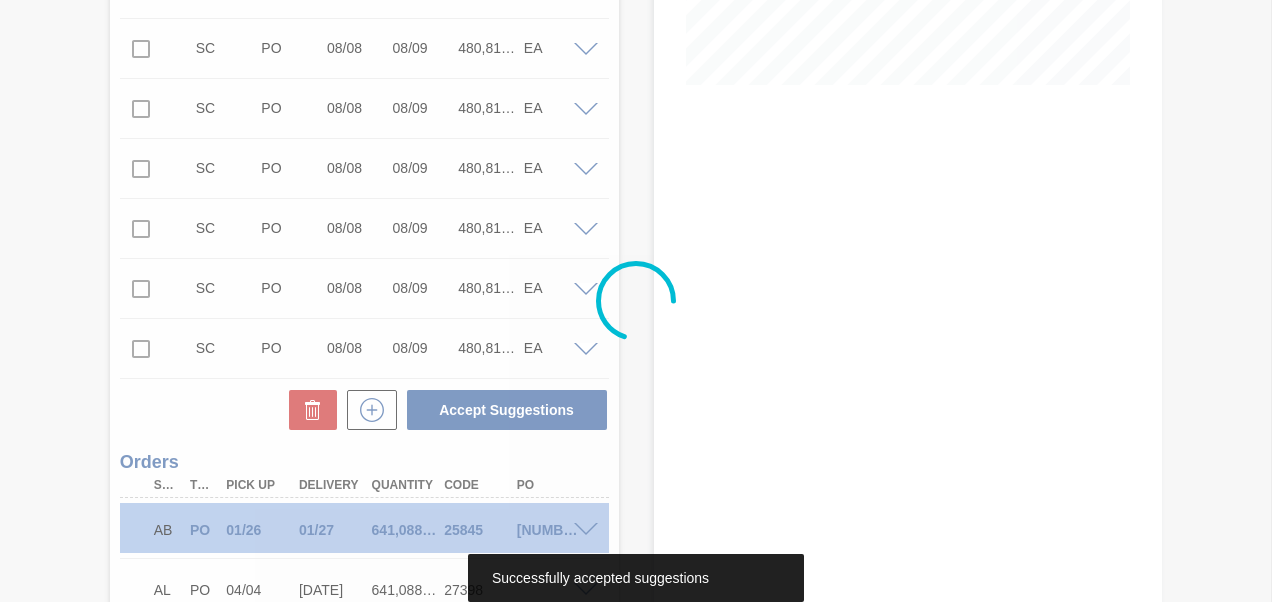 scroll, scrollTop: 440, scrollLeft: 0, axis: vertical 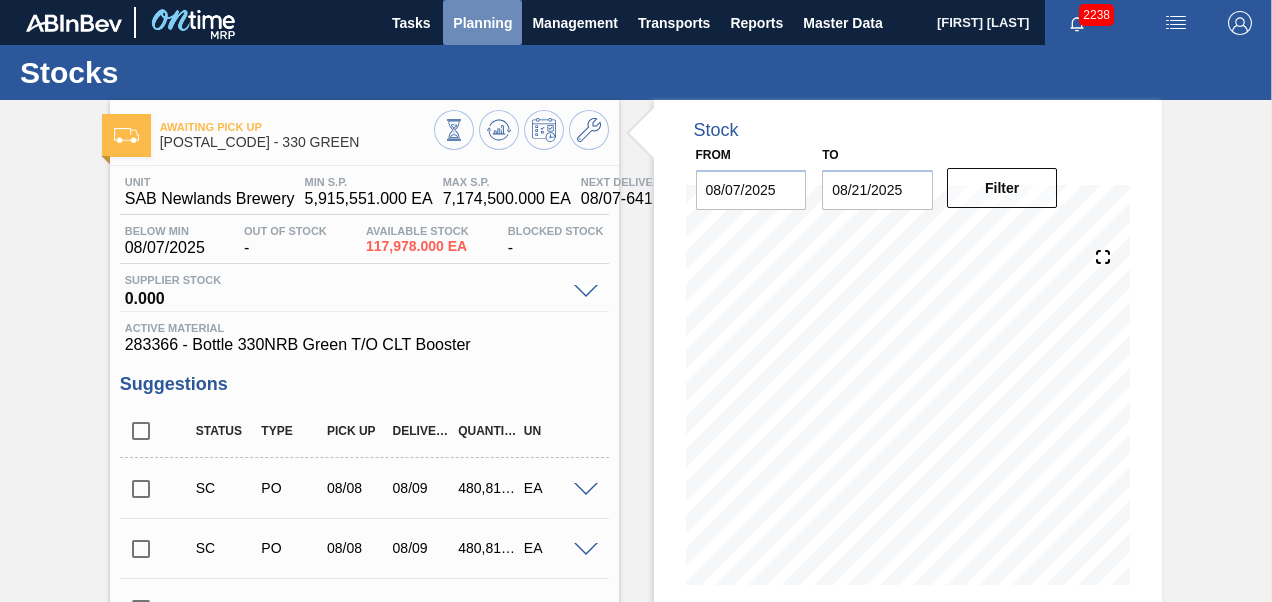 click on "Planning" at bounding box center (482, 22) 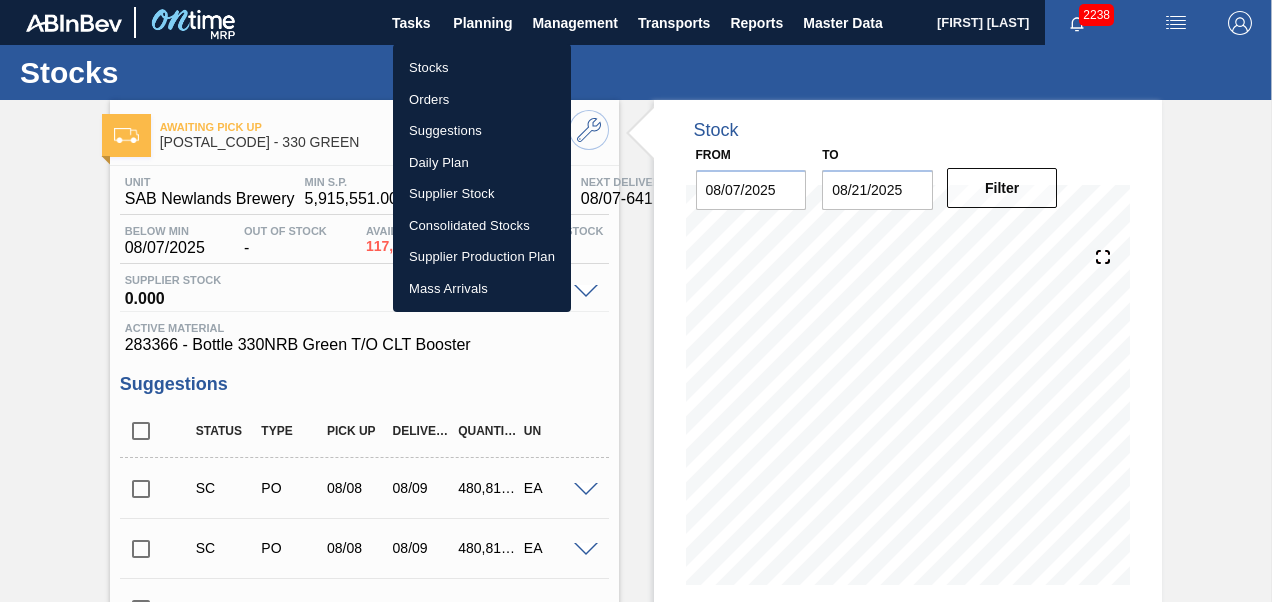 click on "Orders" at bounding box center [482, 100] 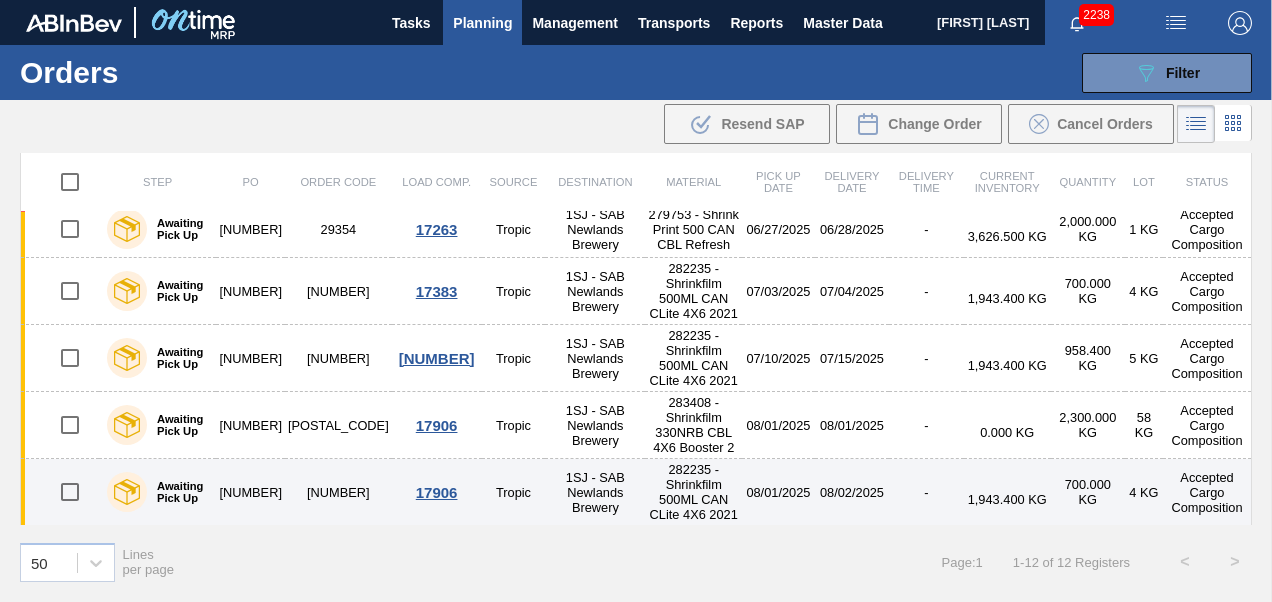 scroll, scrollTop: 367, scrollLeft: 0, axis: vertical 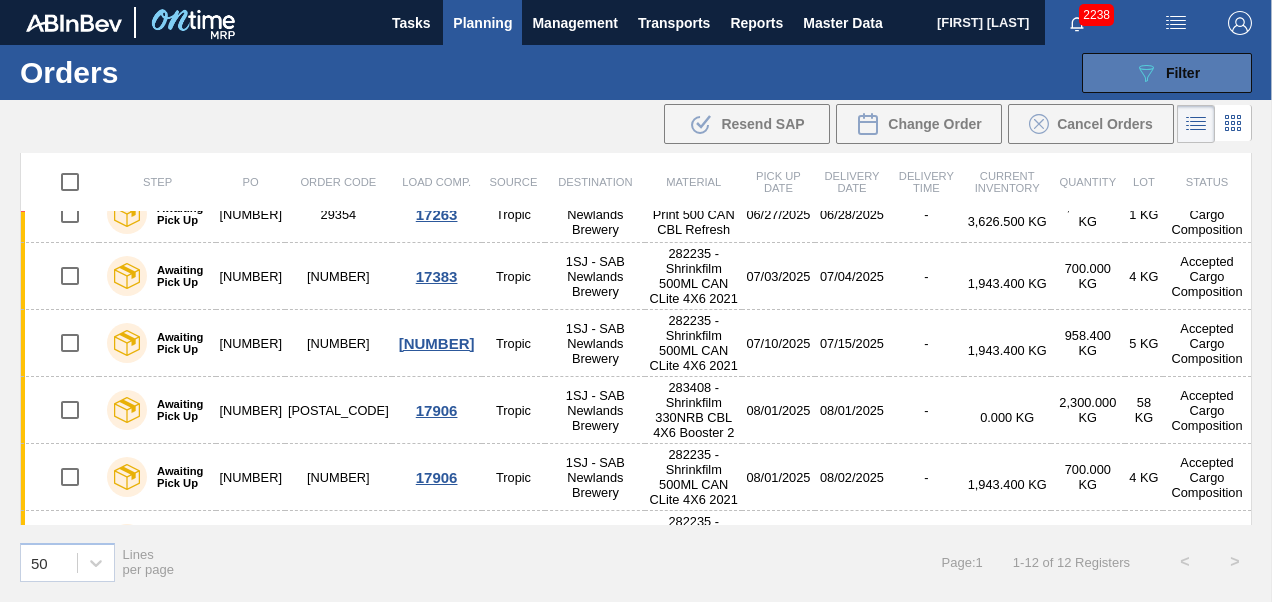 click on "089F7B8B-B2A5-4AFE-B5C0-19BA573D28AC Filter" at bounding box center (1167, 73) 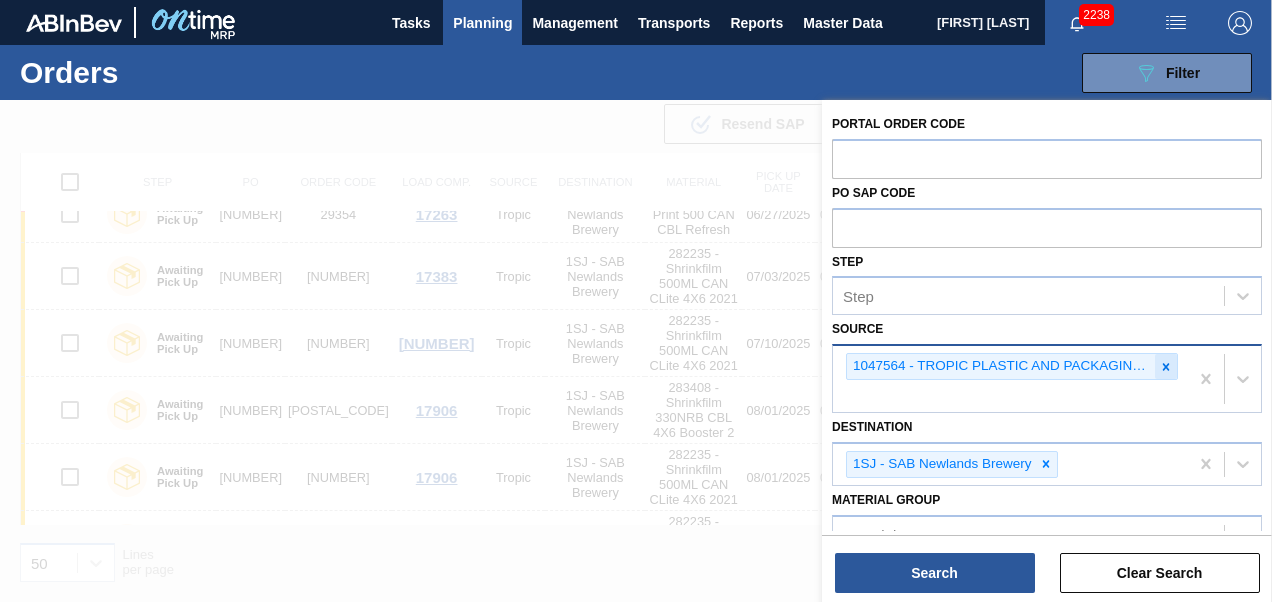click 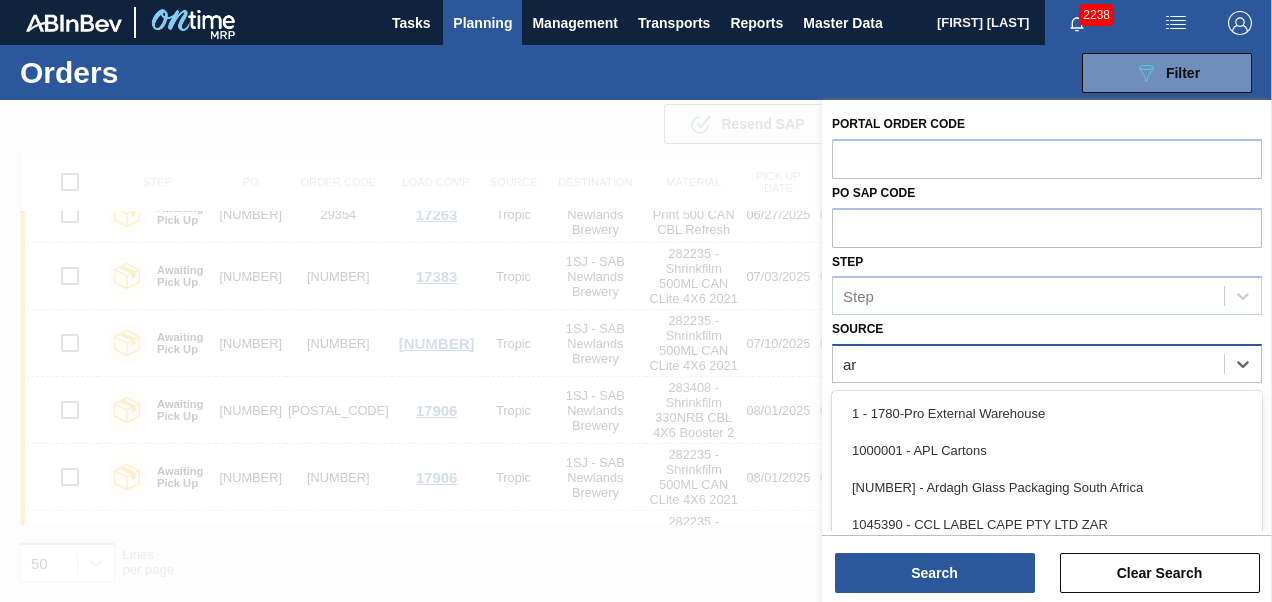 type on "ard" 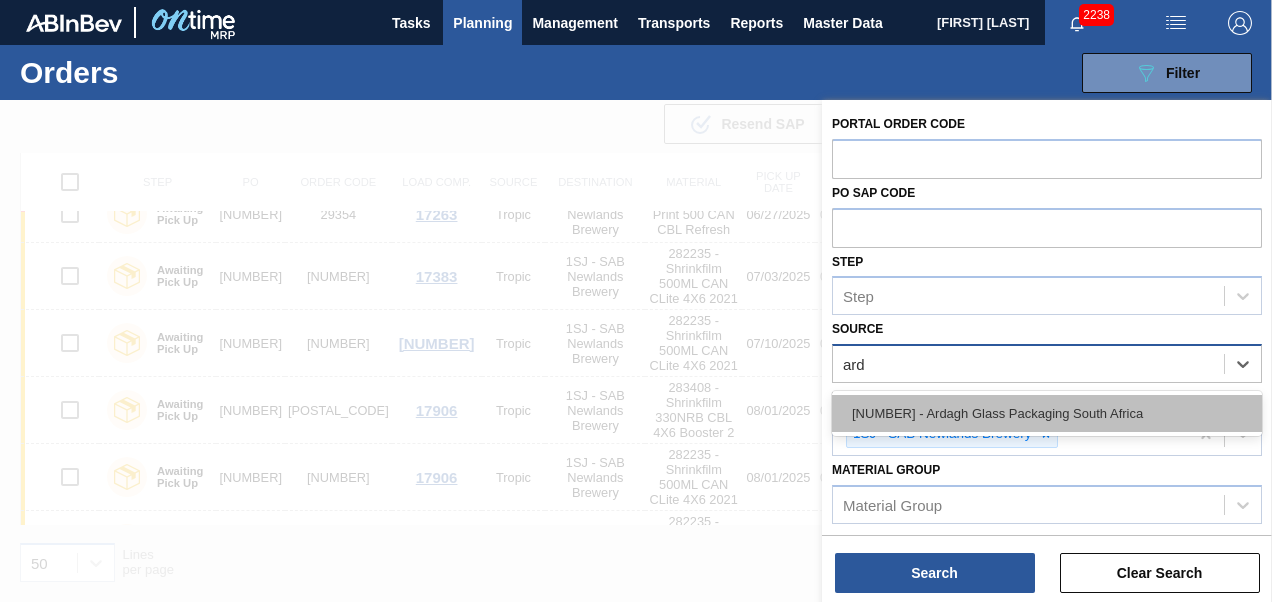 click on "[NUMBER] - Ardagh Glass Packaging South Africa" at bounding box center (1047, 413) 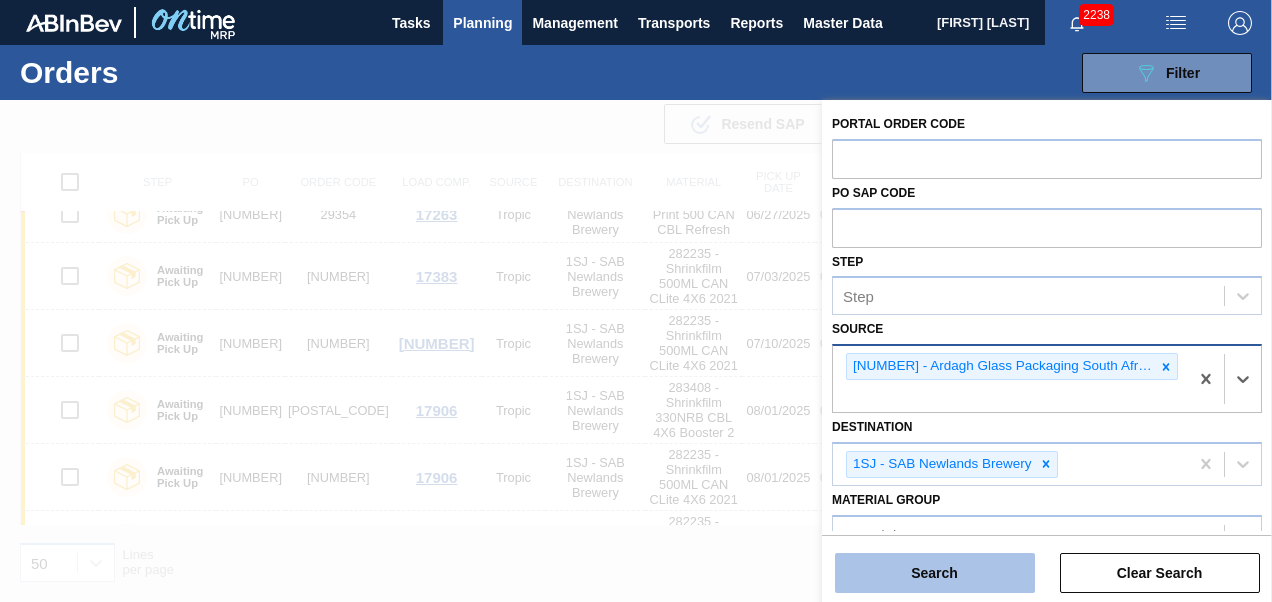 click on "Search" at bounding box center [935, 573] 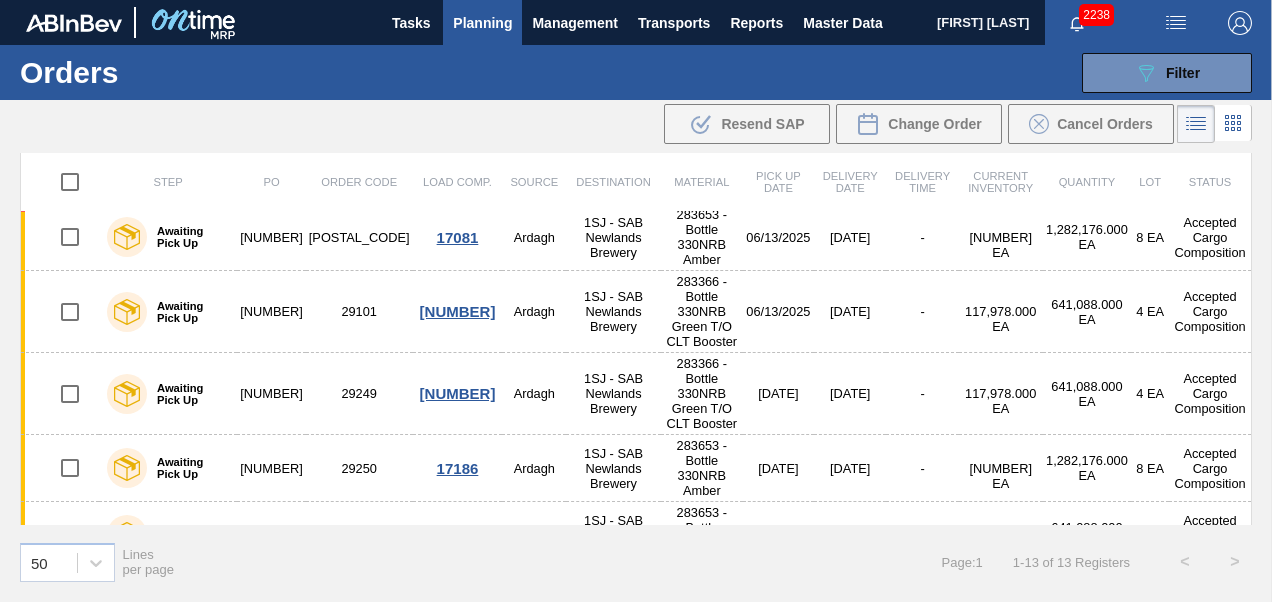 scroll, scrollTop: 441, scrollLeft: 0, axis: vertical 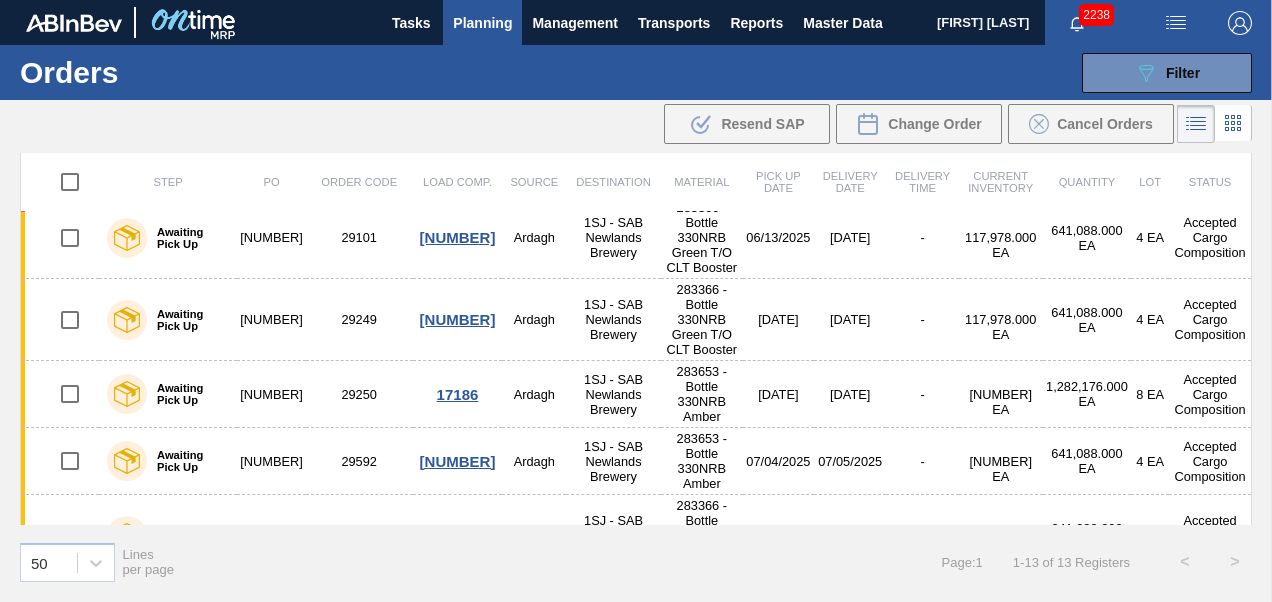 click on "Planning" at bounding box center (482, 23) 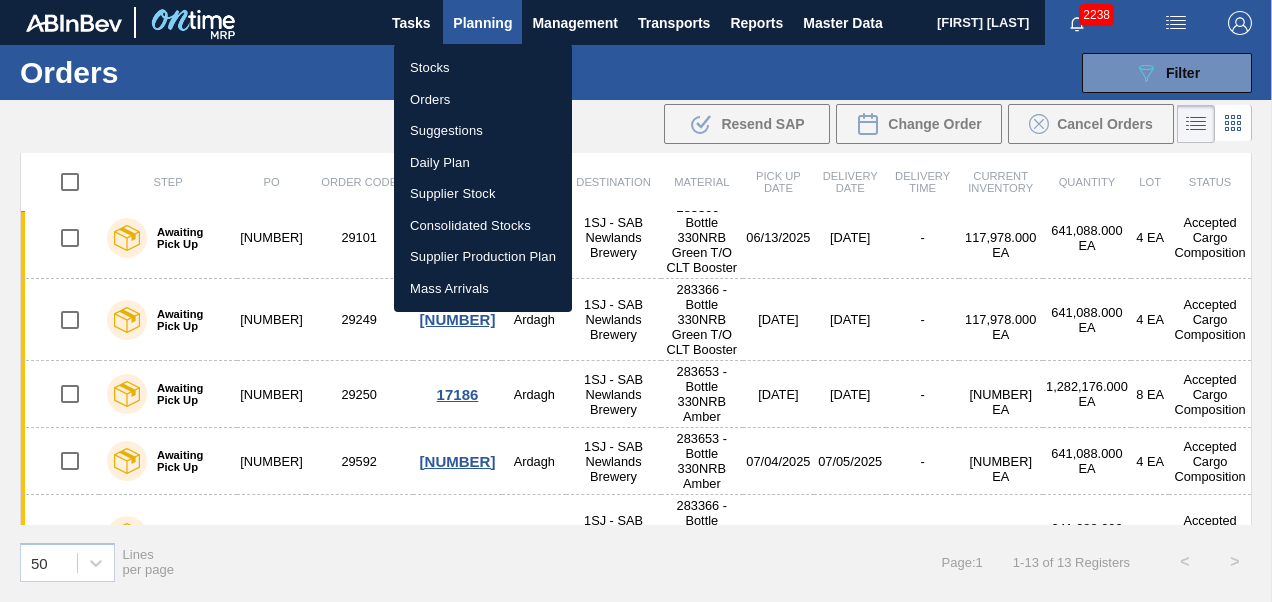 click at bounding box center (636, 301) 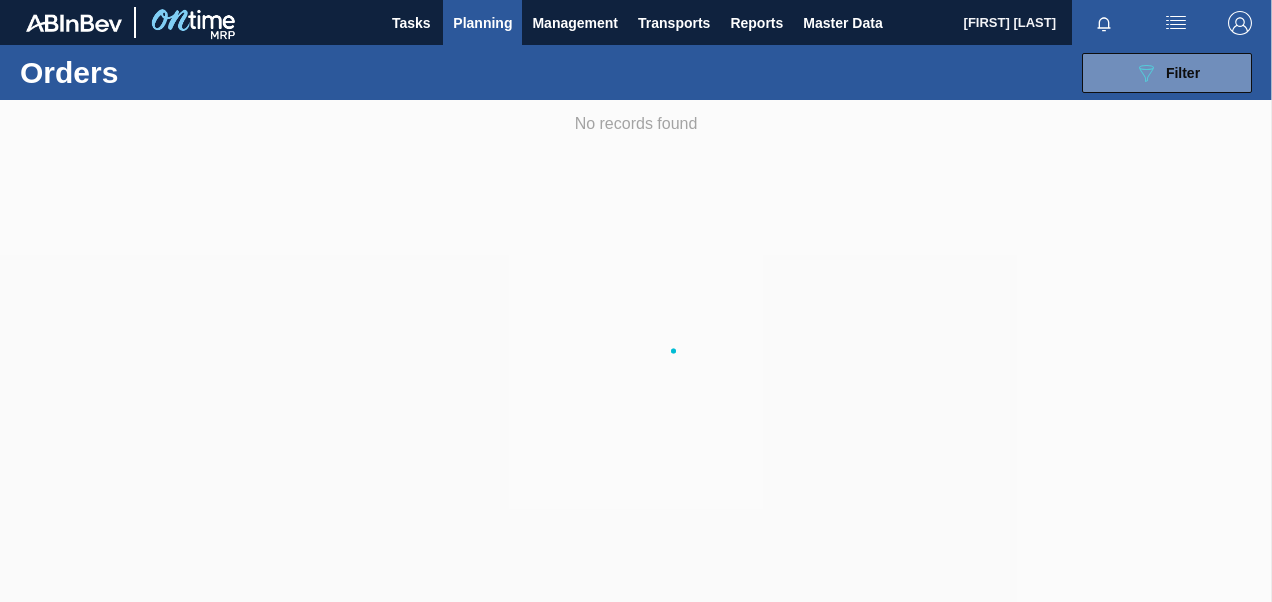 scroll, scrollTop: 0, scrollLeft: 0, axis: both 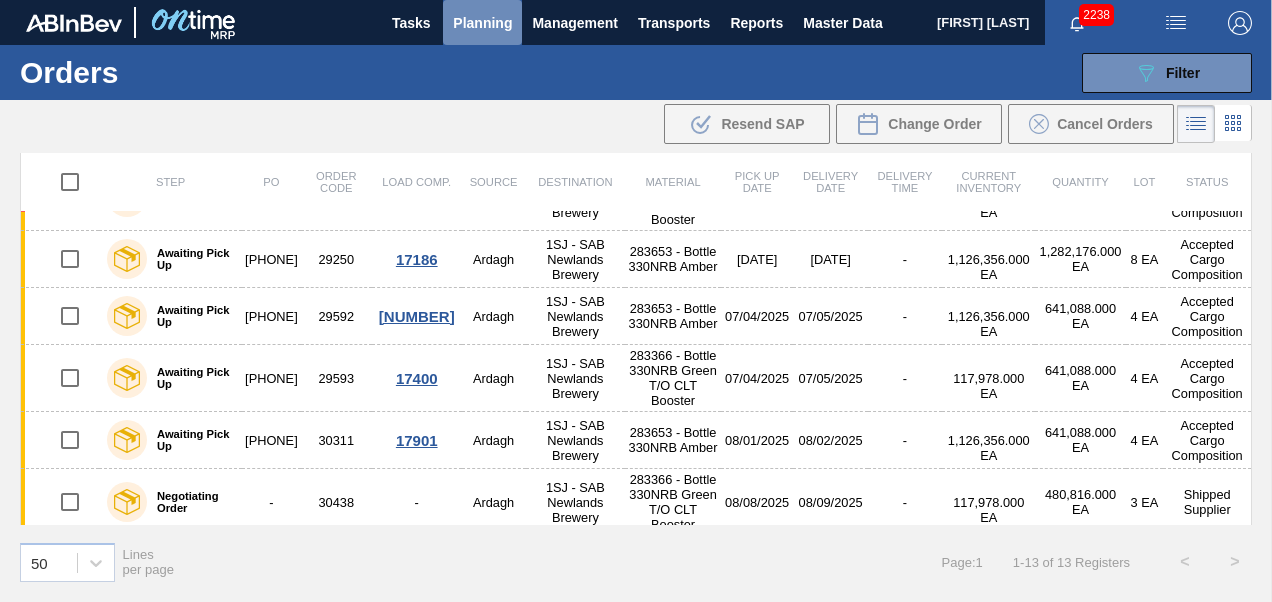 click on "Planning" at bounding box center (482, 23) 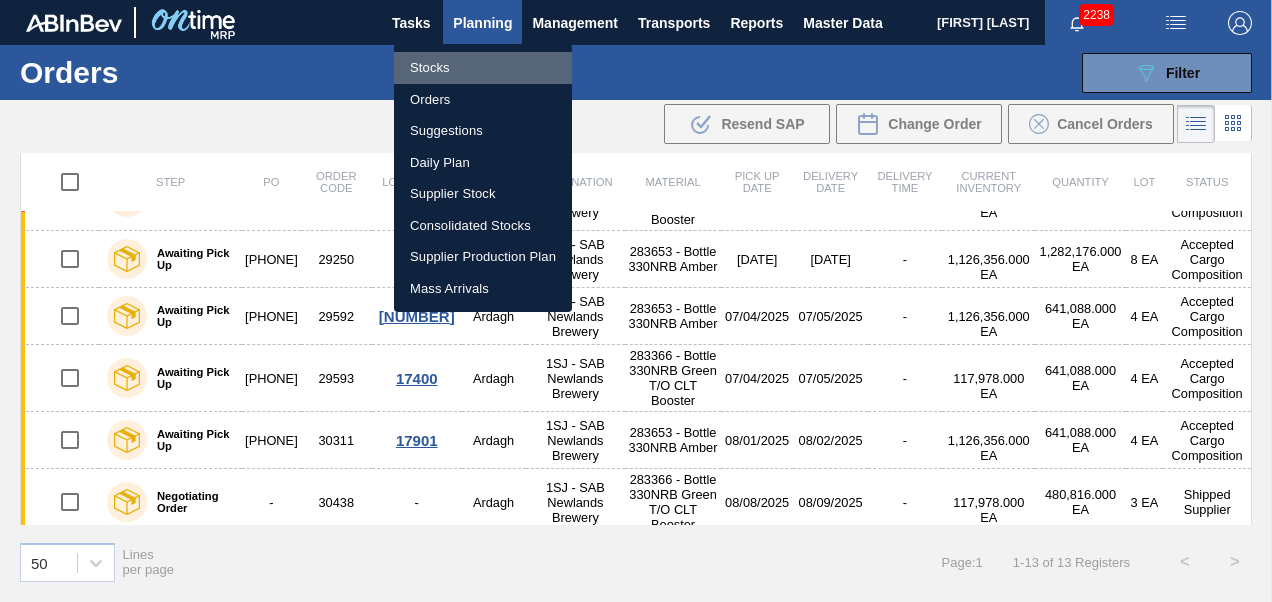 click on "Stocks" at bounding box center [483, 68] 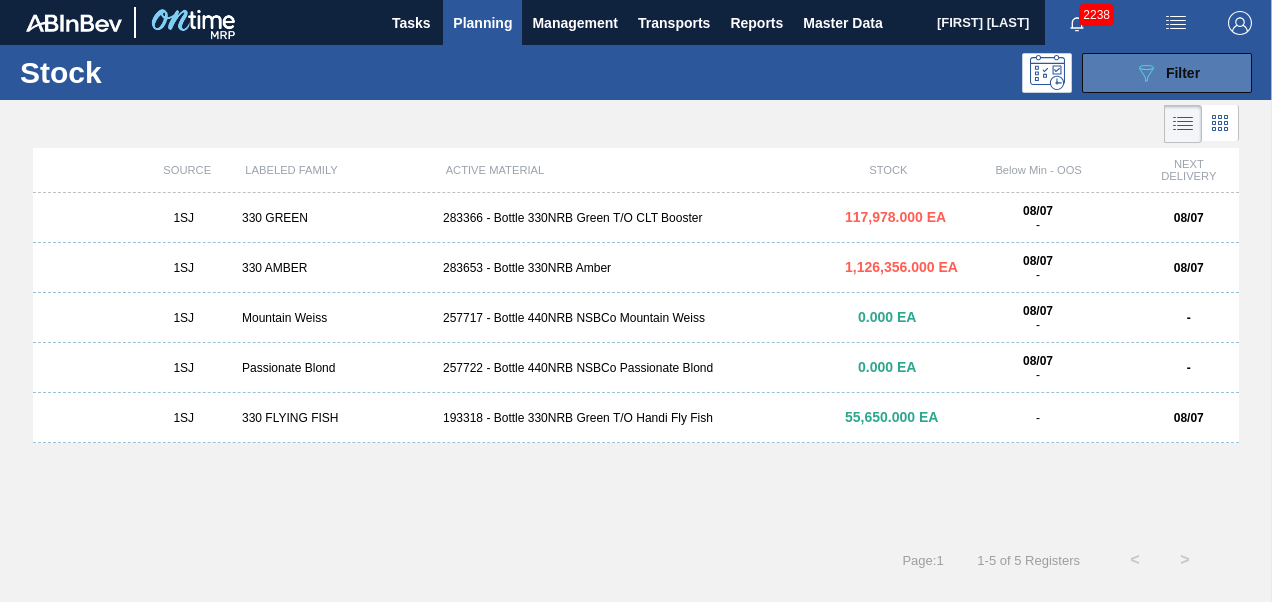 click on "Filter" at bounding box center (1183, 73) 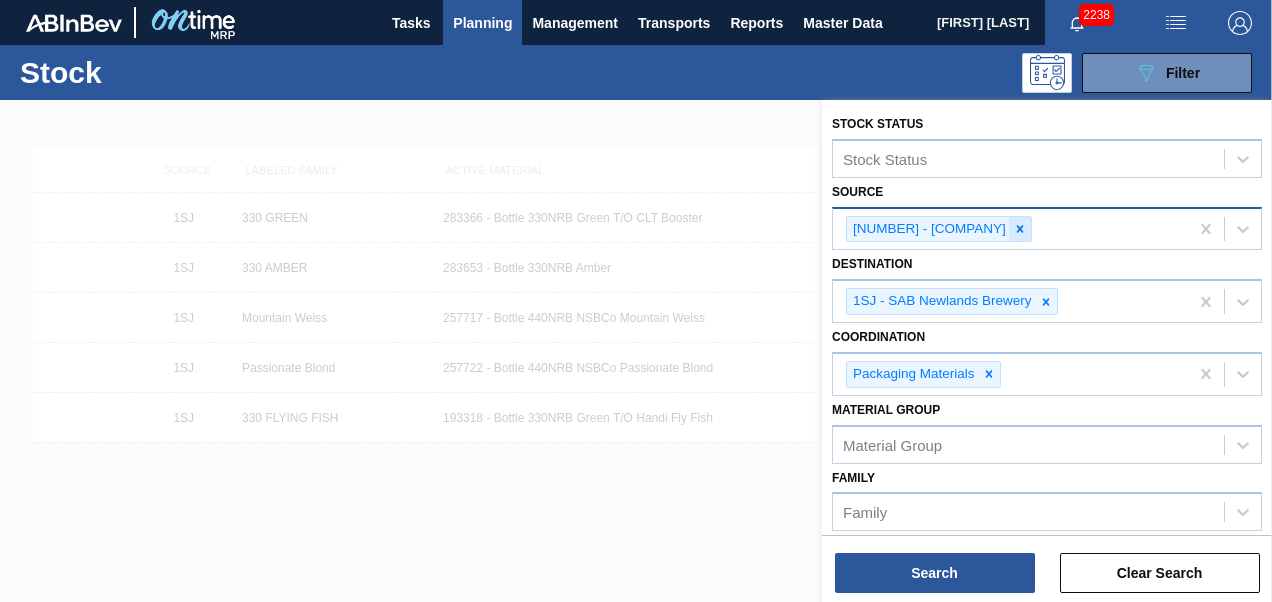 click 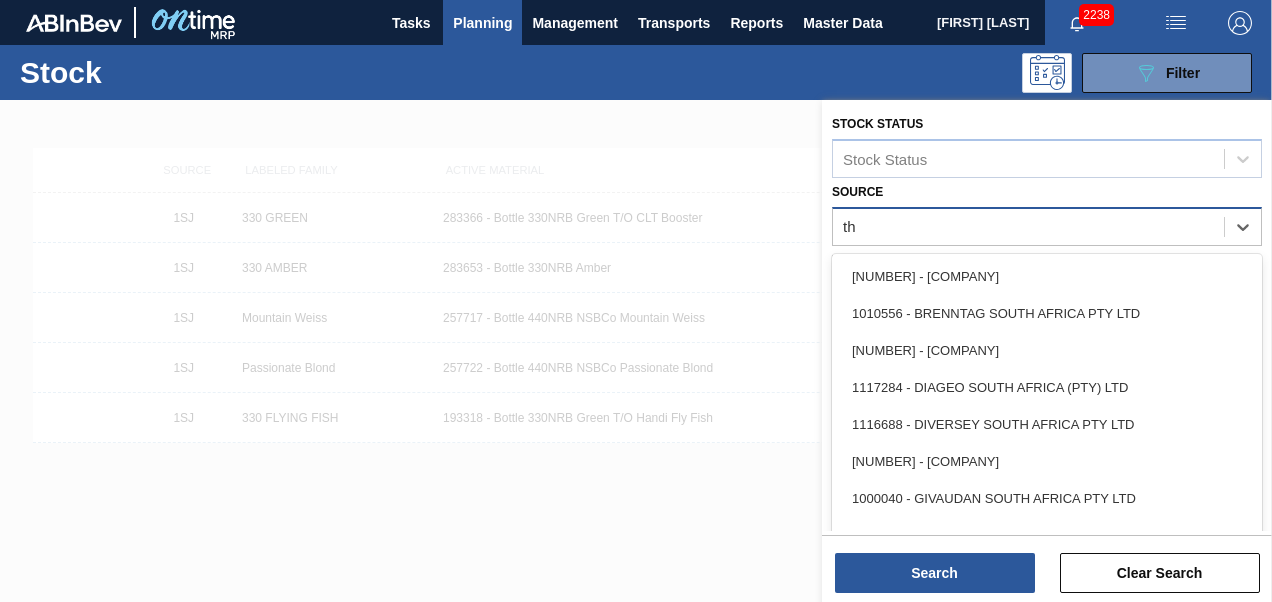 type on "thu" 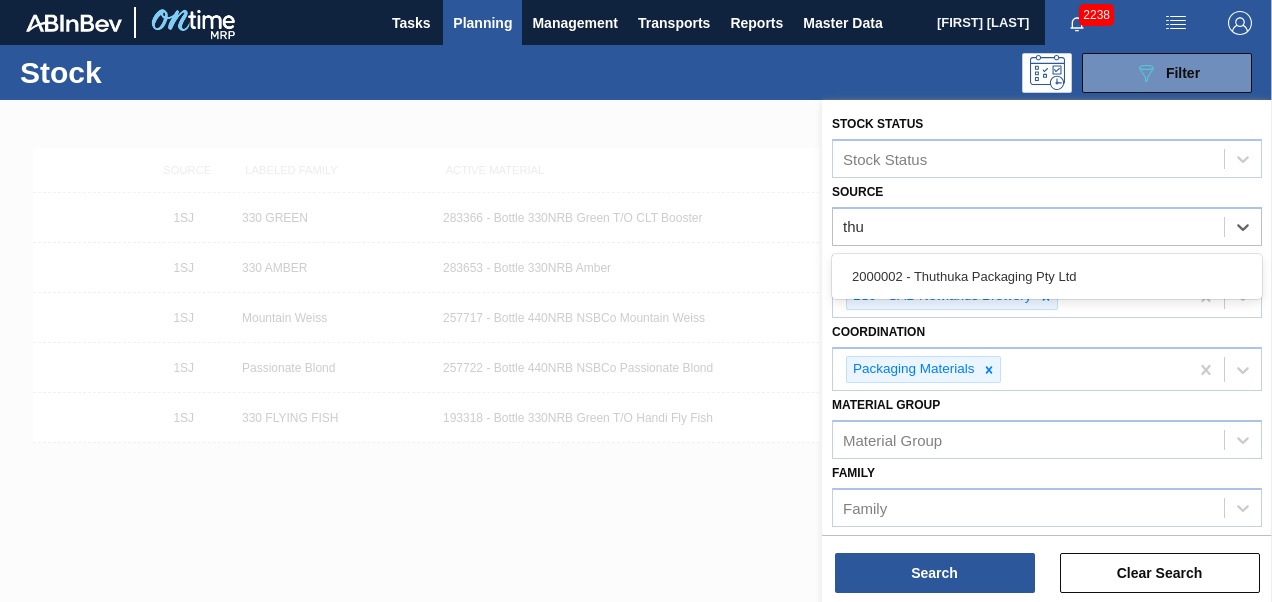 click on "2000002 - Thuthuka Packaging Pty Ltd" at bounding box center [1047, 276] 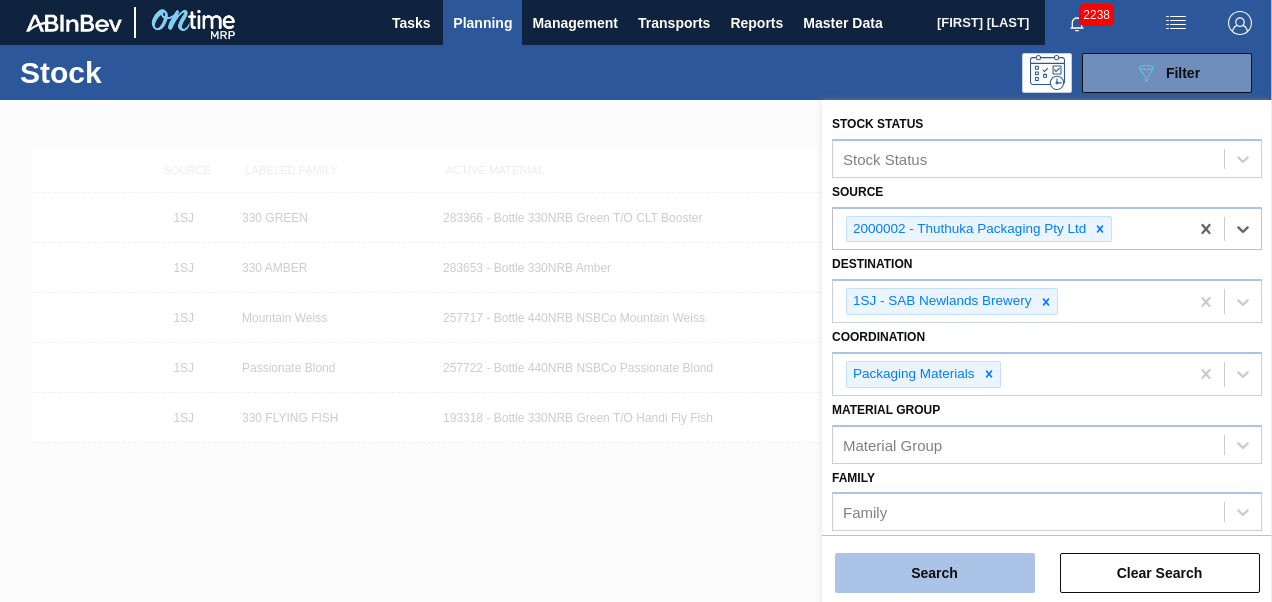 click on "Search" at bounding box center [935, 573] 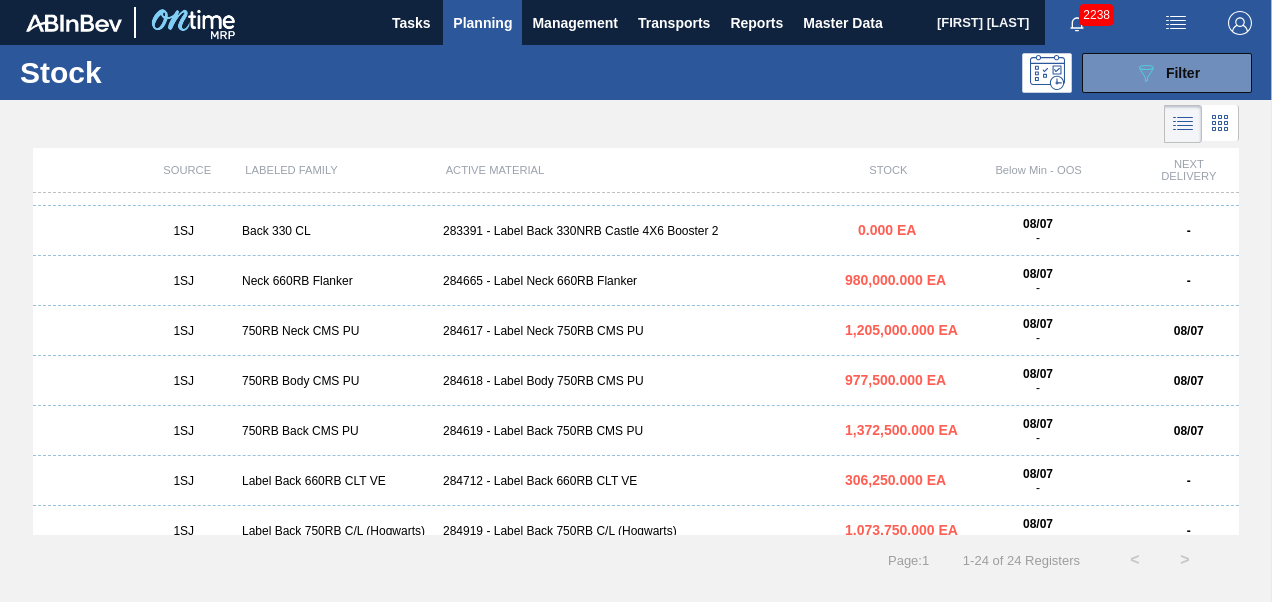 scroll, scrollTop: 400, scrollLeft: 0, axis: vertical 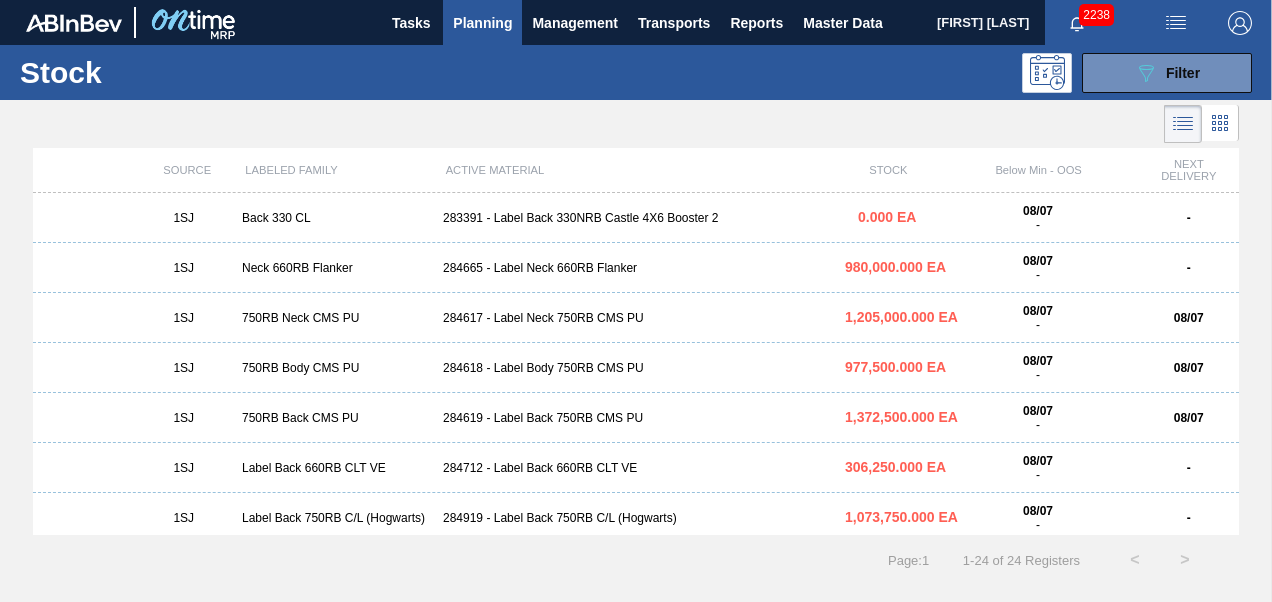 click on "284618 - Label Body 750RB CMS PU" at bounding box center (636, 368) 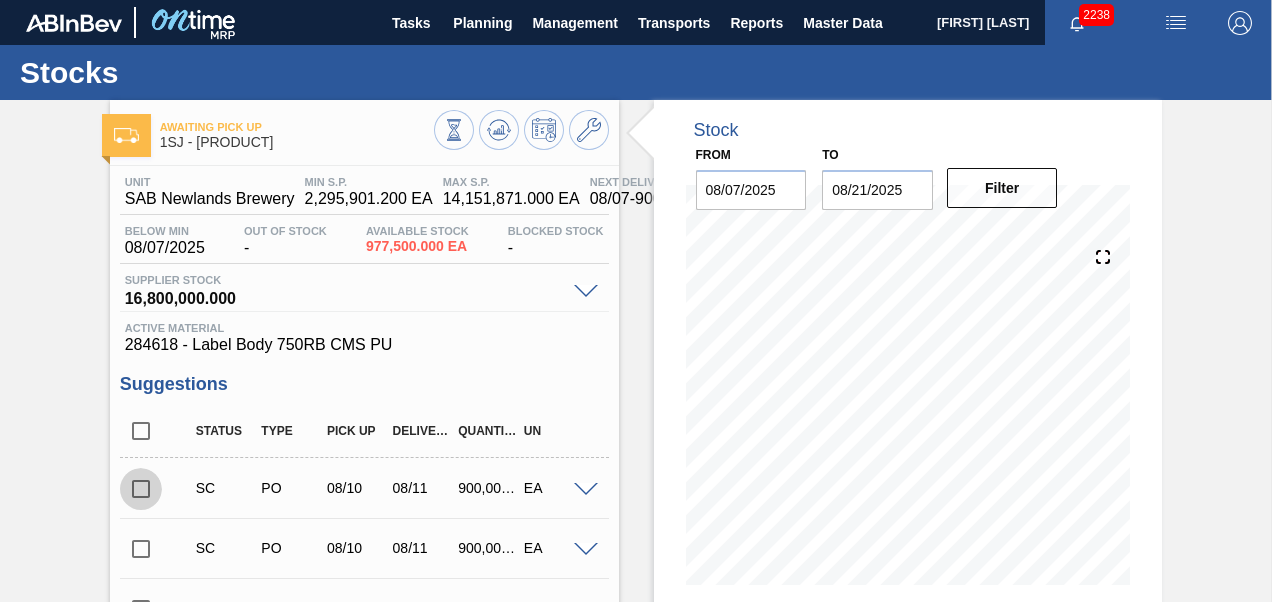 click at bounding box center (141, 489) 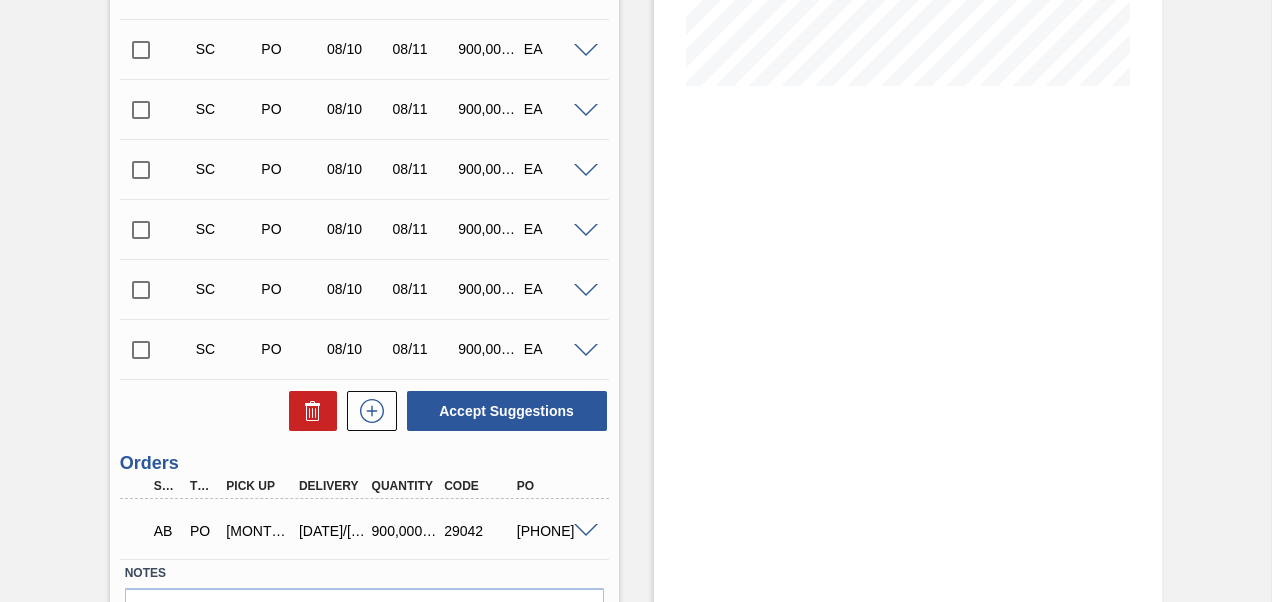 scroll, scrollTop: 500, scrollLeft: 0, axis: vertical 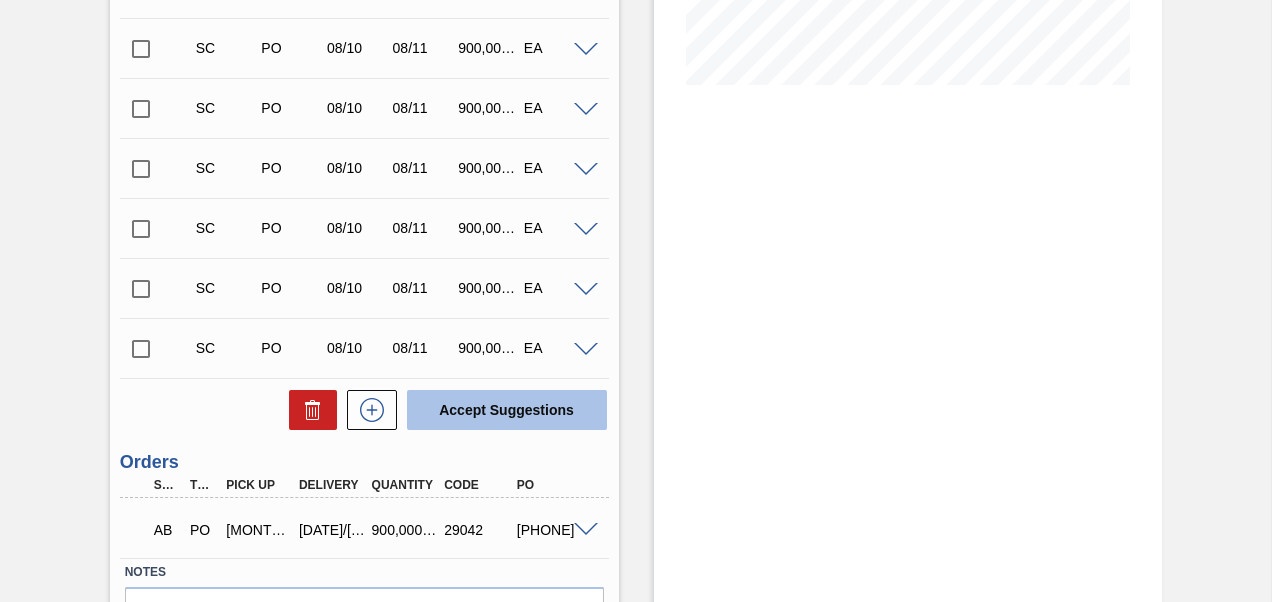 click on "Accept Suggestions" at bounding box center (507, 410) 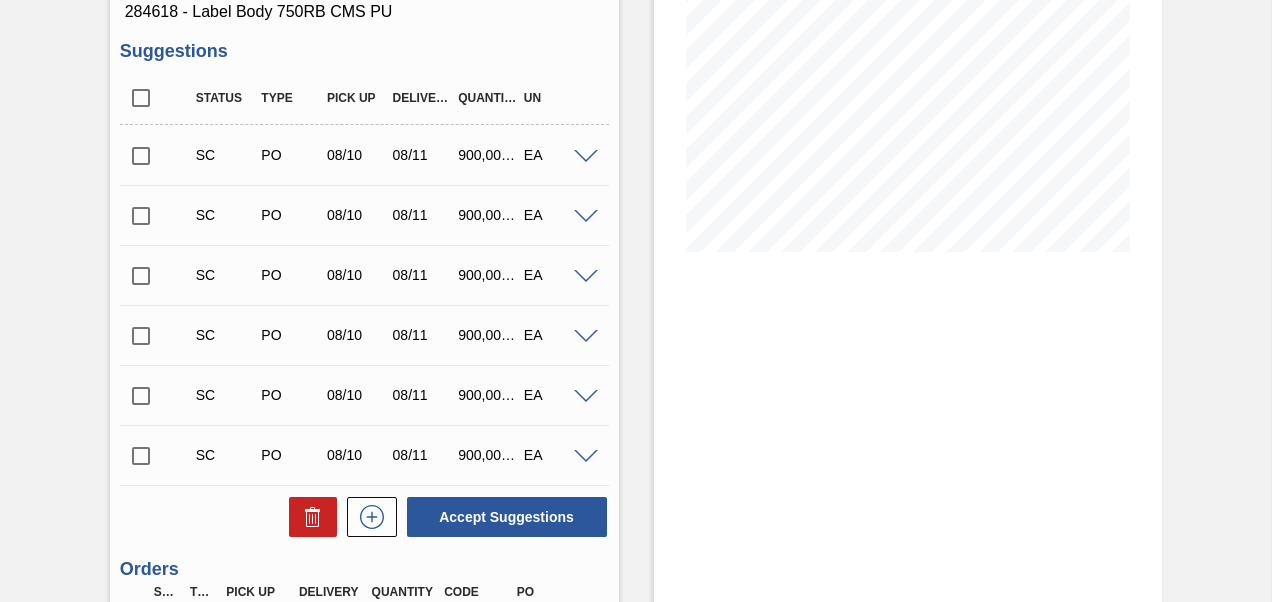 scroll, scrollTop: 240, scrollLeft: 0, axis: vertical 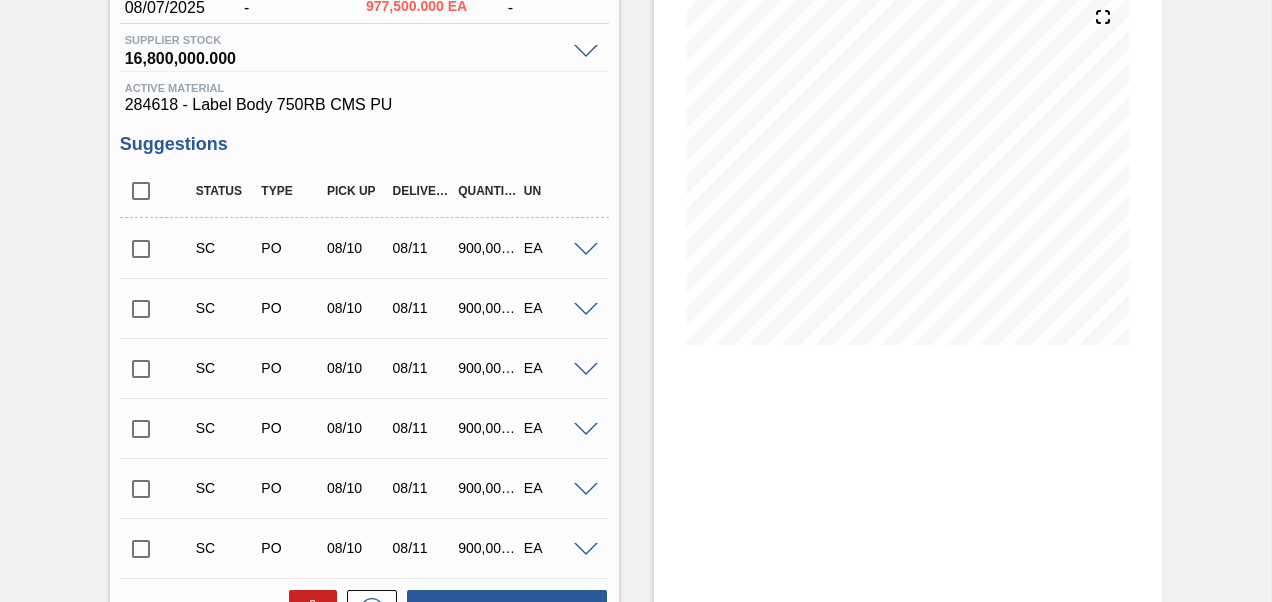 type 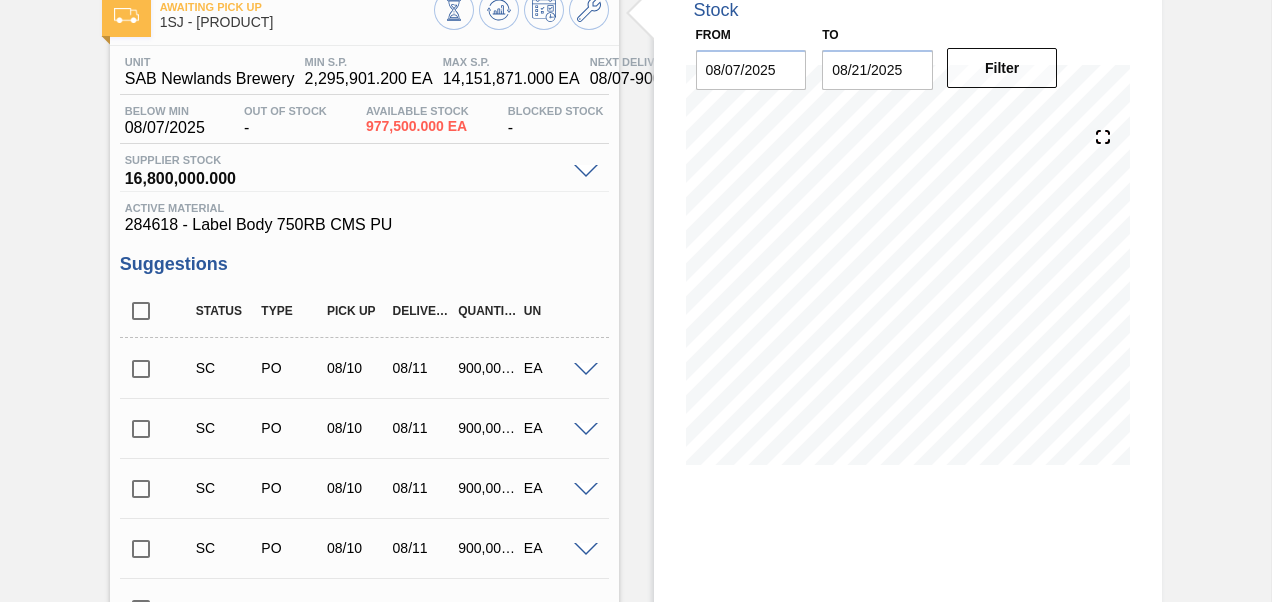 scroll, scrollTop: 0, scrollLeft: 0, axis: both 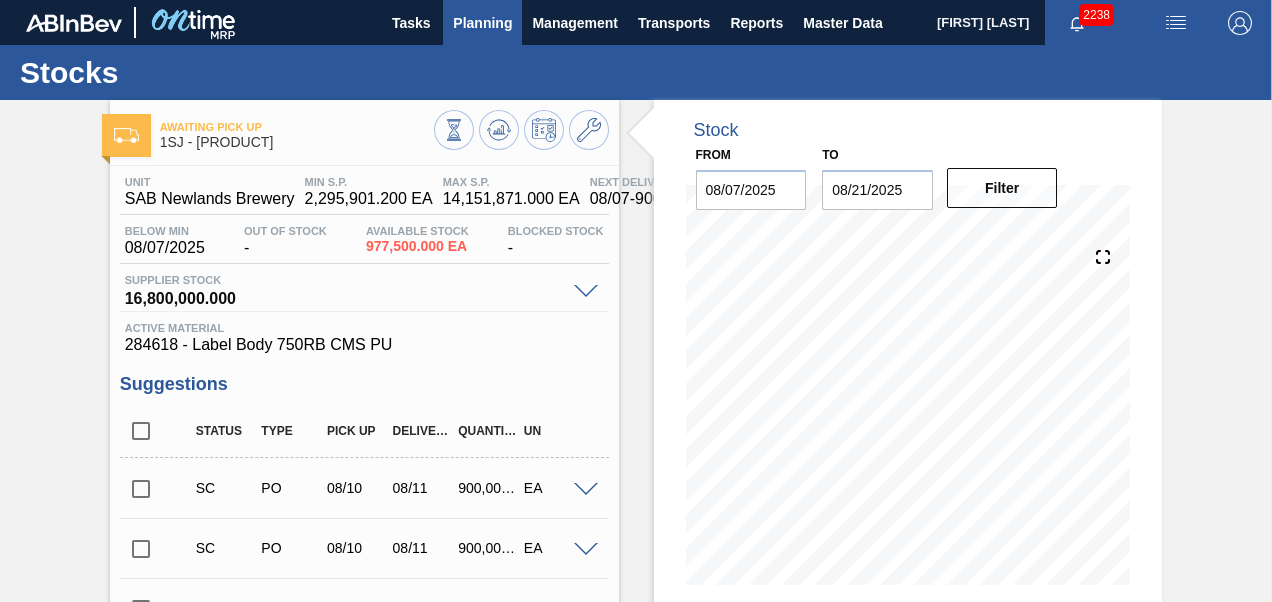 click on "Planning" at bounding box center (482, 23) 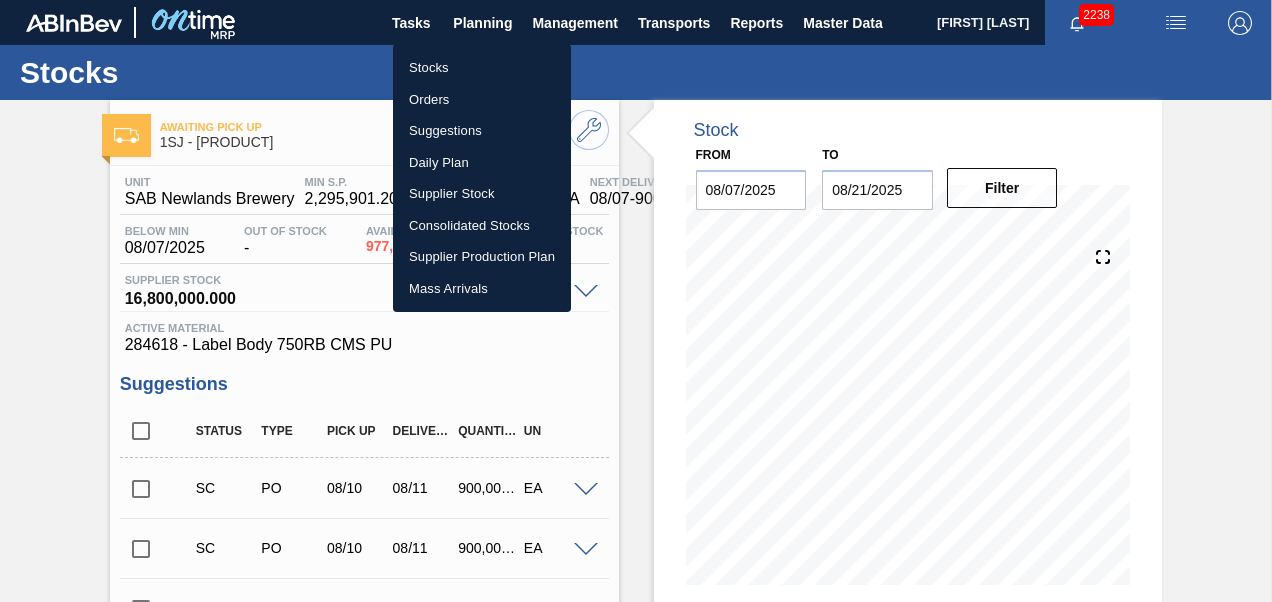 click on "Stocks" at bounding box center (482, 68) 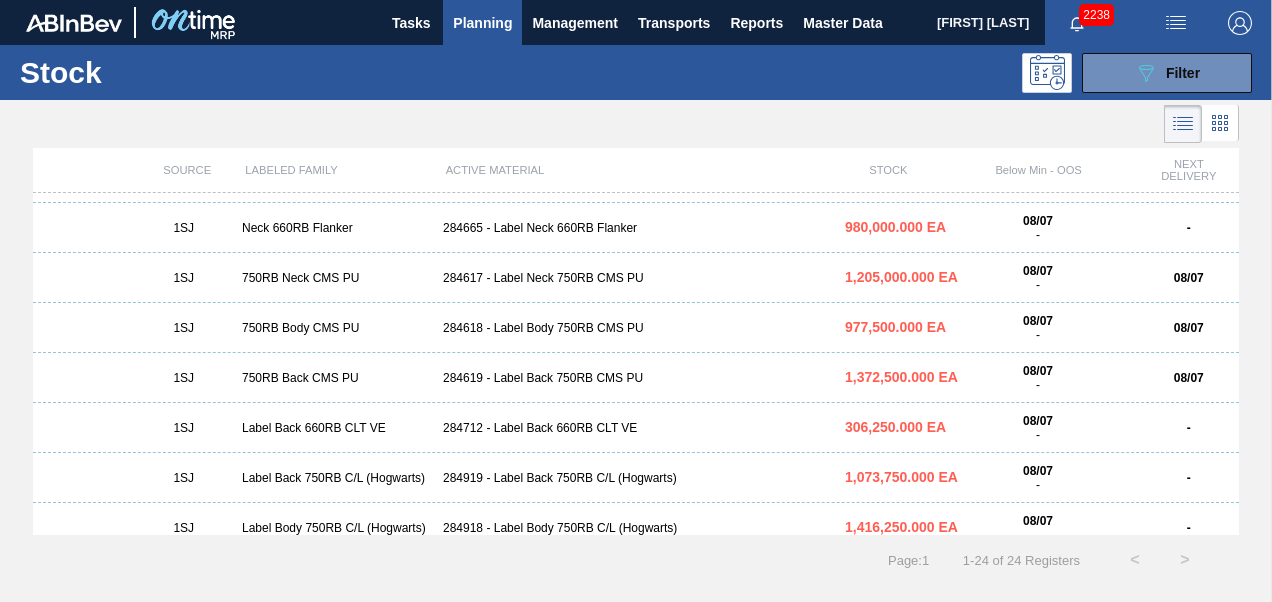 scroll, scrollTop: 500, scrollLeft: 0, axis: vertical 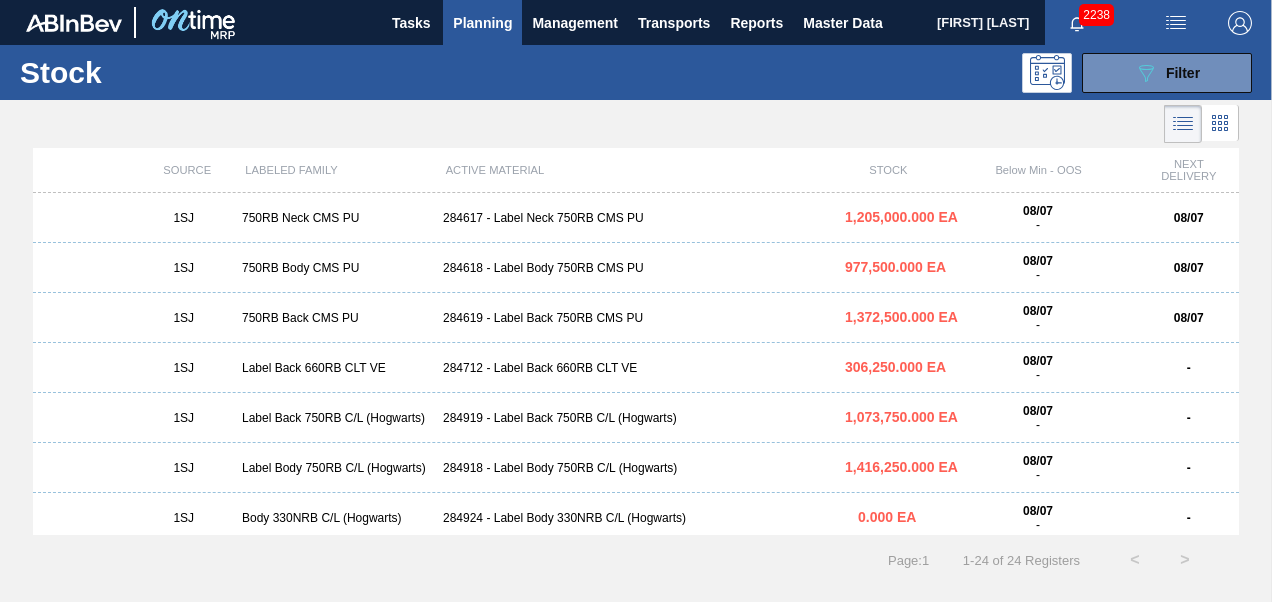 click on "284619 - Label Back 750RB CMS PU" at bounding box center [636, 318] 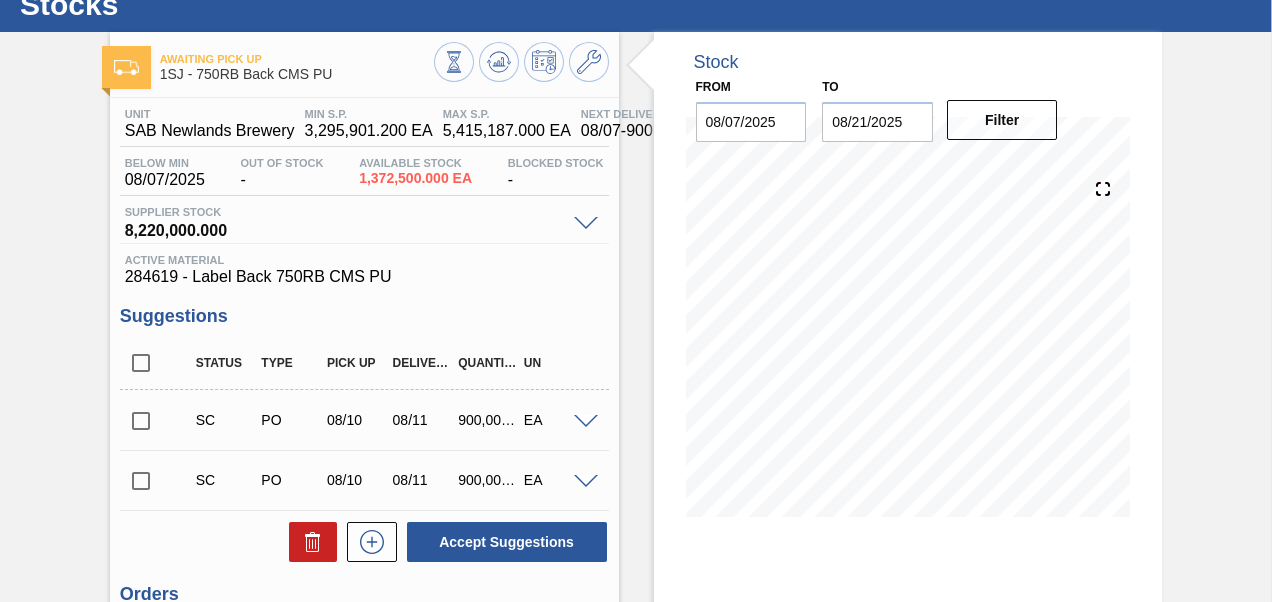 scroll, scrollTop: 100, scrollLeft: 0, axis: vertical 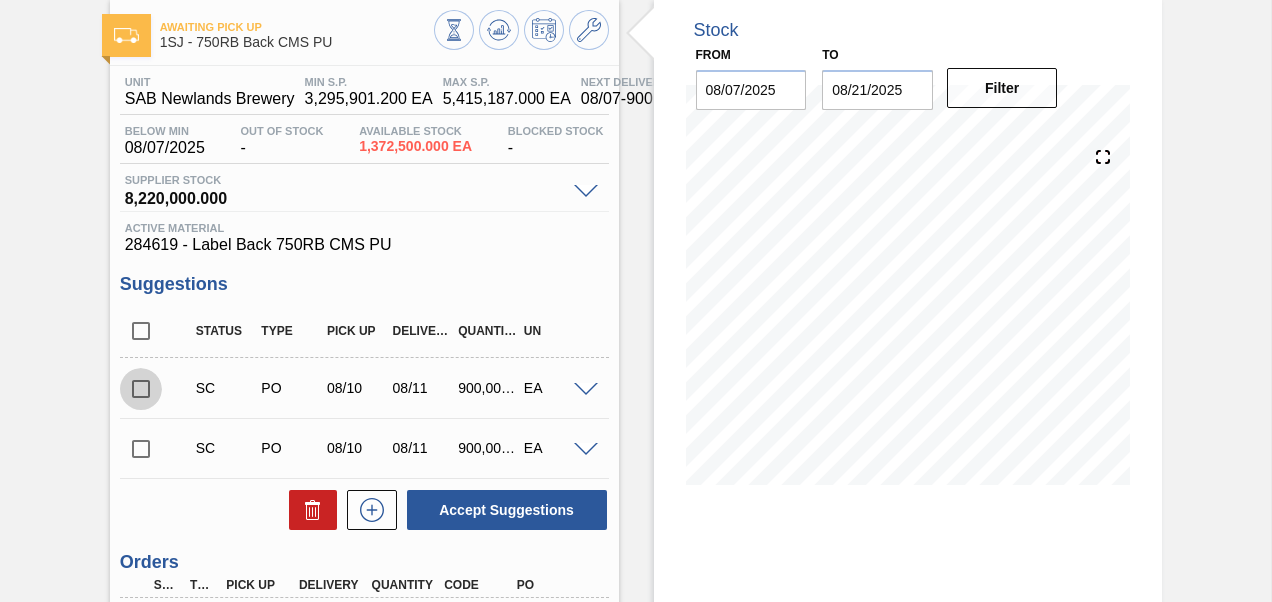 click at bounding box center (141, 389) 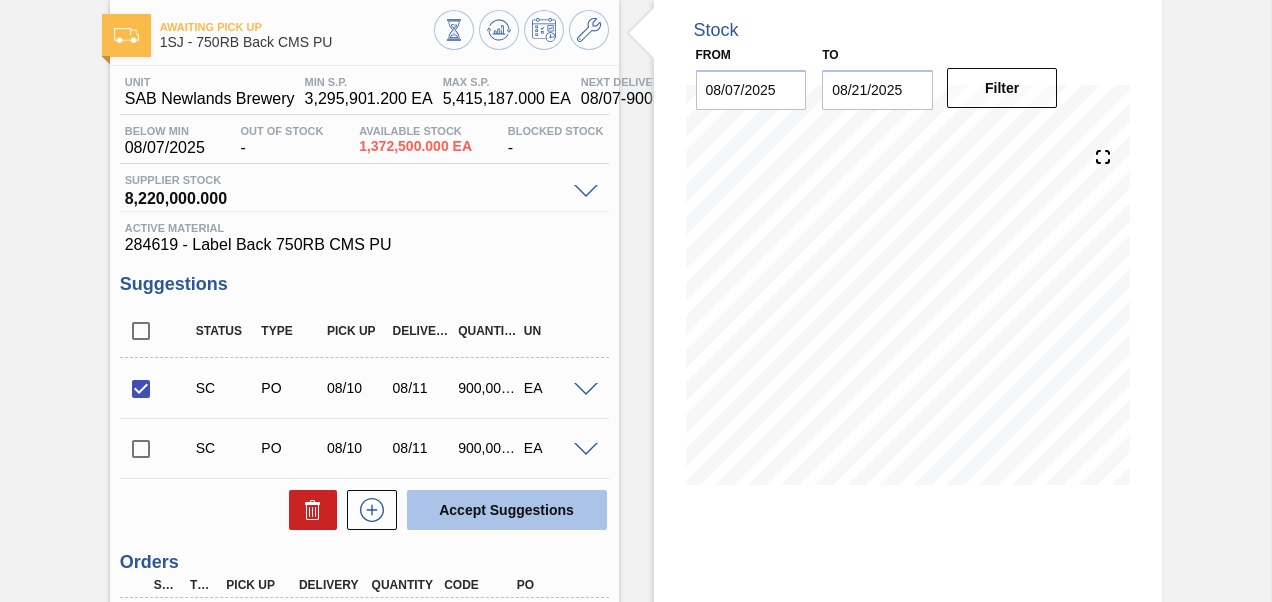 click on "Accept Suggestions" at bounding box center (507, 510) 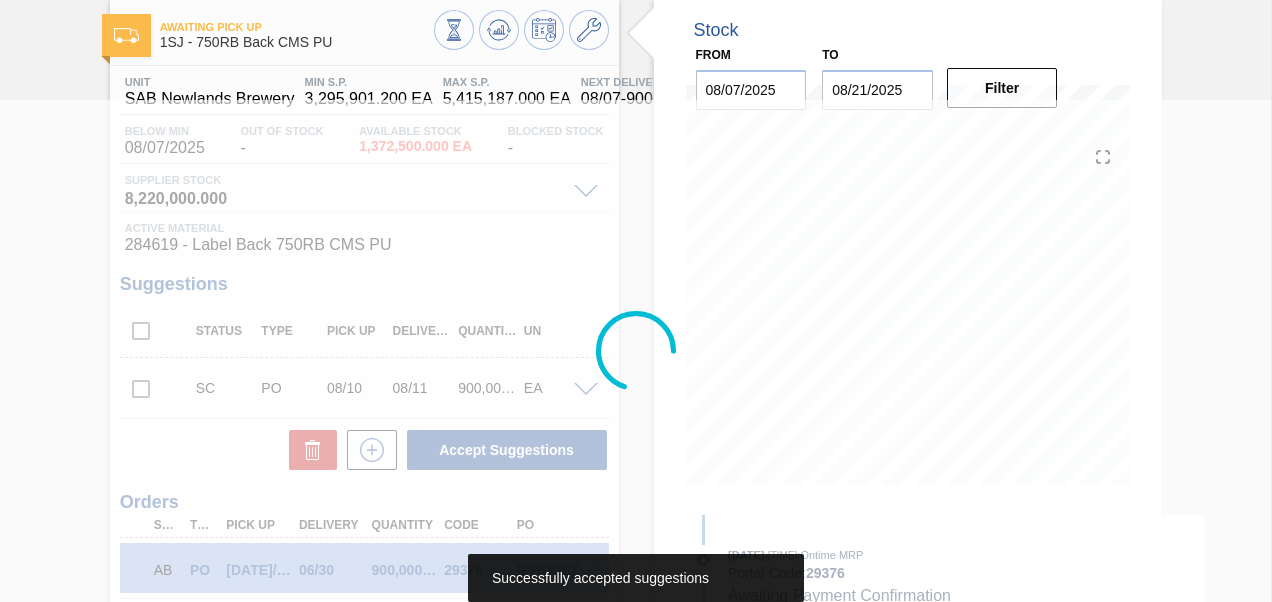 type 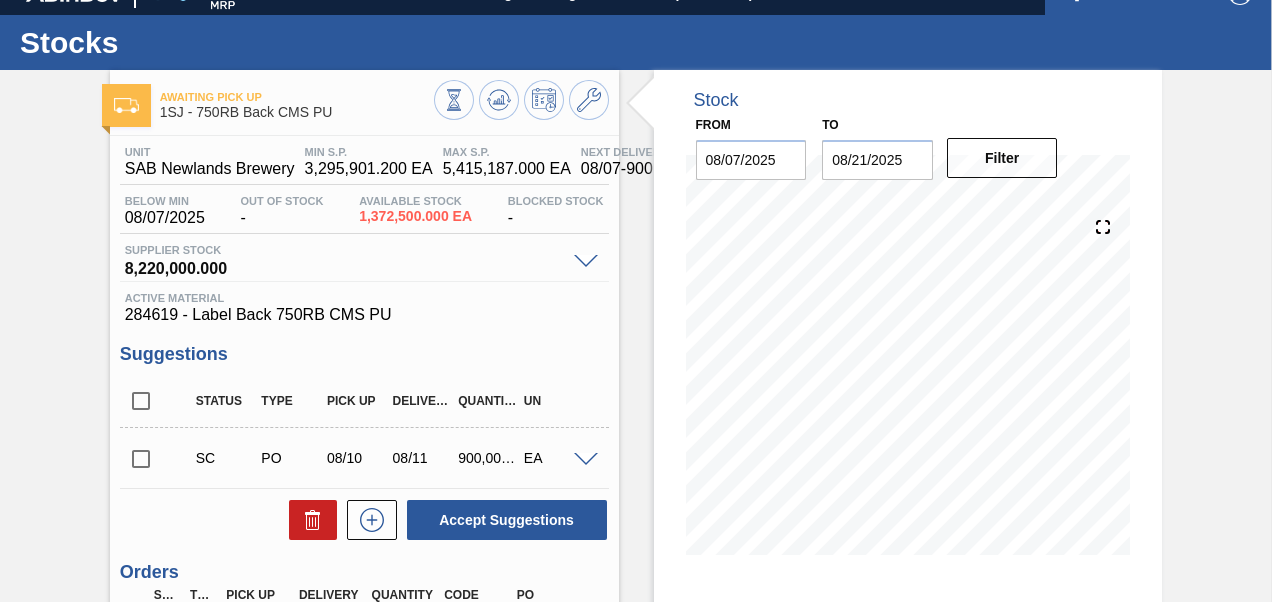 scroll, scrollTop: 0, scrollLeft: 0, axis: both 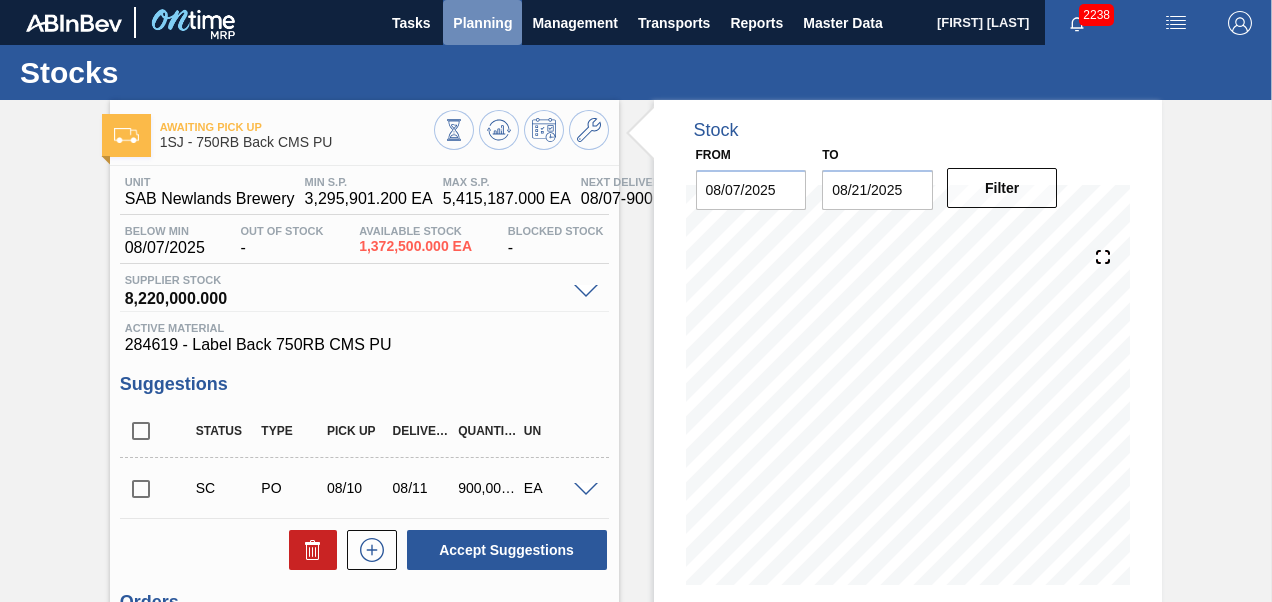 click on "Planning" at bounding box center (482, 23) 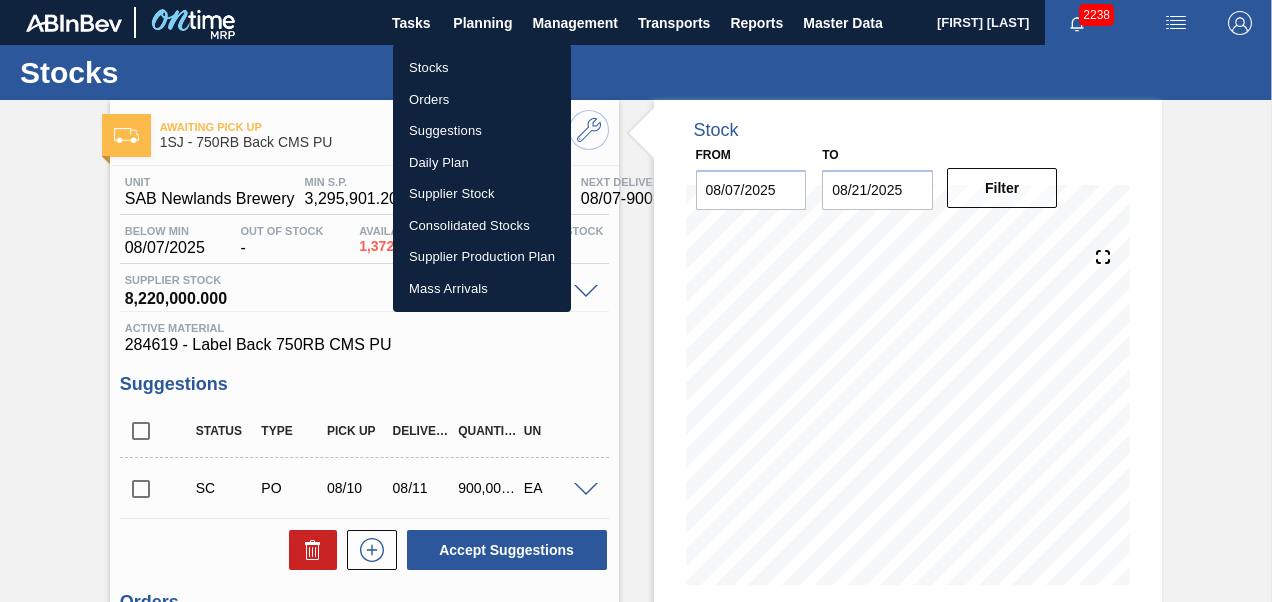 click on "Stocks" at bounding box center [482, 68] 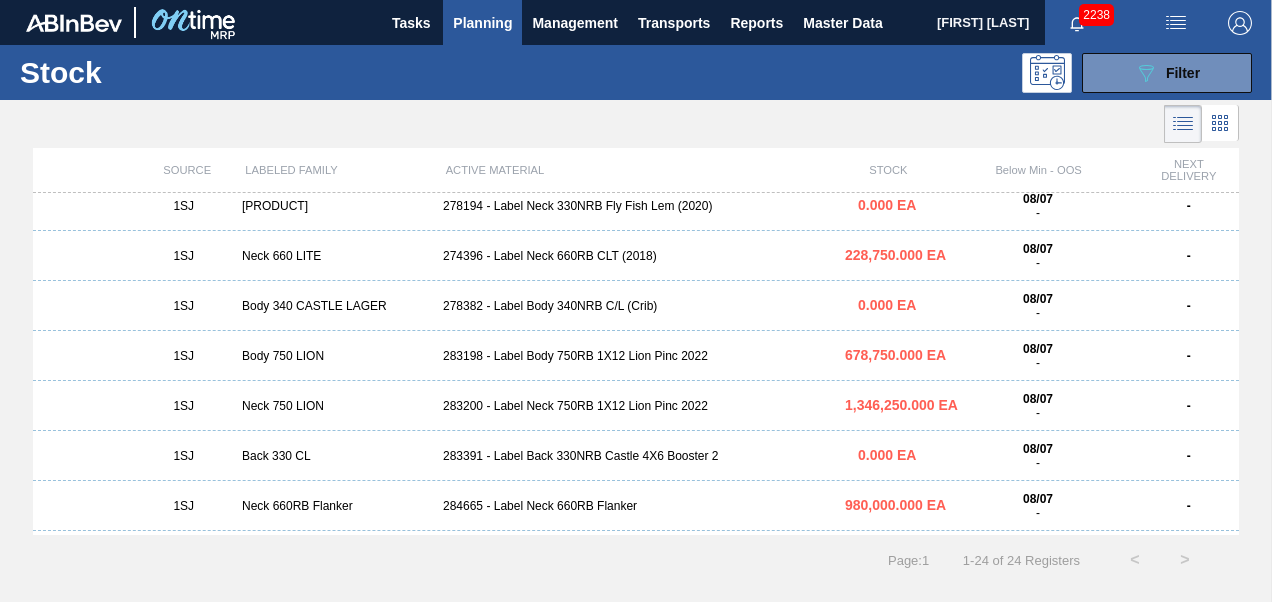 scroll, scrollTop: 500, scrollLeft: 0, axis: vertical 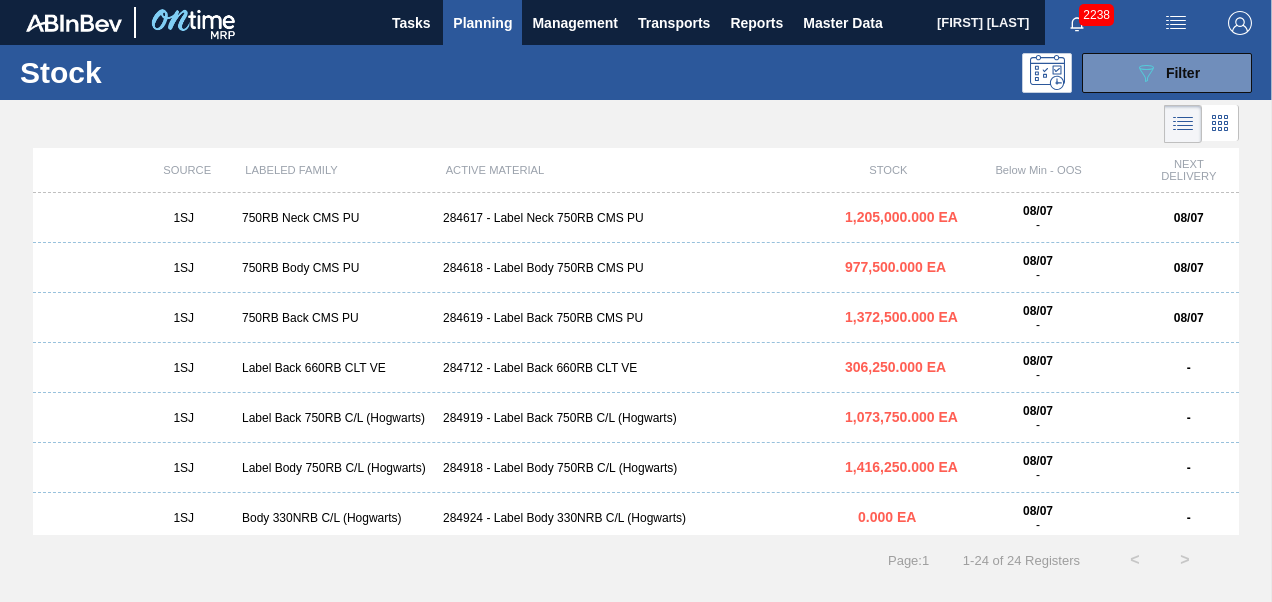 click on "284617 - Label Neck 750RB CMS PU" at bounding box center (636, 218) 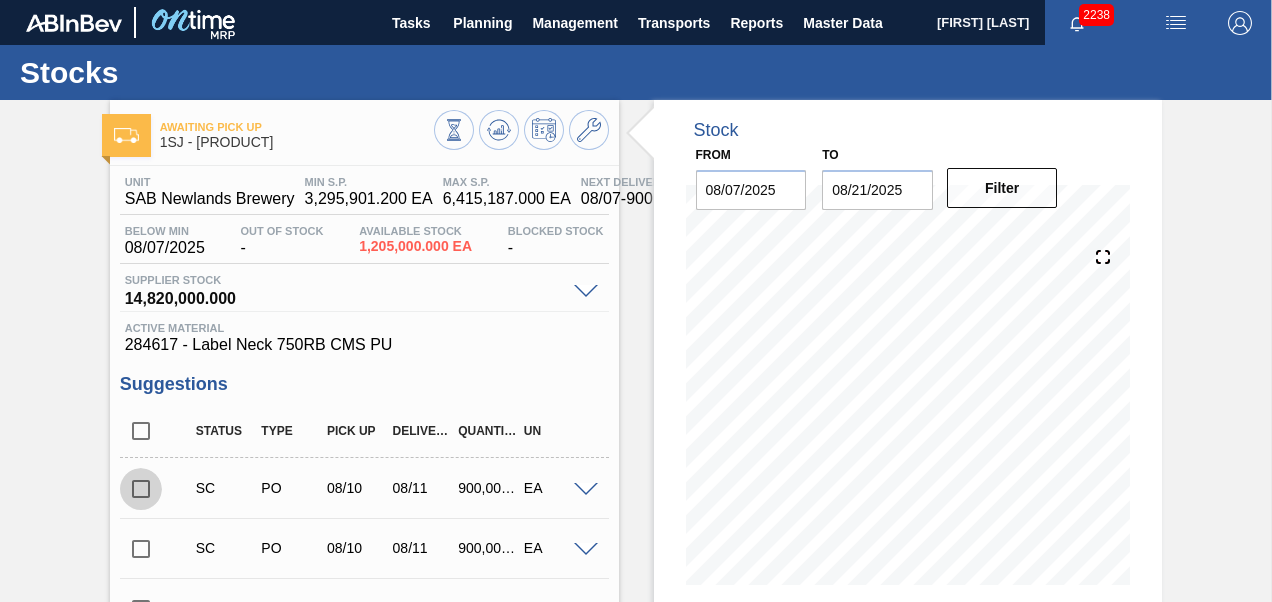 click at bounding box center [141, 489] 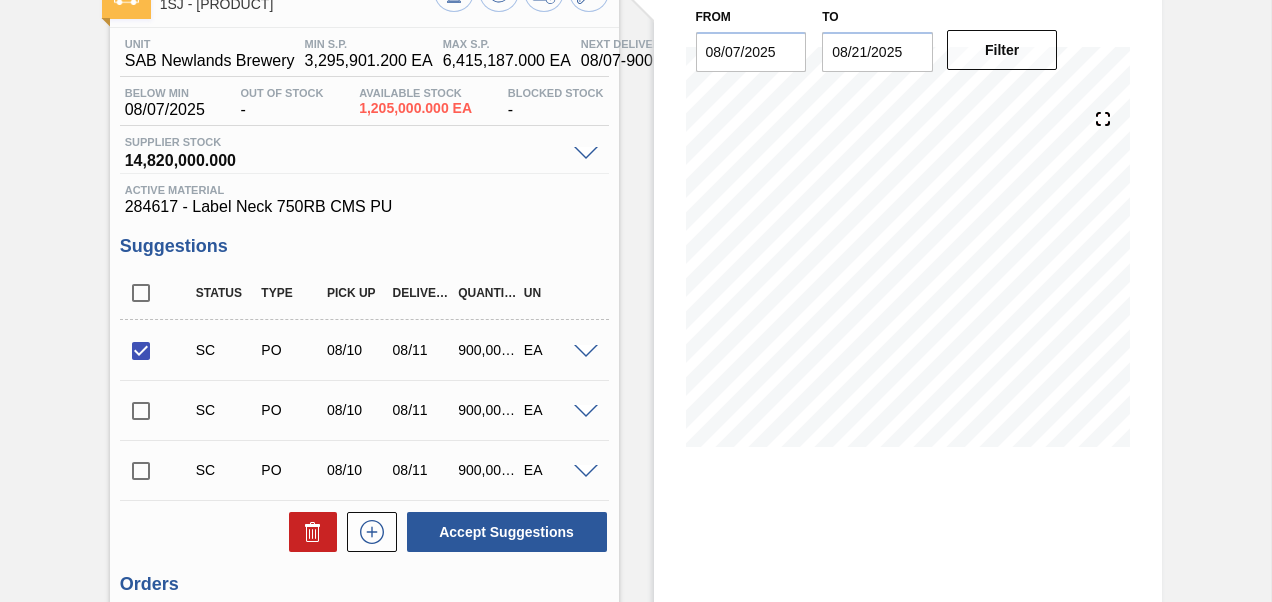 scroll, scrollTop: 381, scrollLeft: 0, axis: vertical 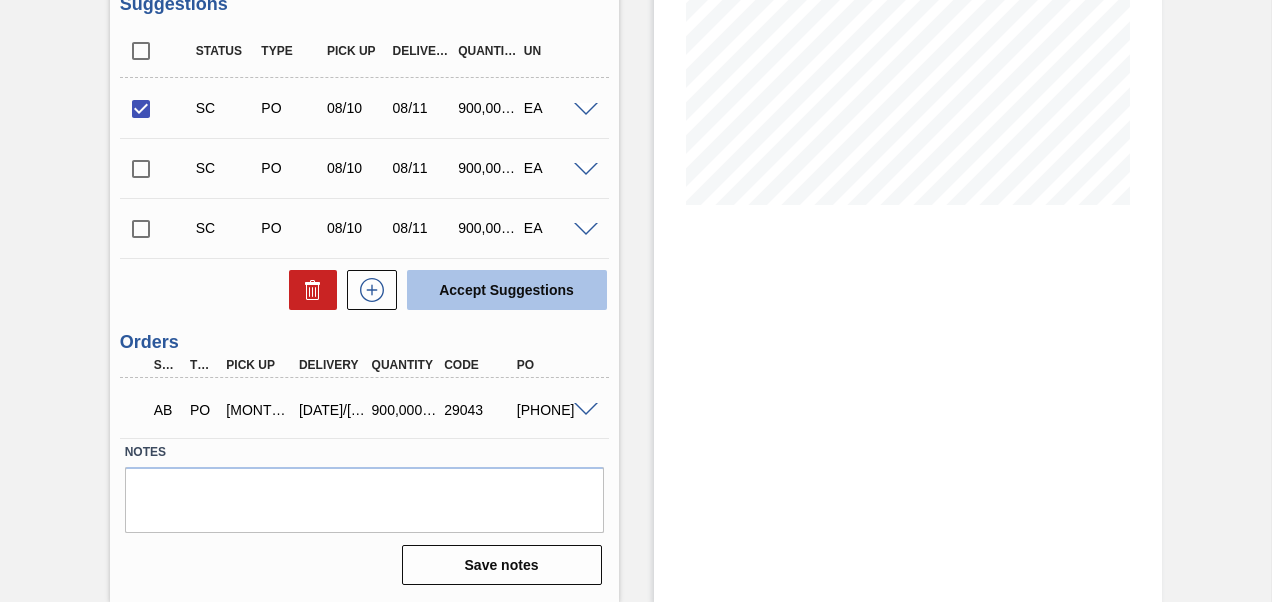 click on "Accept Suggestions" at bounding box center [507, 290] 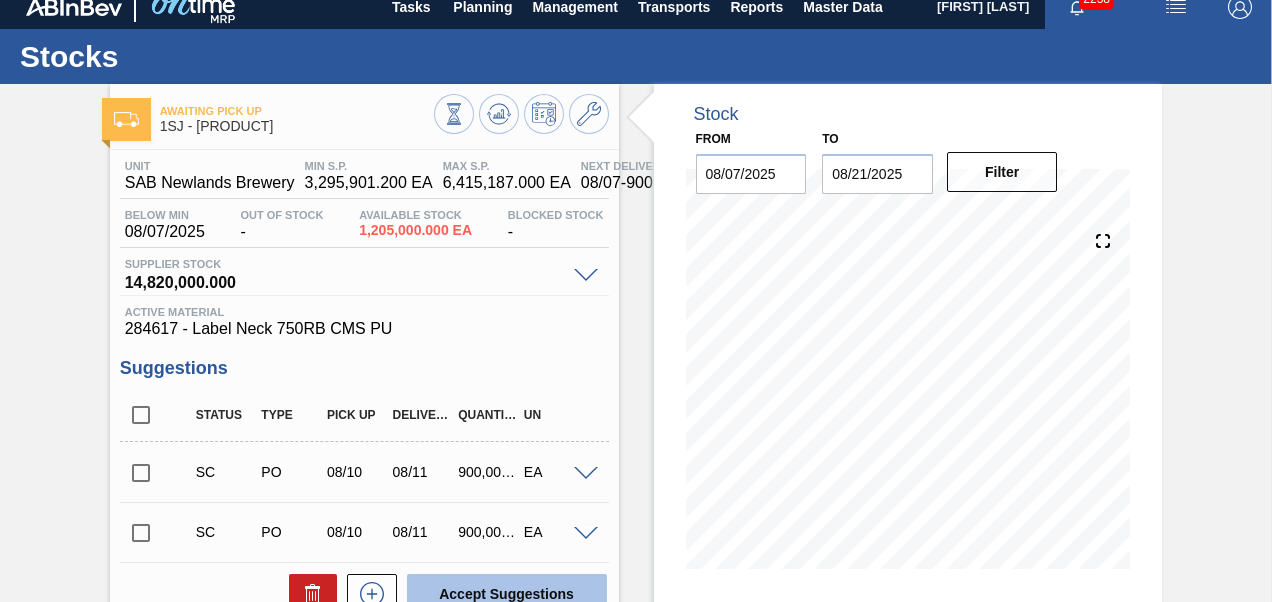 scroll, scrollTop: 0, scrollLeft: 0, axis: both 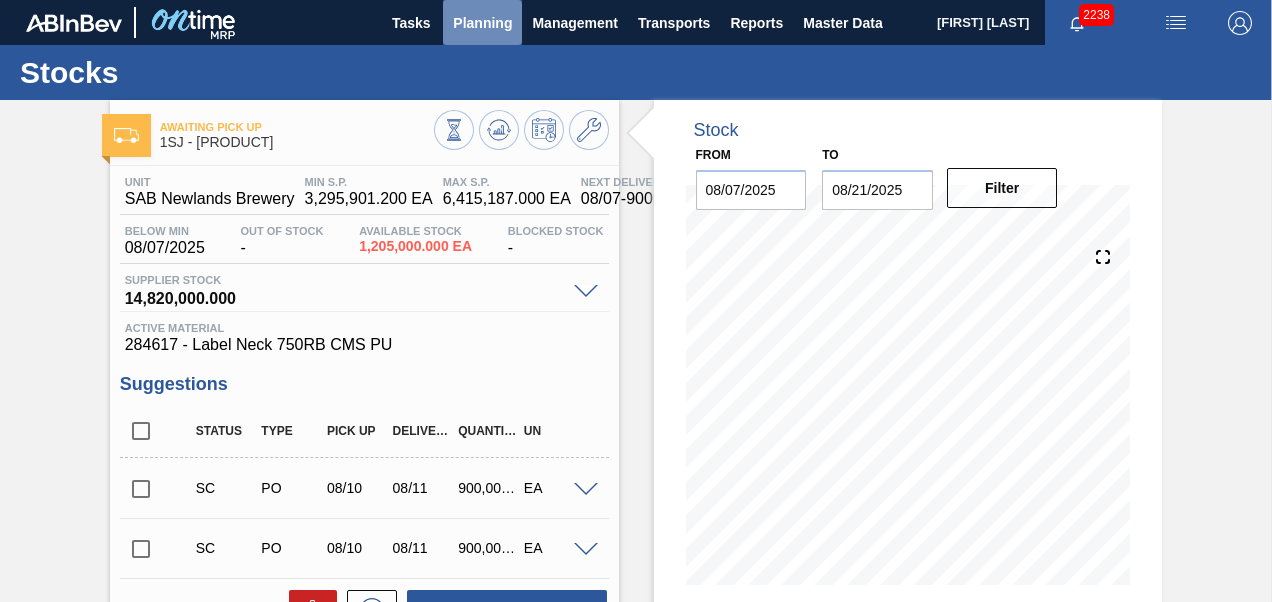 click on "Planning" at bounding box center (482, 23) 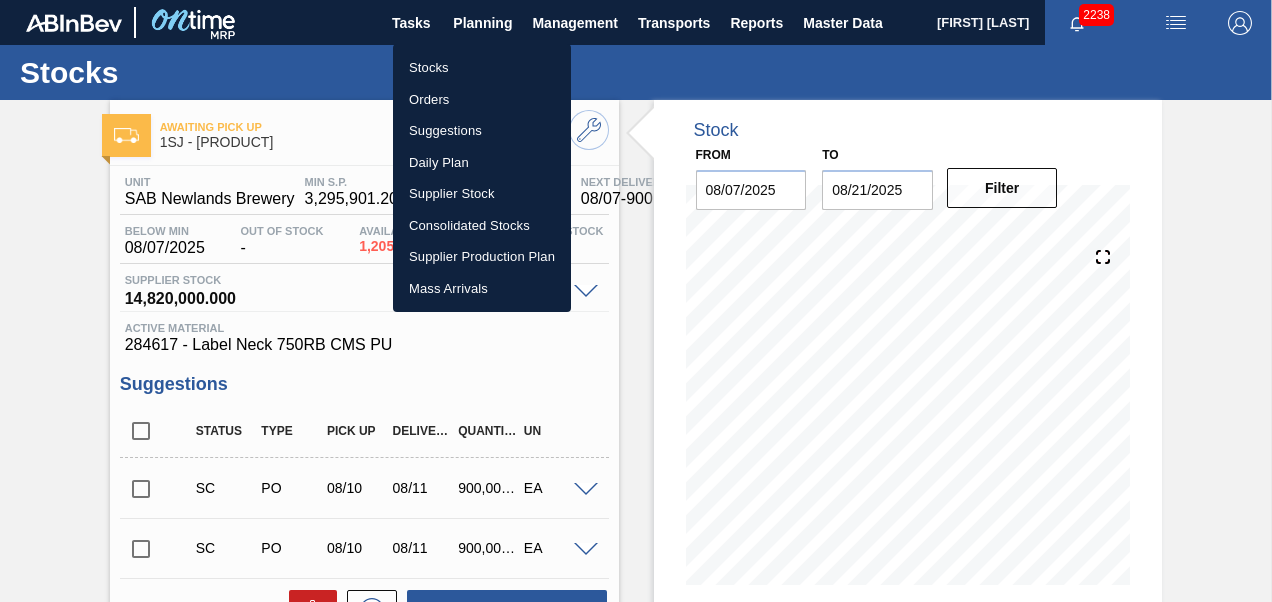 click on "Stocks" at bounding box center (482, 68) 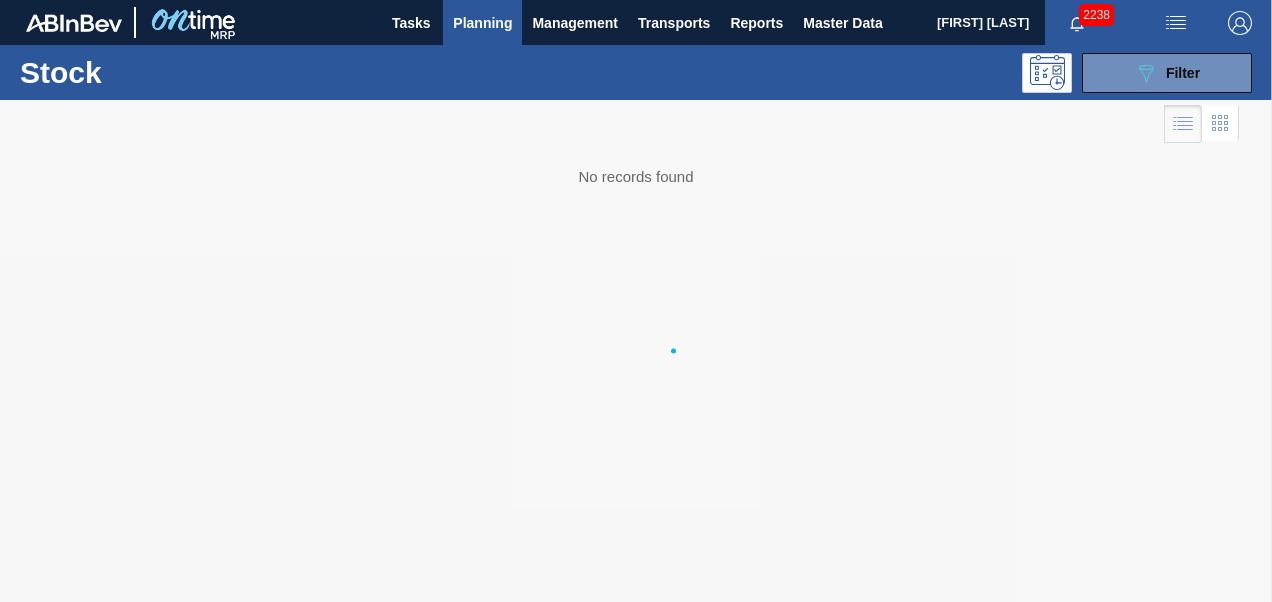 type 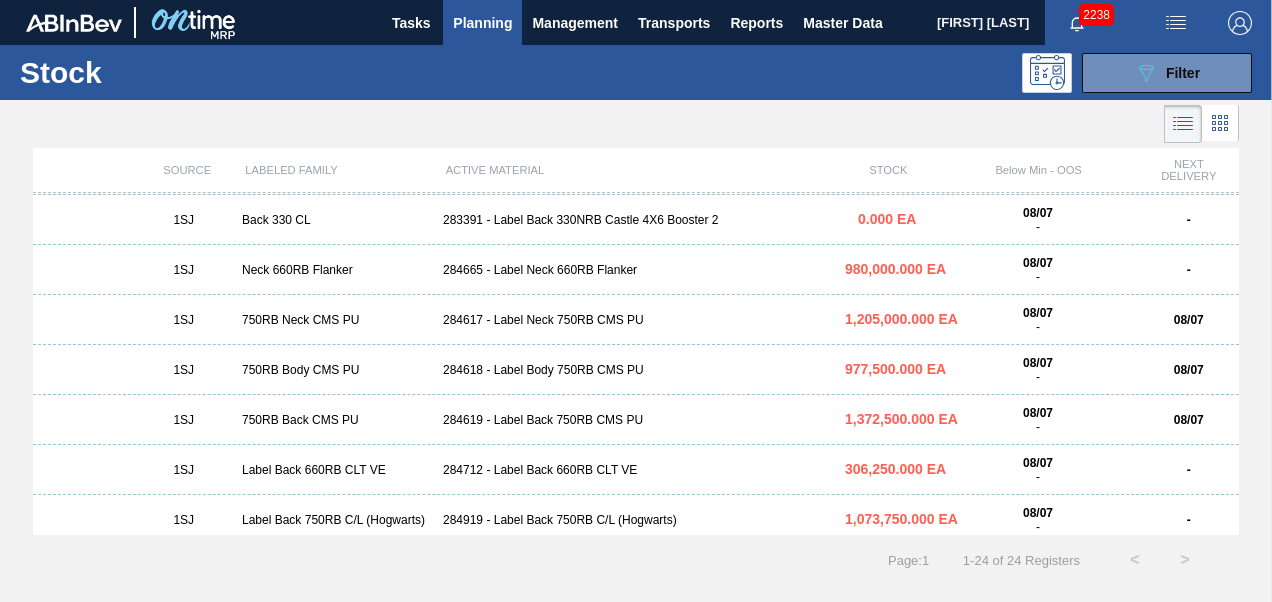 scroll, scrollTop: 400, scrollLeft: 0, axis: vertical 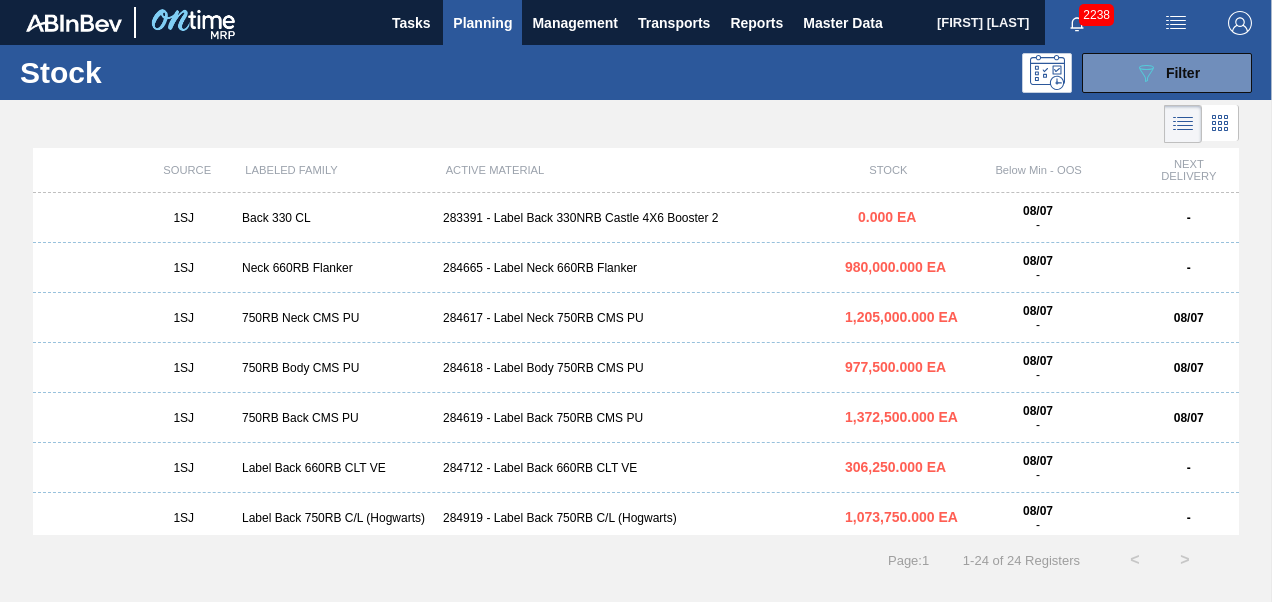click on "284665 - Label Neck 660RB Flanker" at bounding box center (636, 268) 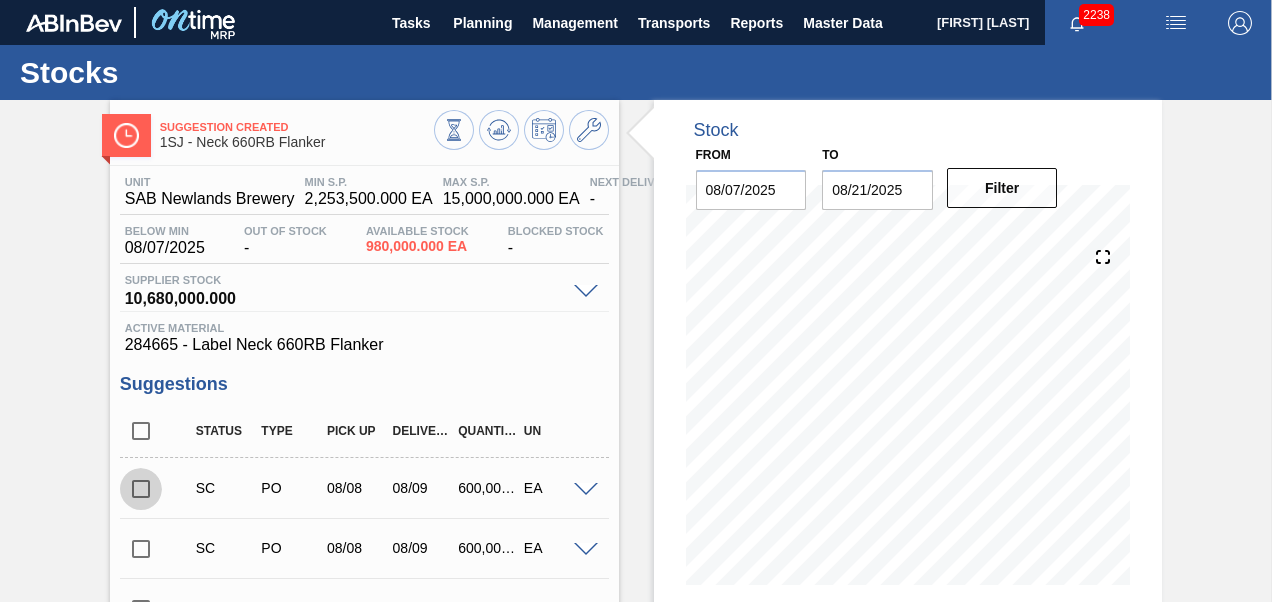 click at bounding box center (141, 489) 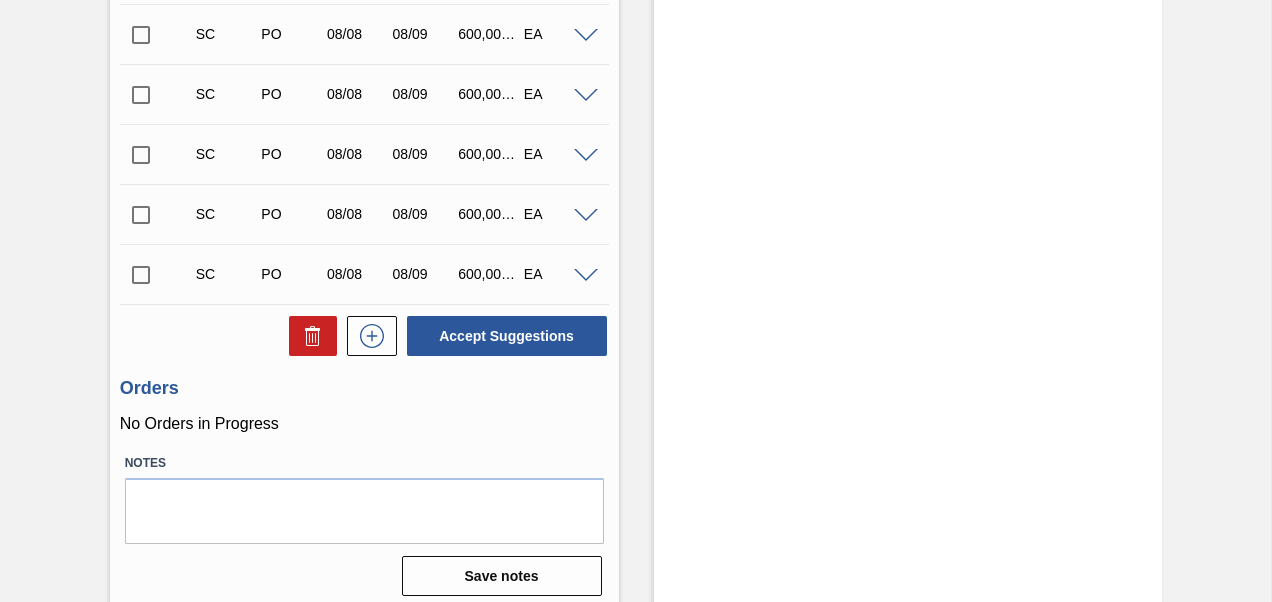 scroll, scrollTop: 947, scrollLeft: 0, axis: vertical 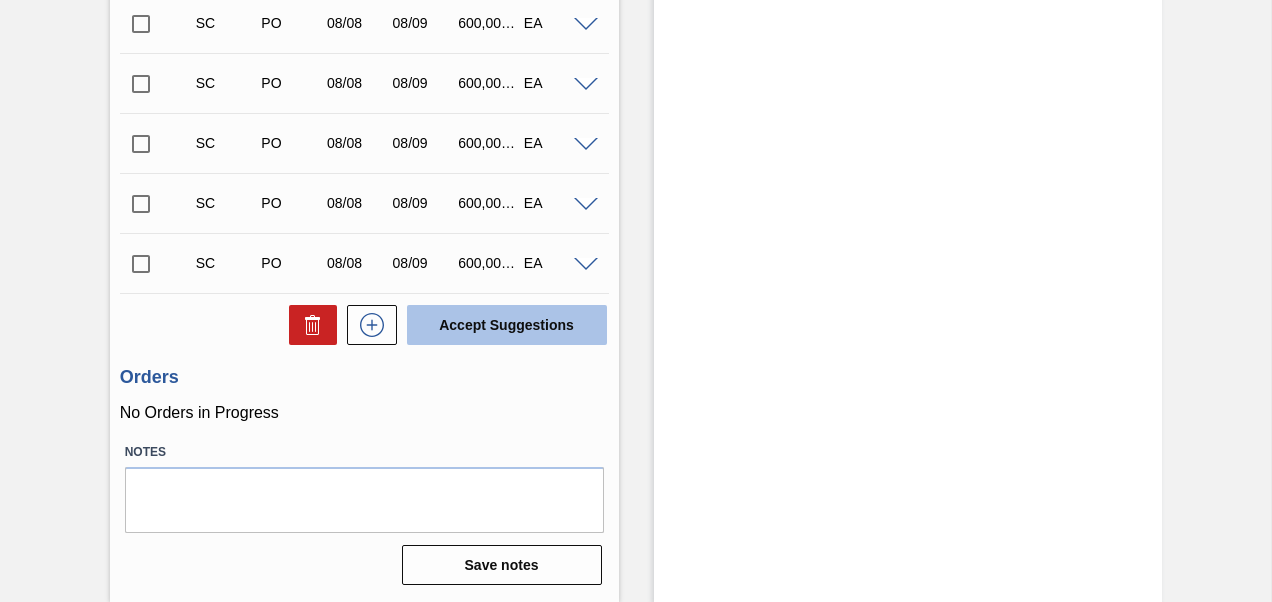click on "Accept Suggestions" at bounding box center (507, 325) 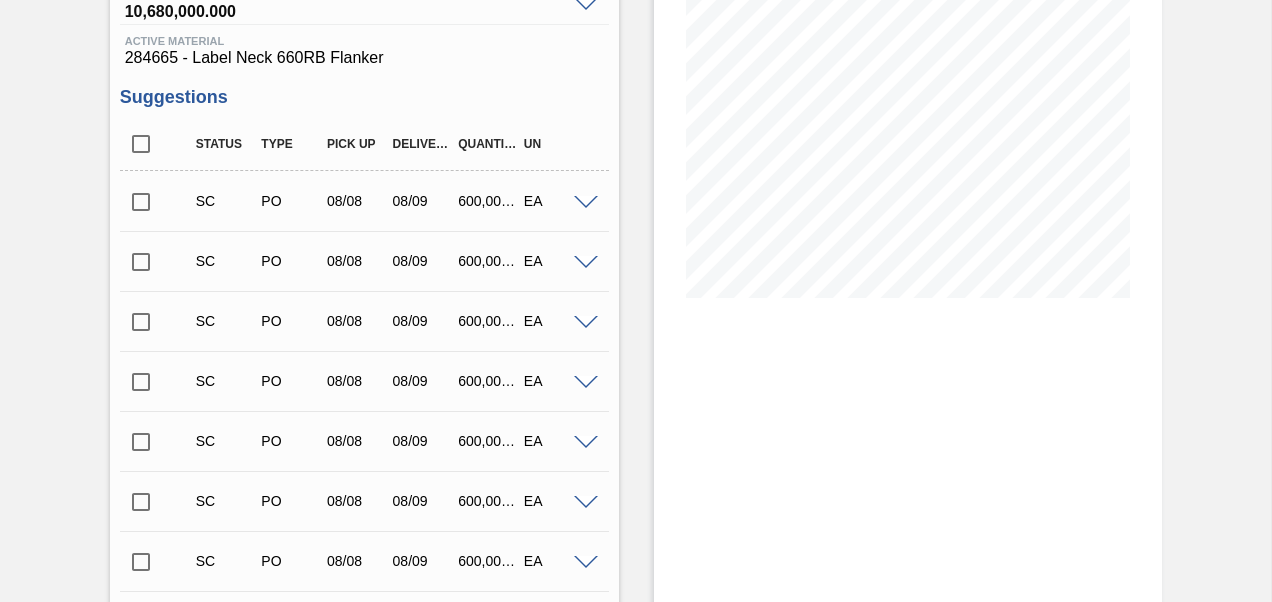 scroll, scrollTop: 0, scrollLeft: 0, axis: both 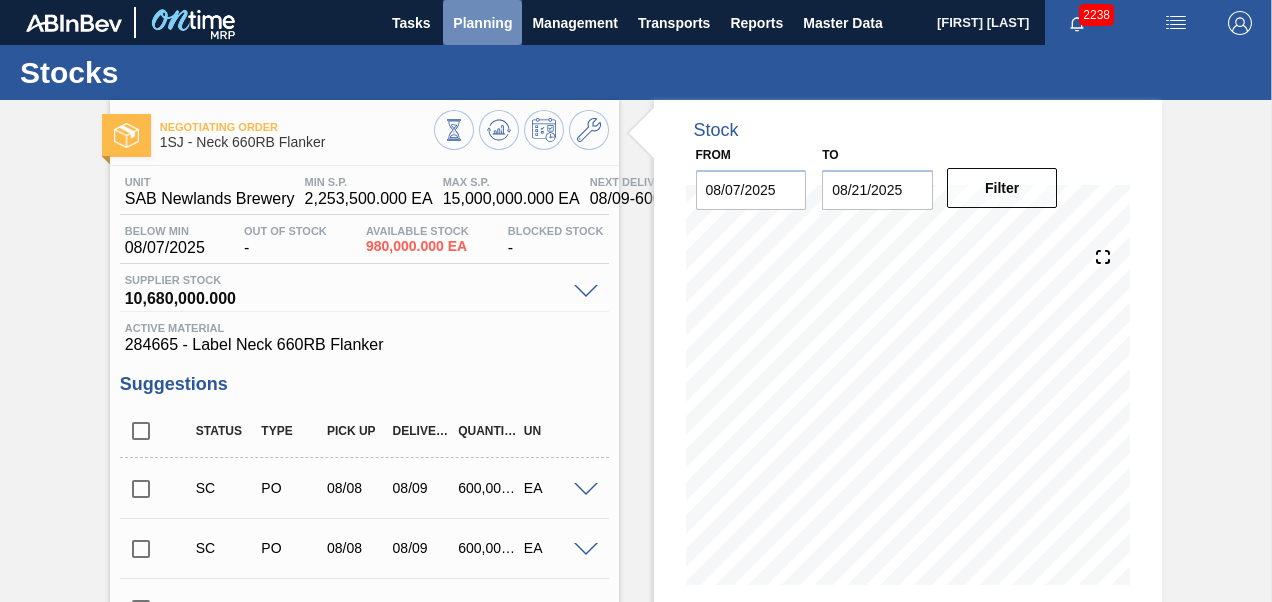 click on "Planning" at bounding box center [482, 23] 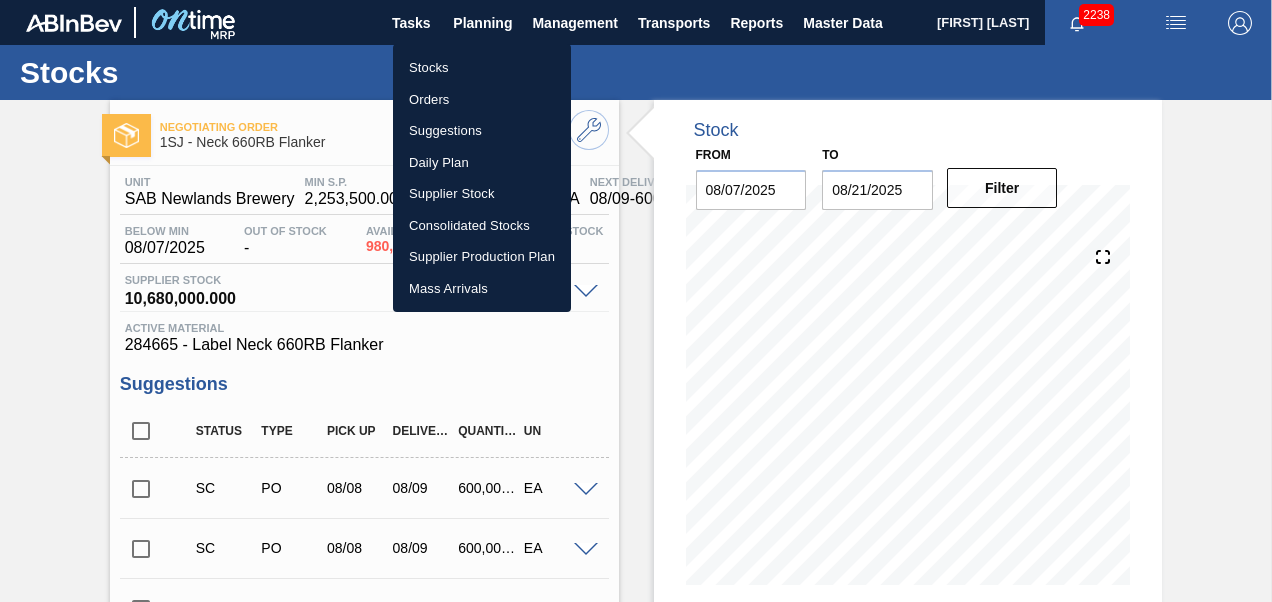 click on "Orders" at bounding box center [482, 100] 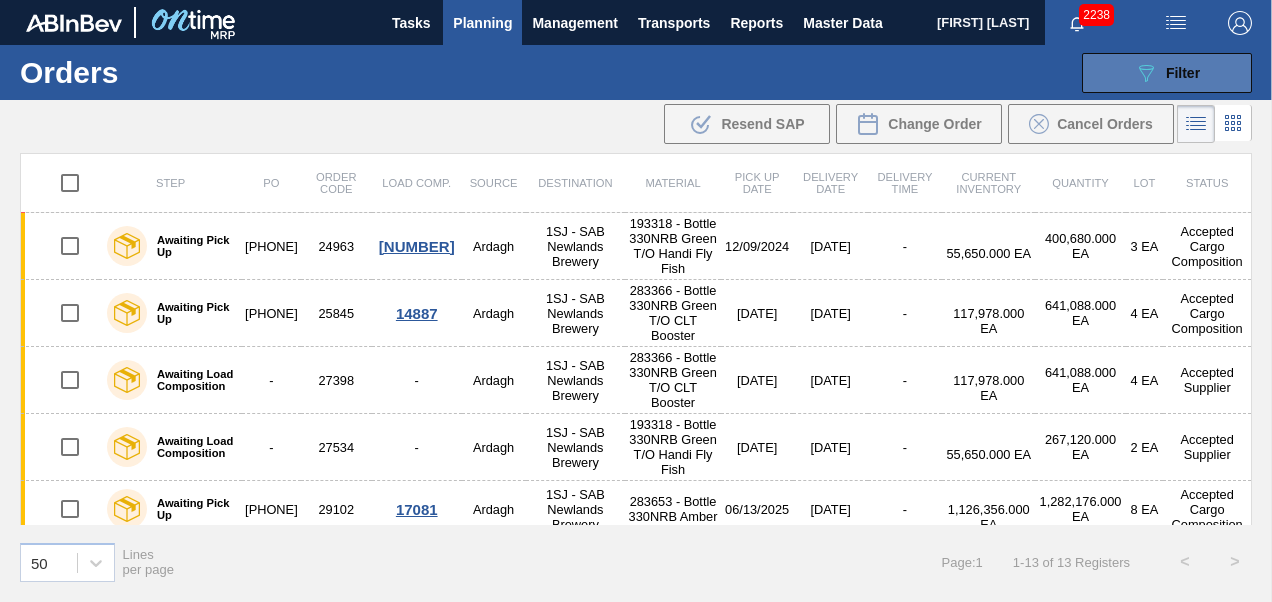 click on "089F7B8B-B2A5-4AFE-B5C0-19BA573D28AC Filter" at bounding box center [1167, 73] 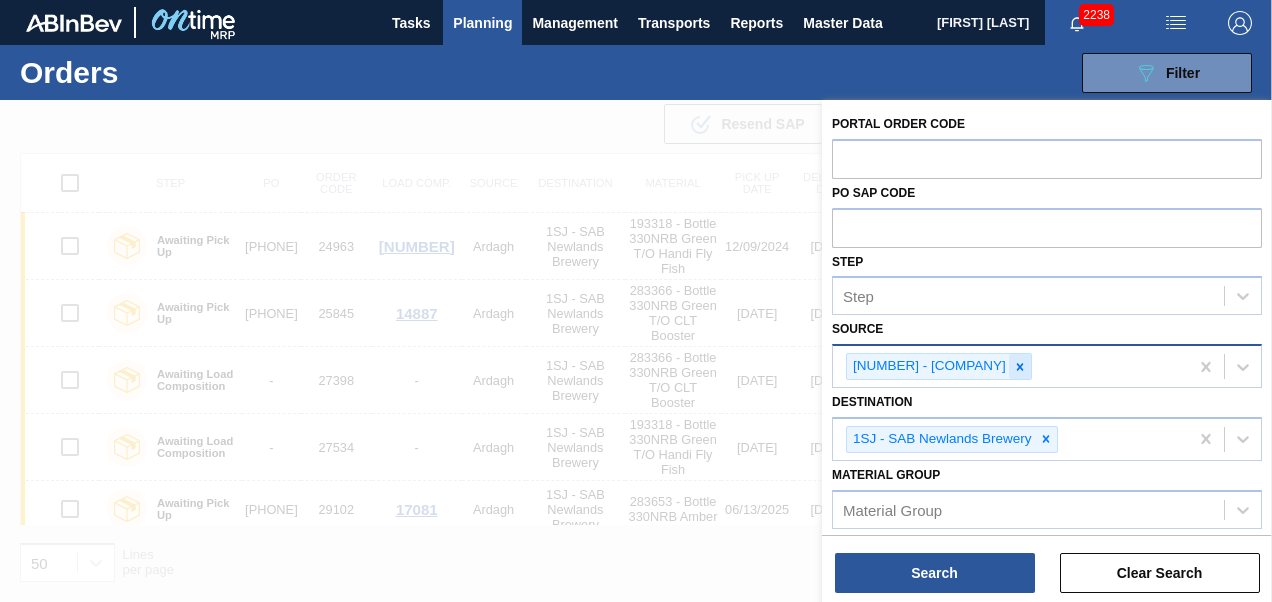 click 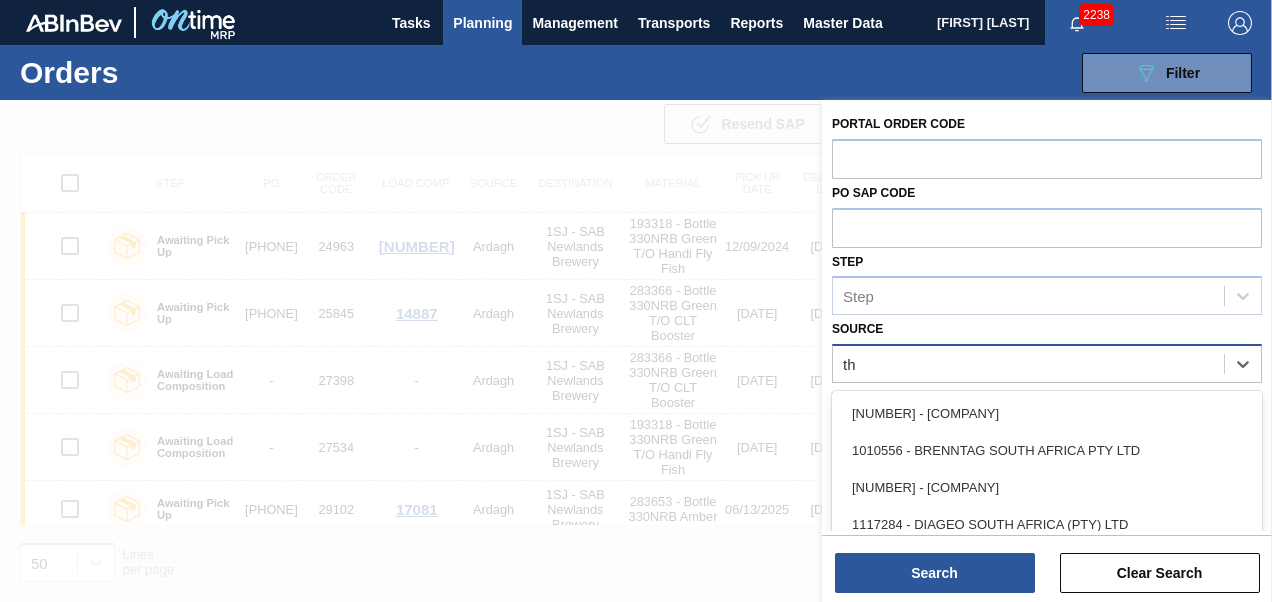 type on "thu" 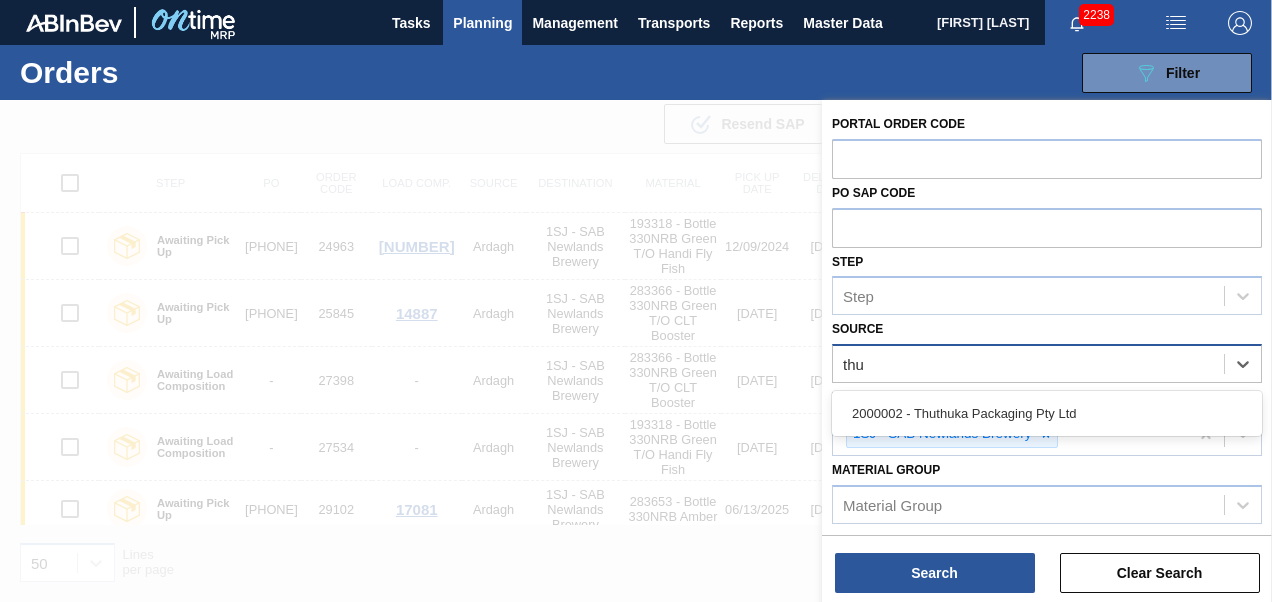 click on "2000002 - Thuthuka Packaging Pty Ltd" at bounding box center (1047, 413) 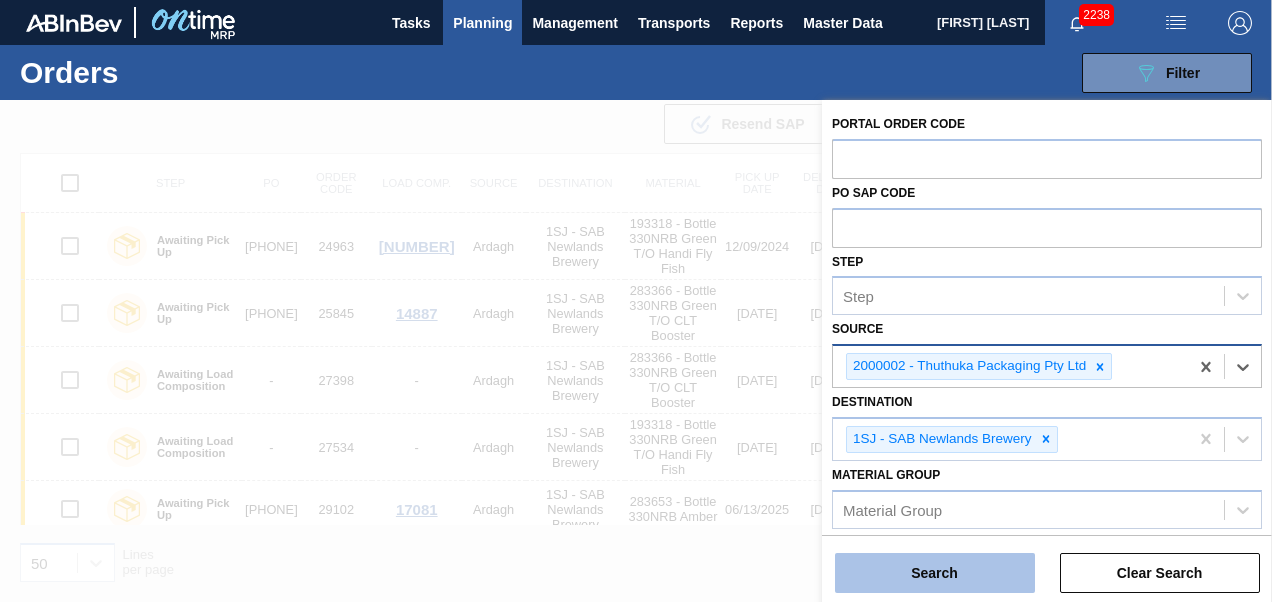 click on "Search" at bounding box center (935, 573) 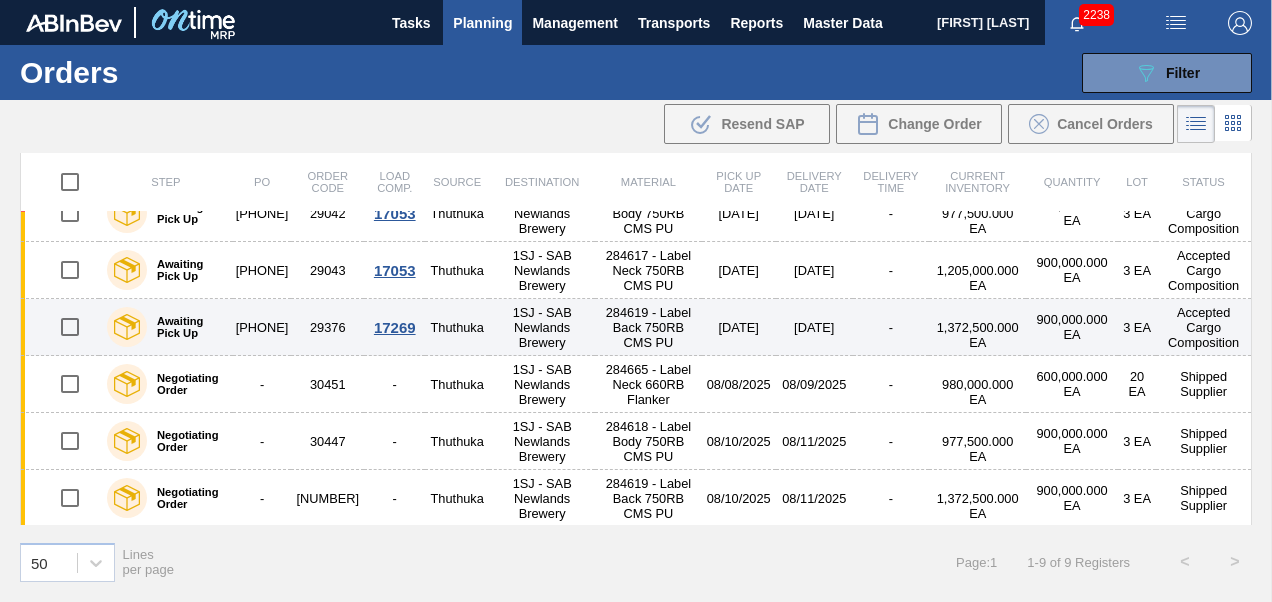 scroll, scrollTop: 197, scrollLeft: 0, axis: vertical 